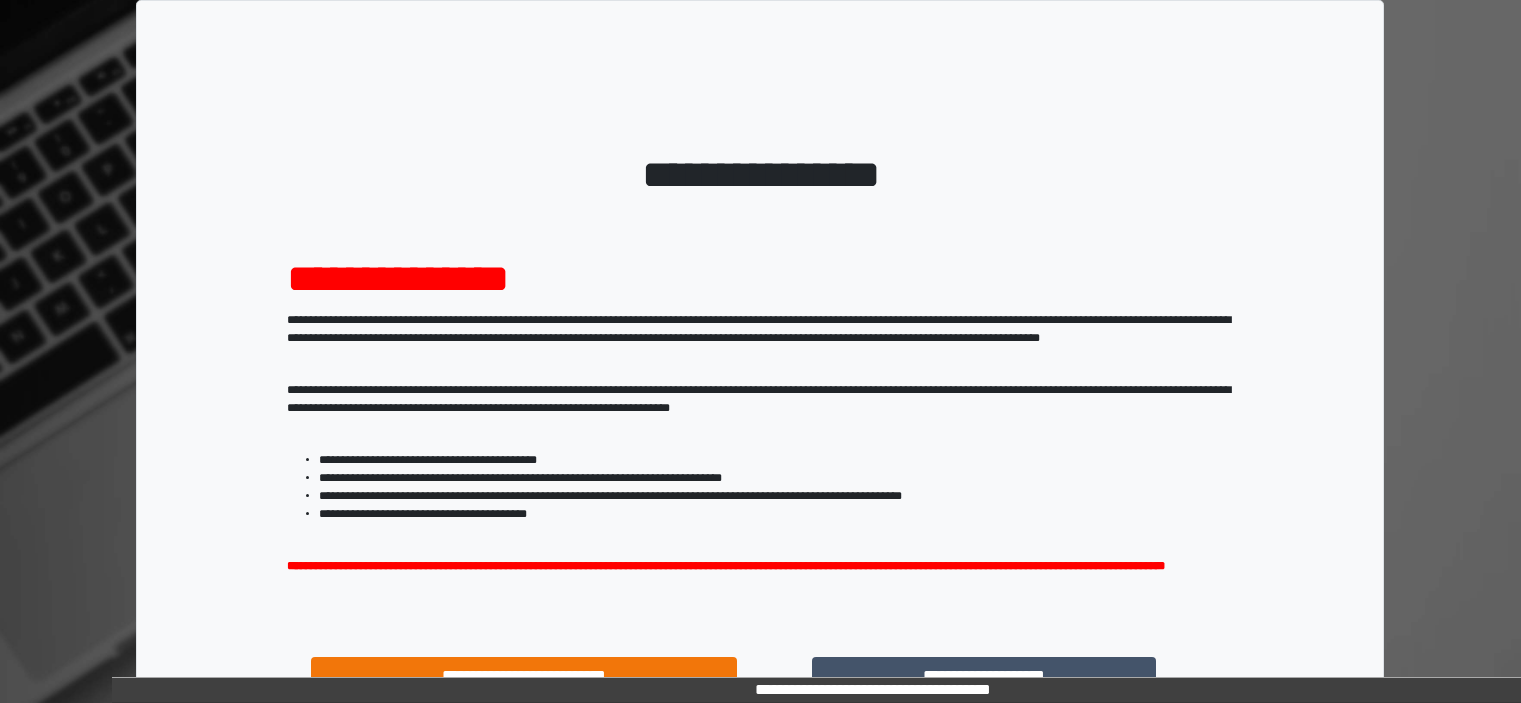 scroll, scrollTop: 206, scrollLeft: 0, axis: vertical 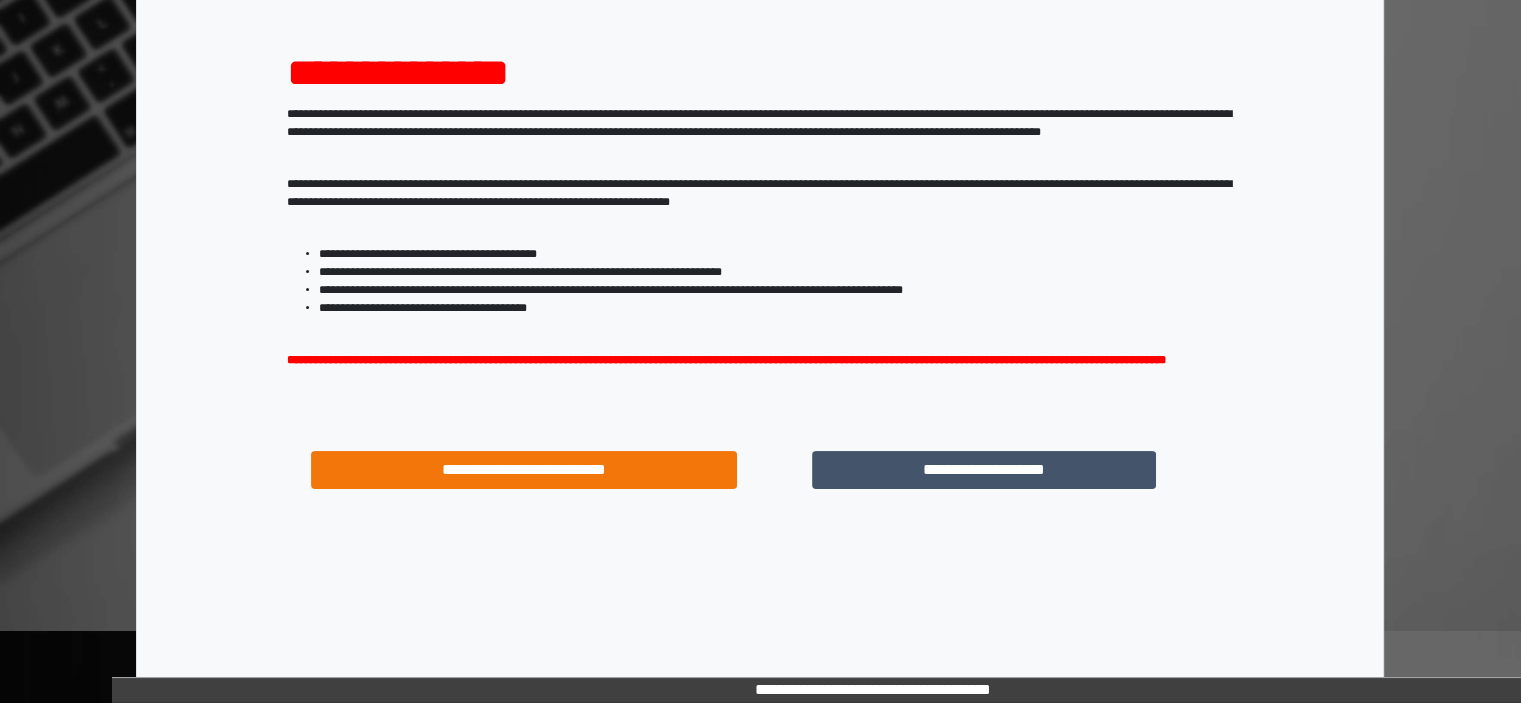 click on "**********" at bounding box center [984, 470] 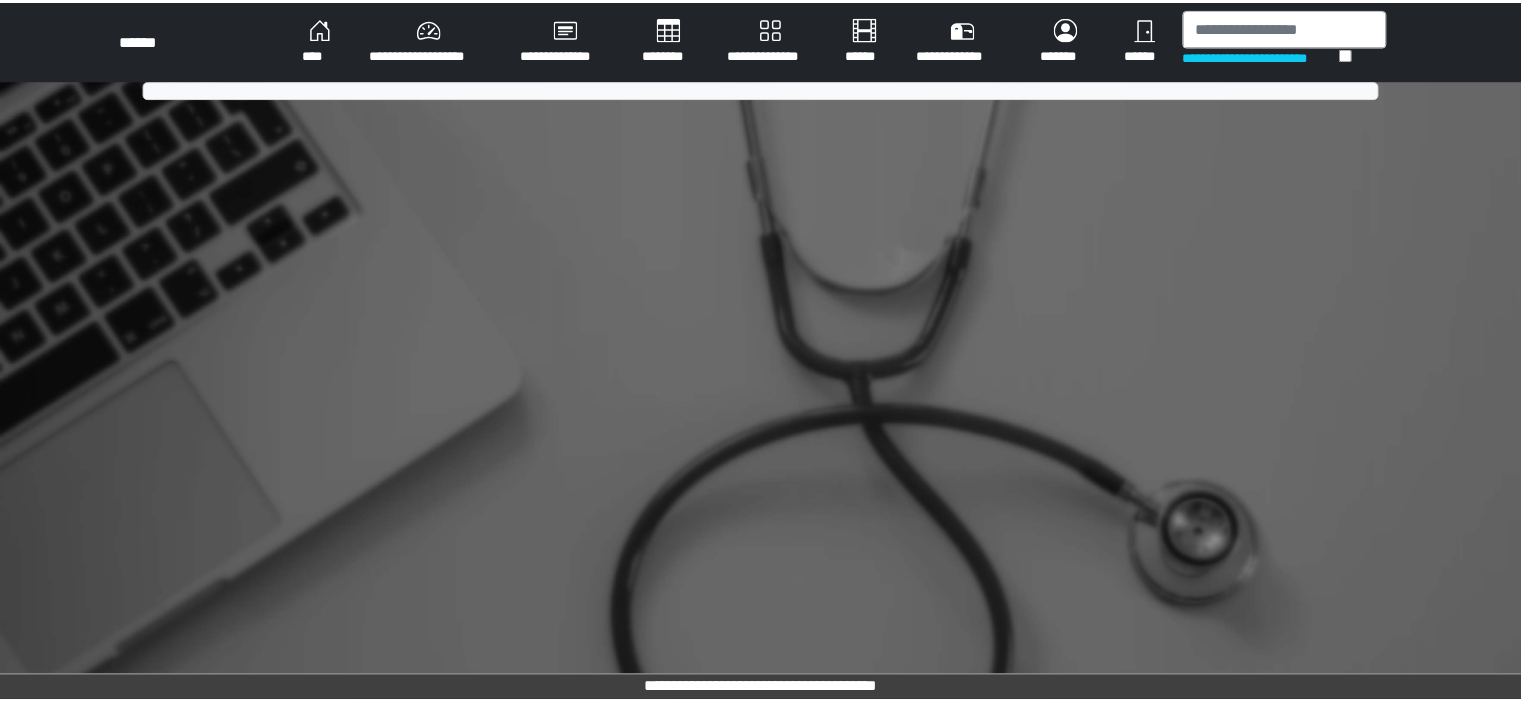 scroll, scrollTop: 0, scrollLeft: 0, axis: both 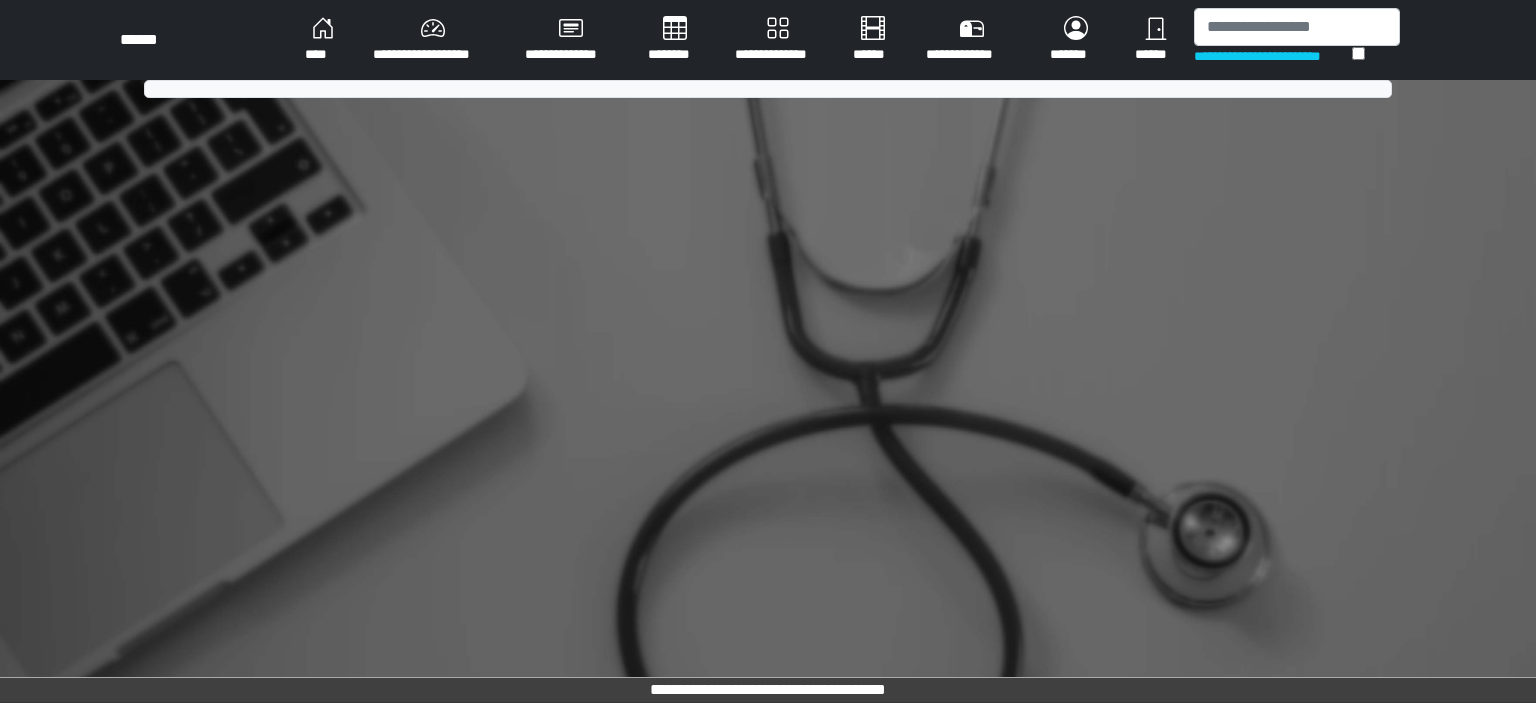 click on "**********" at bounding box center [768, 351] 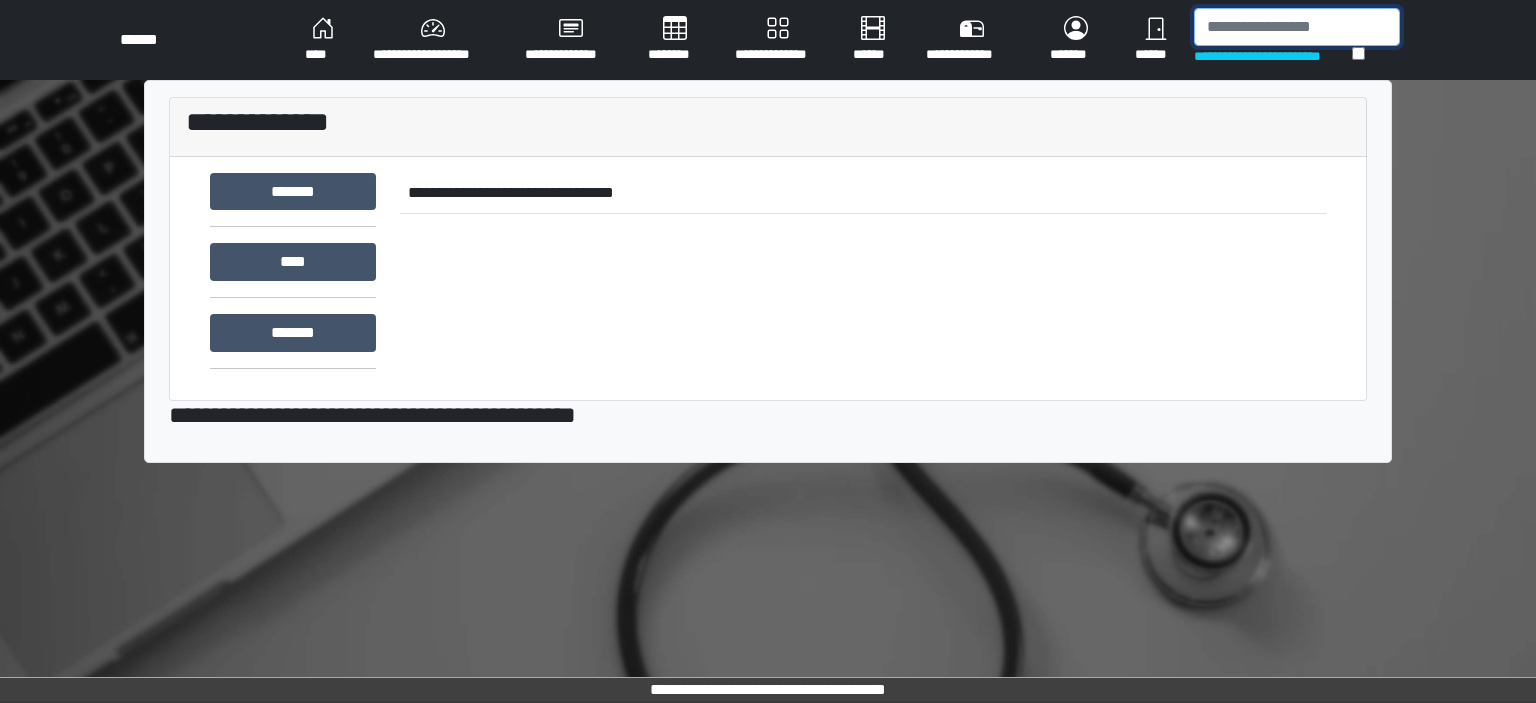 click at bounding box center [1297, 27] 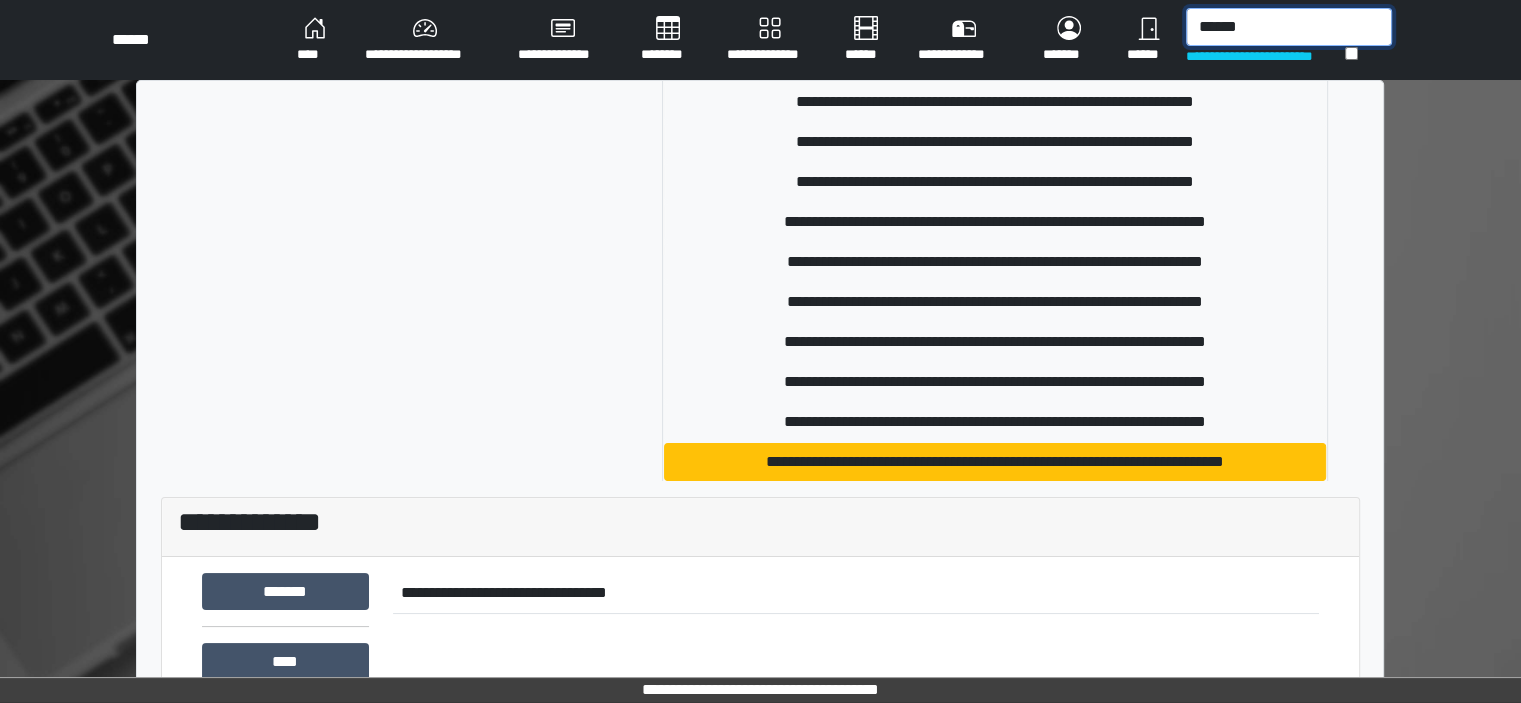 scroll, scrollTop: 500, scrollLeft: 0, axis: vertical 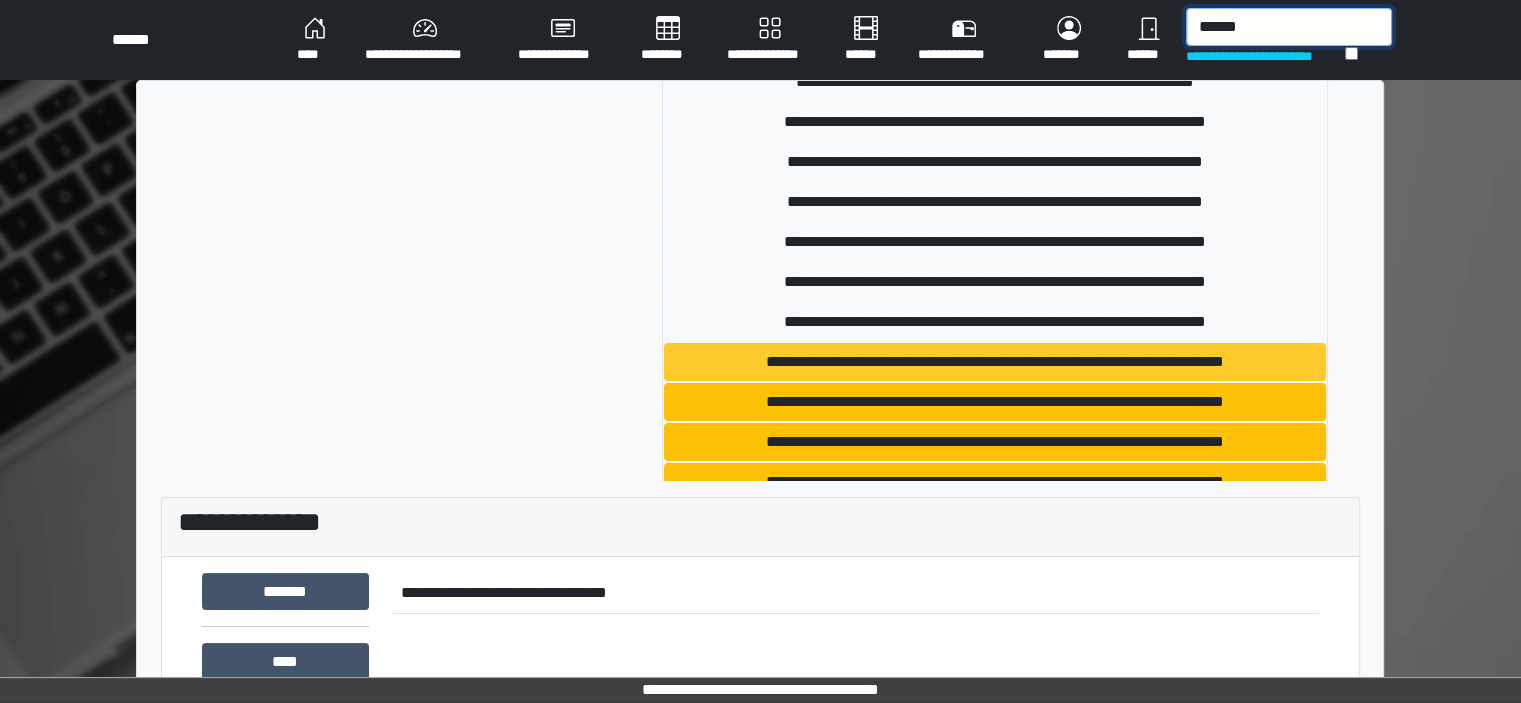 type on "******" 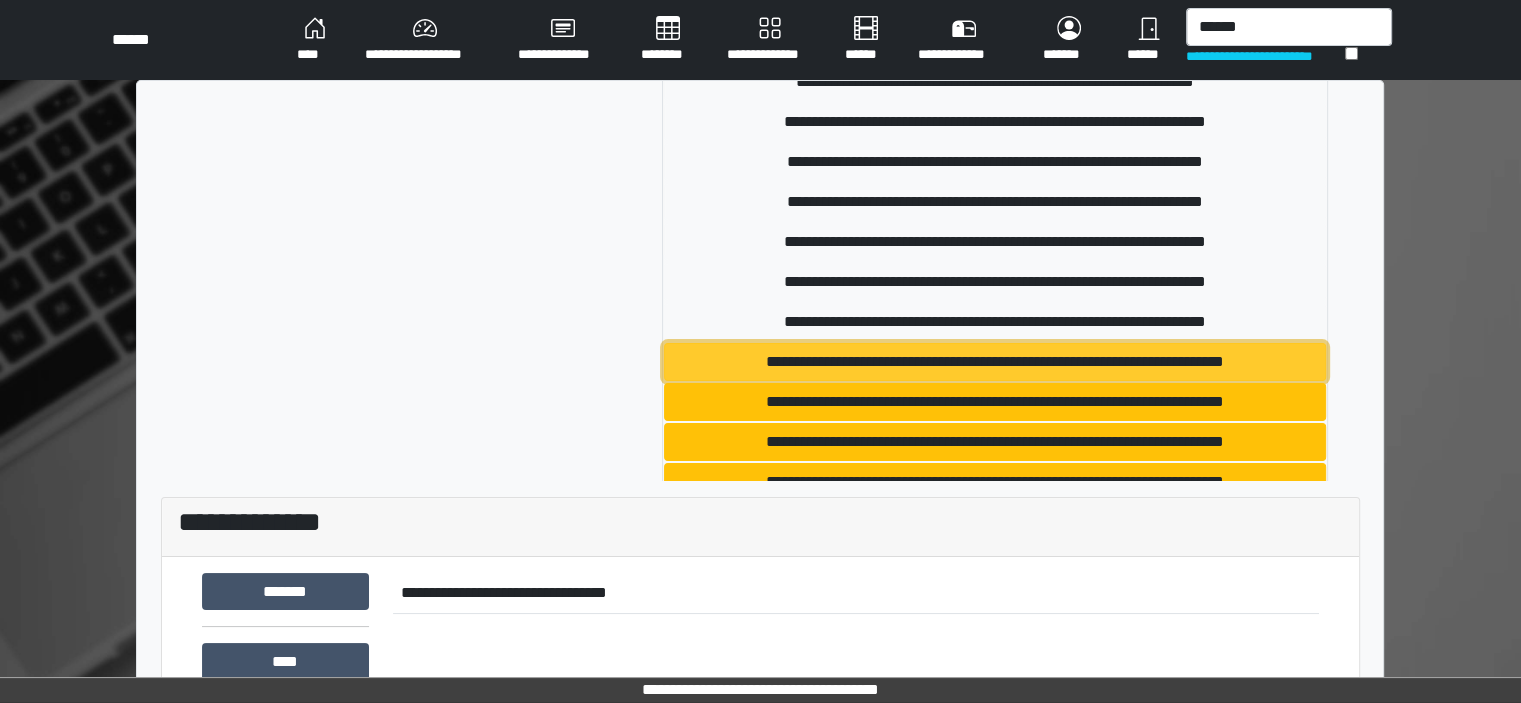 click on "**********" at bounding box center (995, 362) 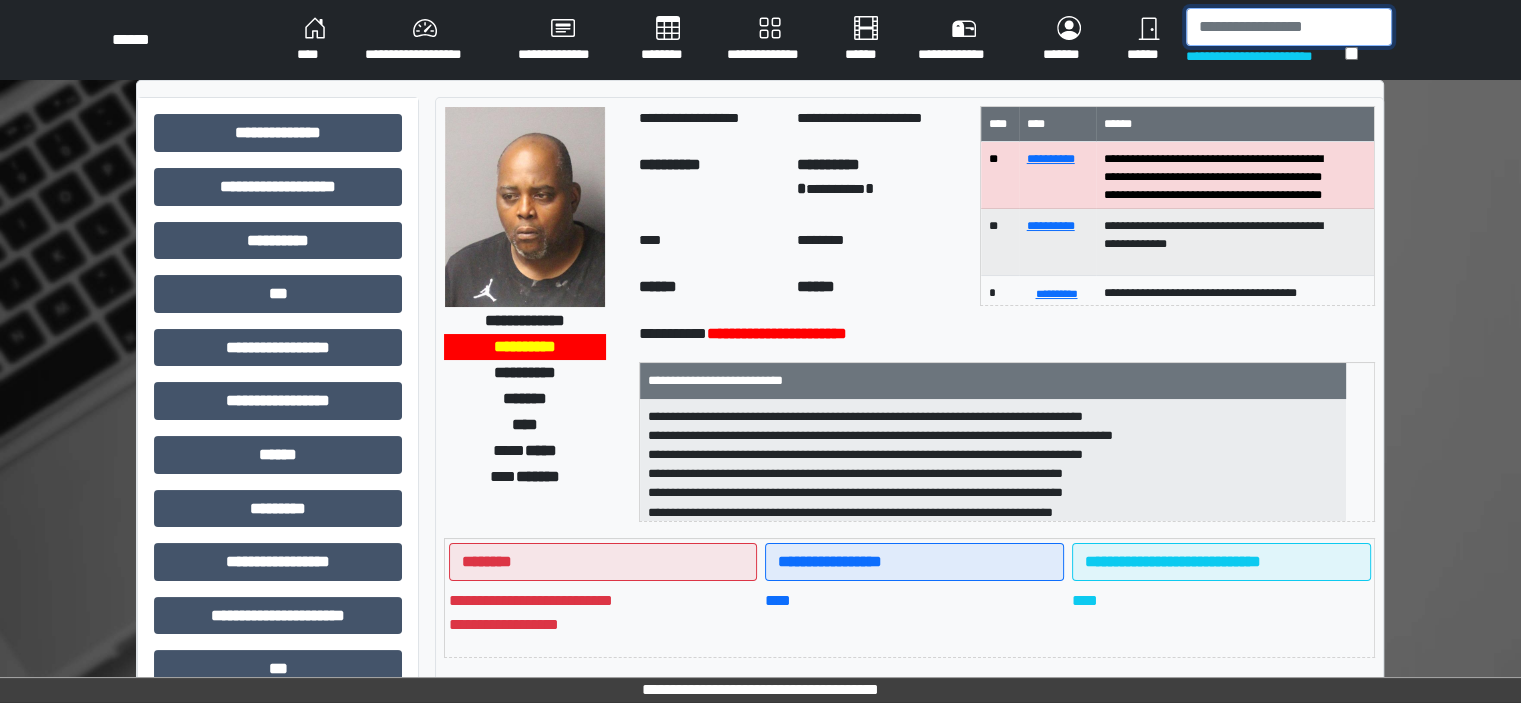 click at bounding box center [1289, 27] 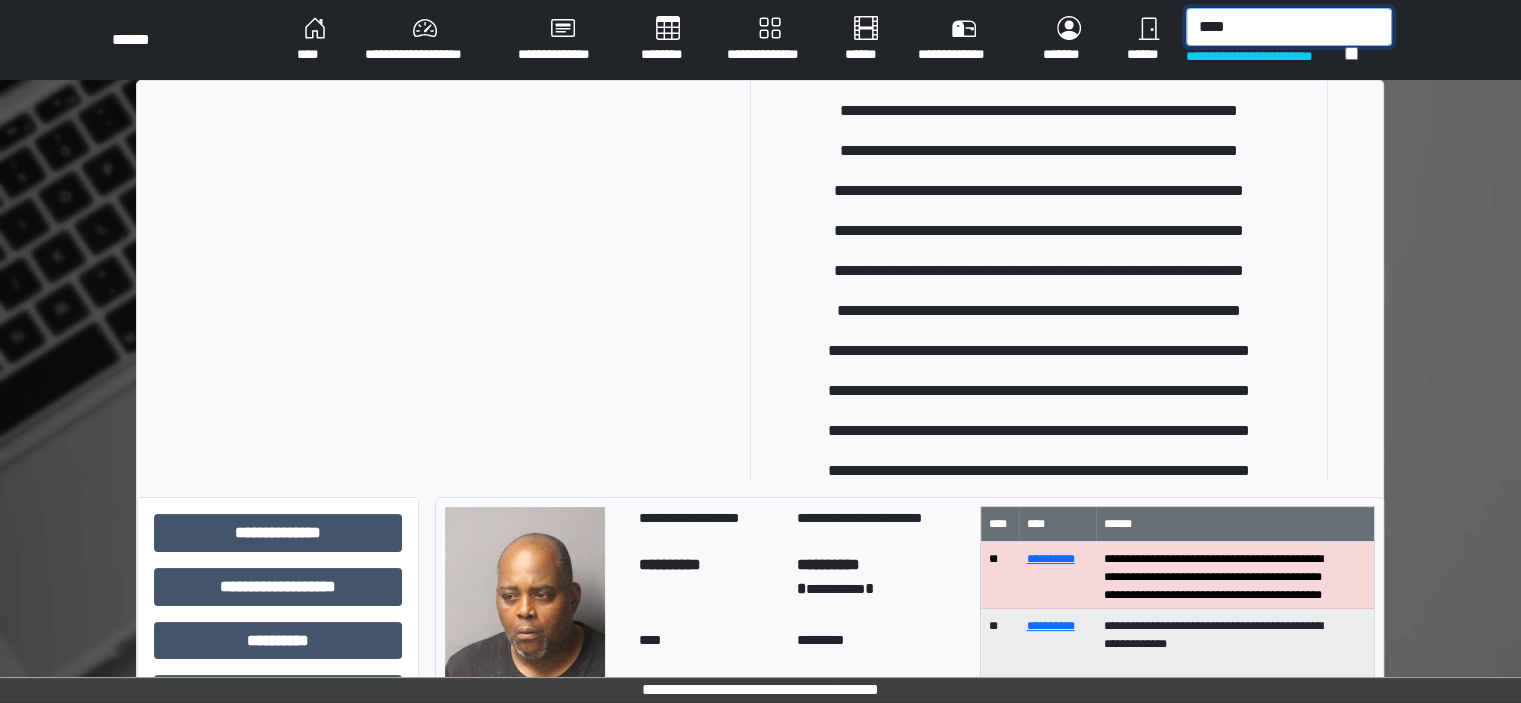 scroll, scrollTop: 200, scrollLeft: 0, axis: vertical 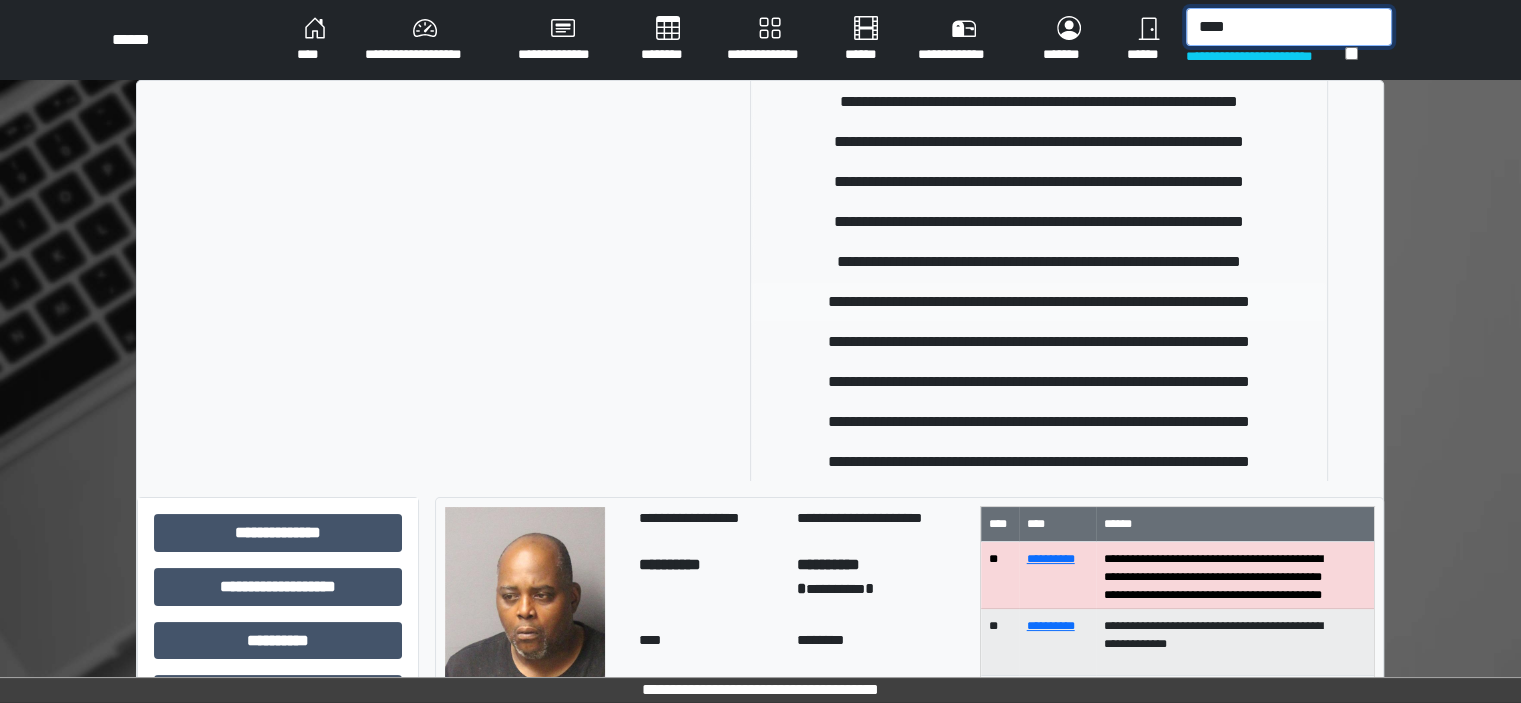 type on "****" 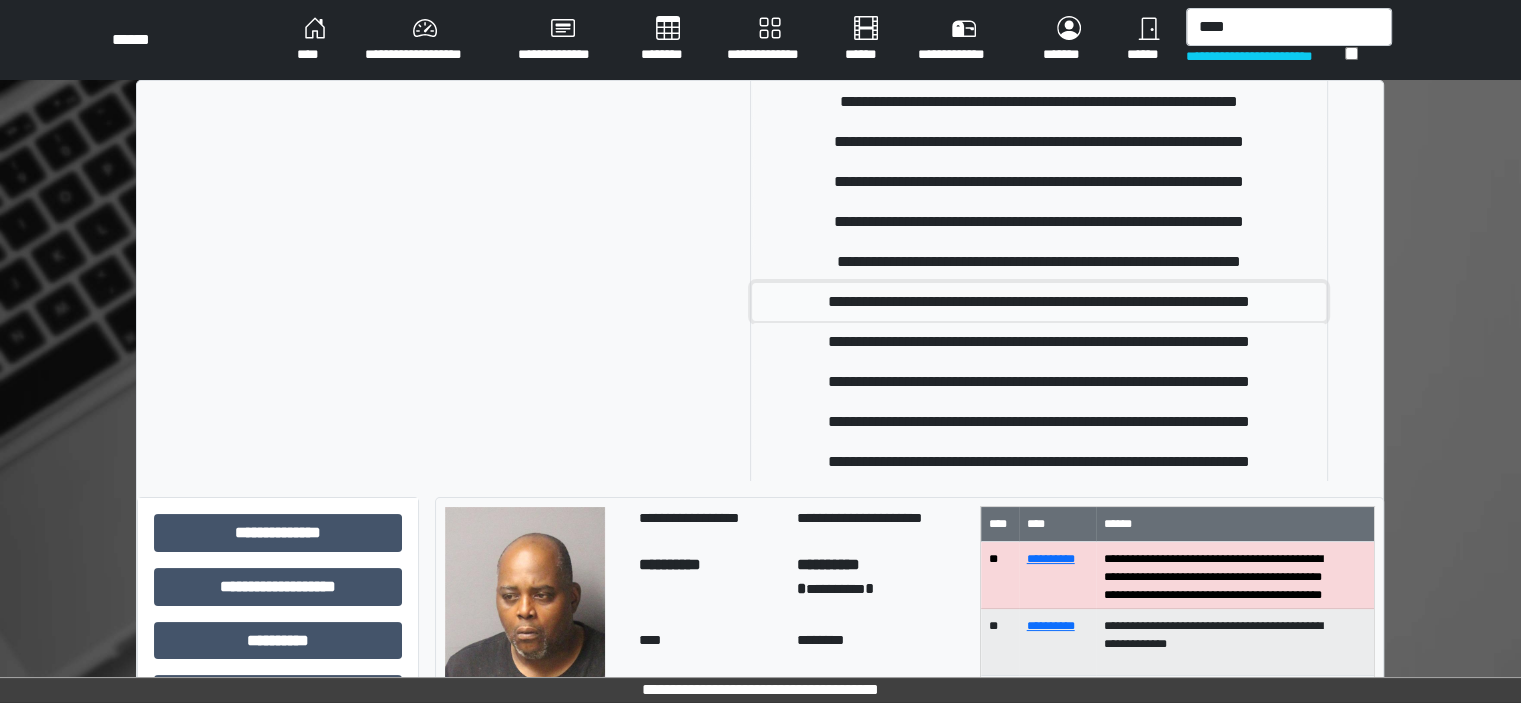 click on "**********" at bounding box center (1039, 302) 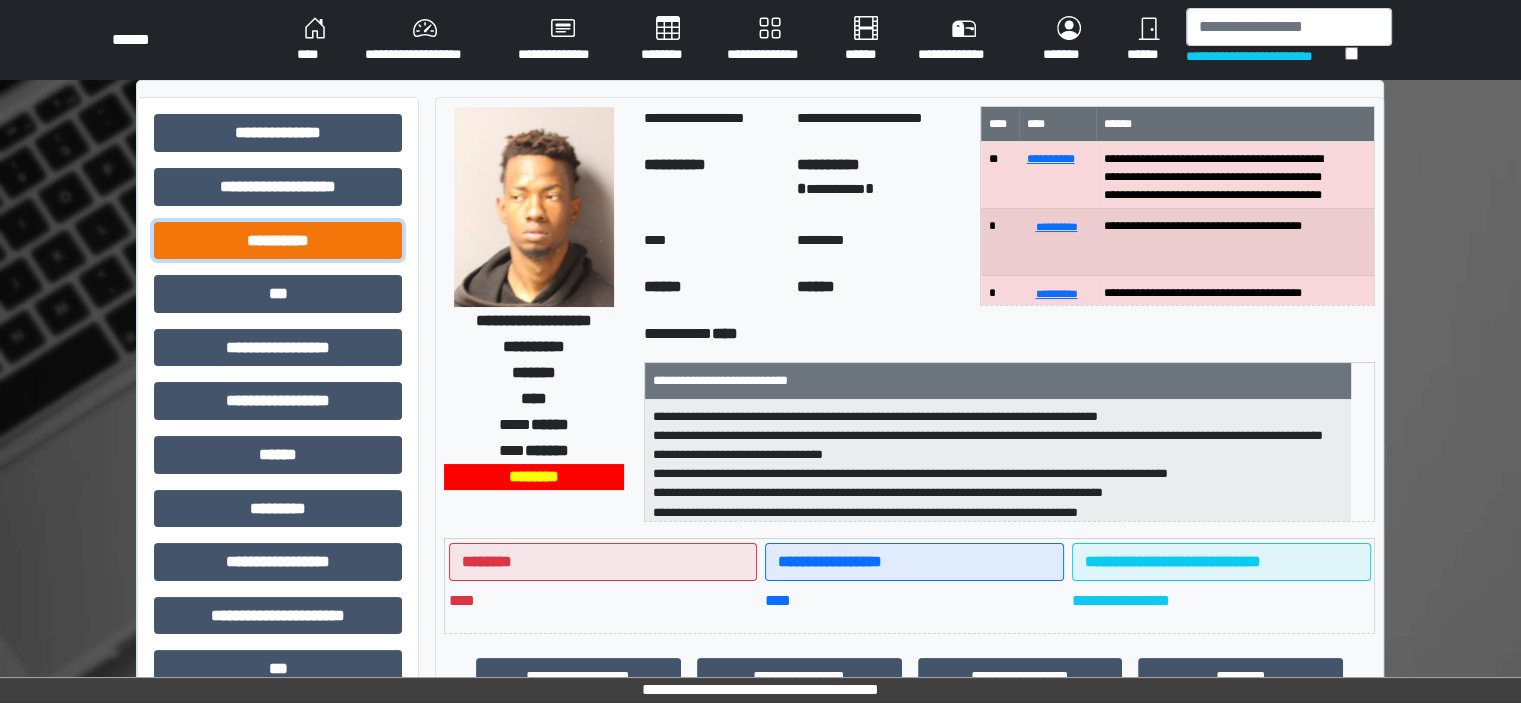 click on "**********" at bounding box center (278, 241) 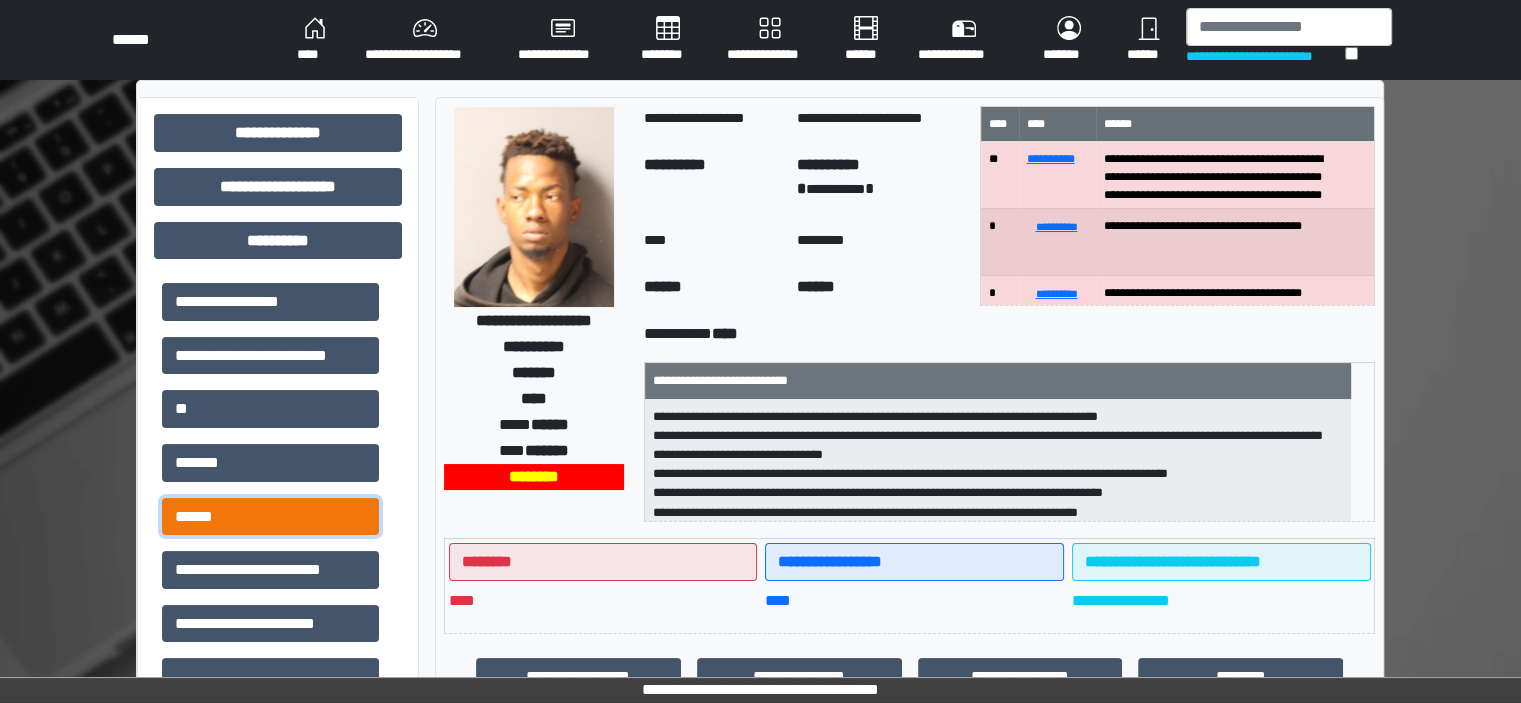 click on "******" at bounding box center [270, 517] 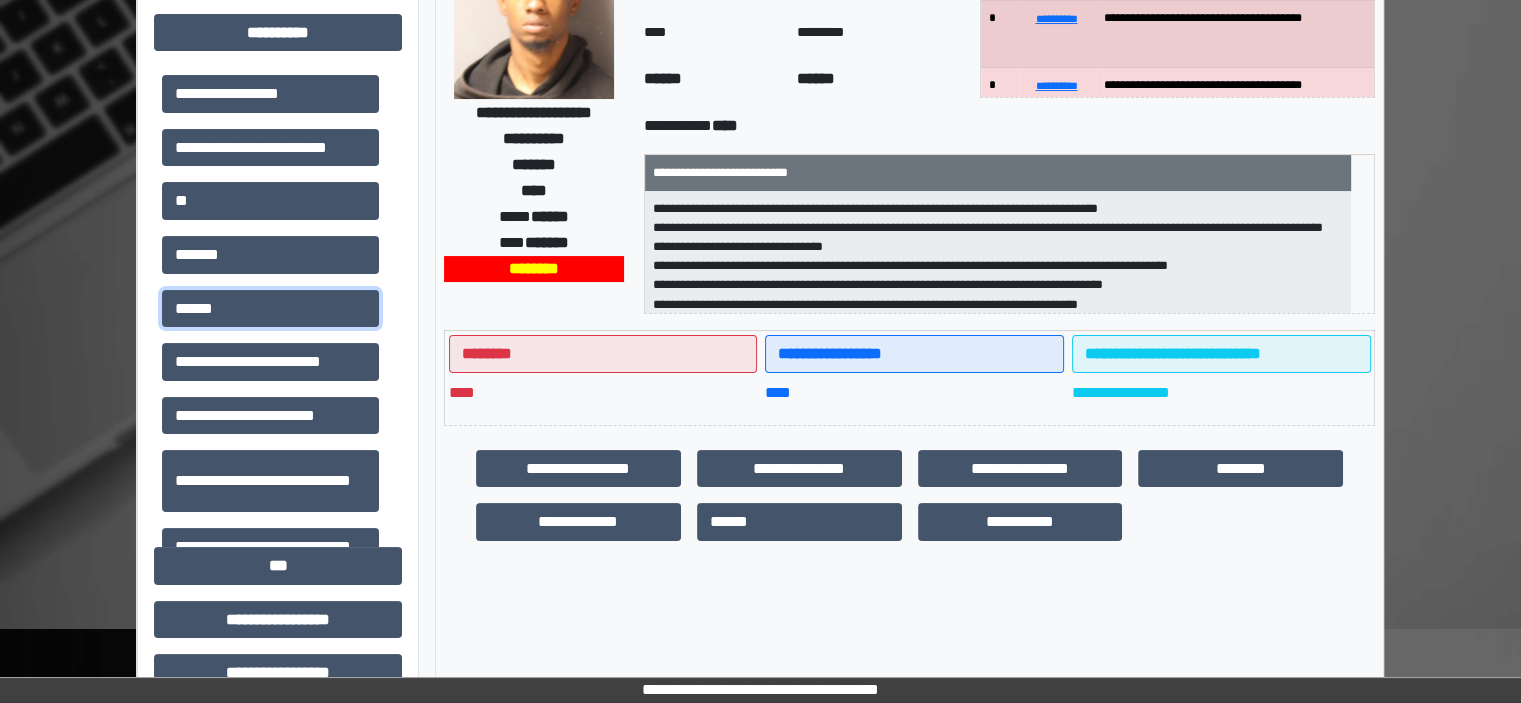 scroll, scrollTop: 300, scrollLeft: 0, axis: vertical 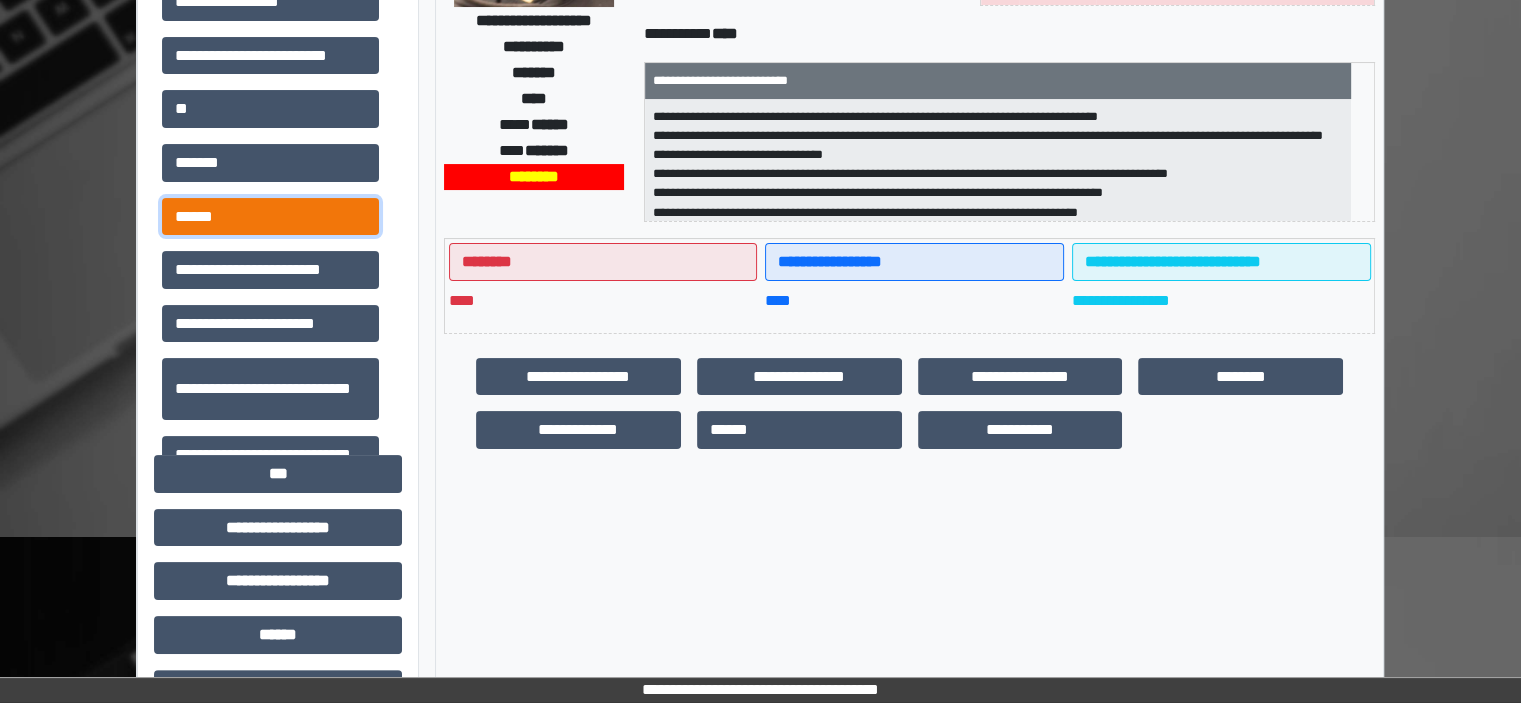 click on "******" at bounding box center [270, 217] 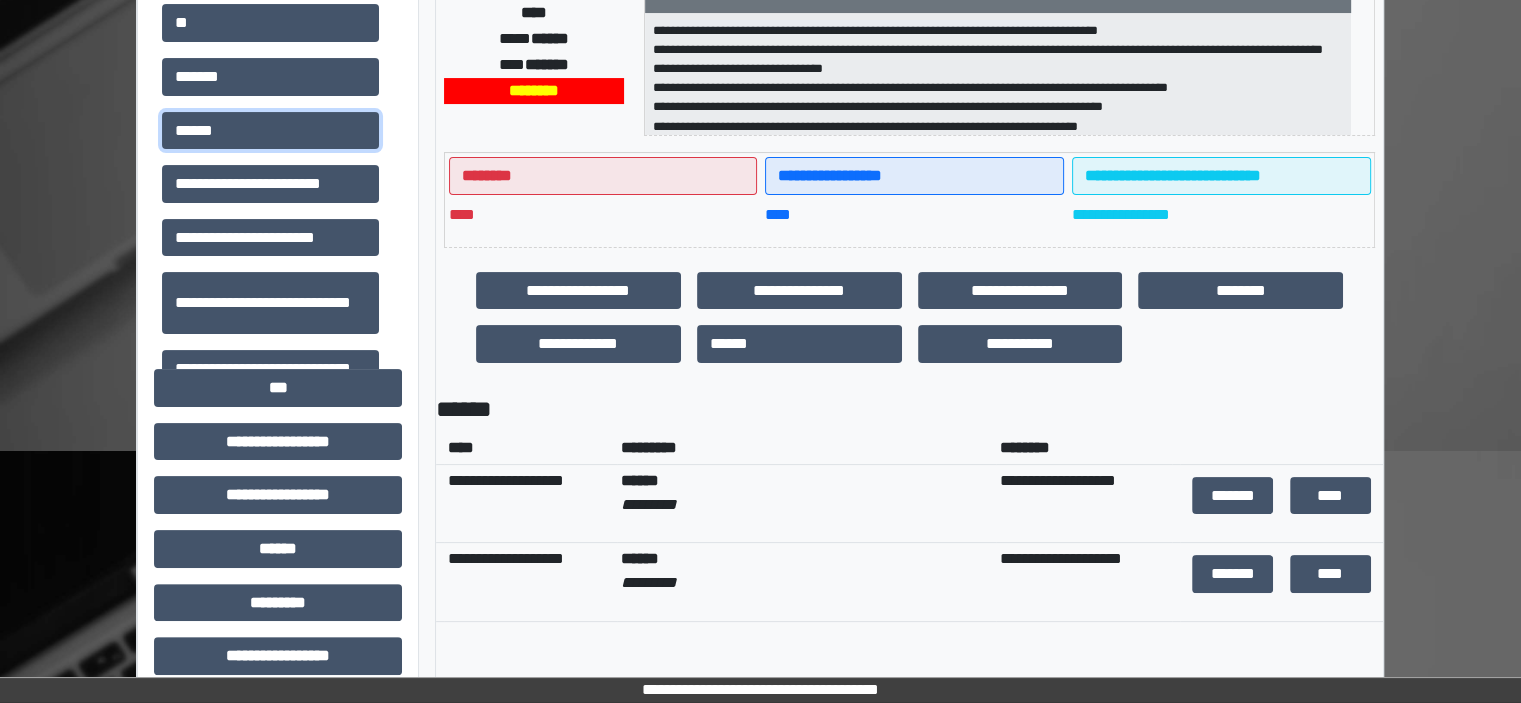 scroll, scrollTop: 500, scrollLeft: 0, axis: vertical 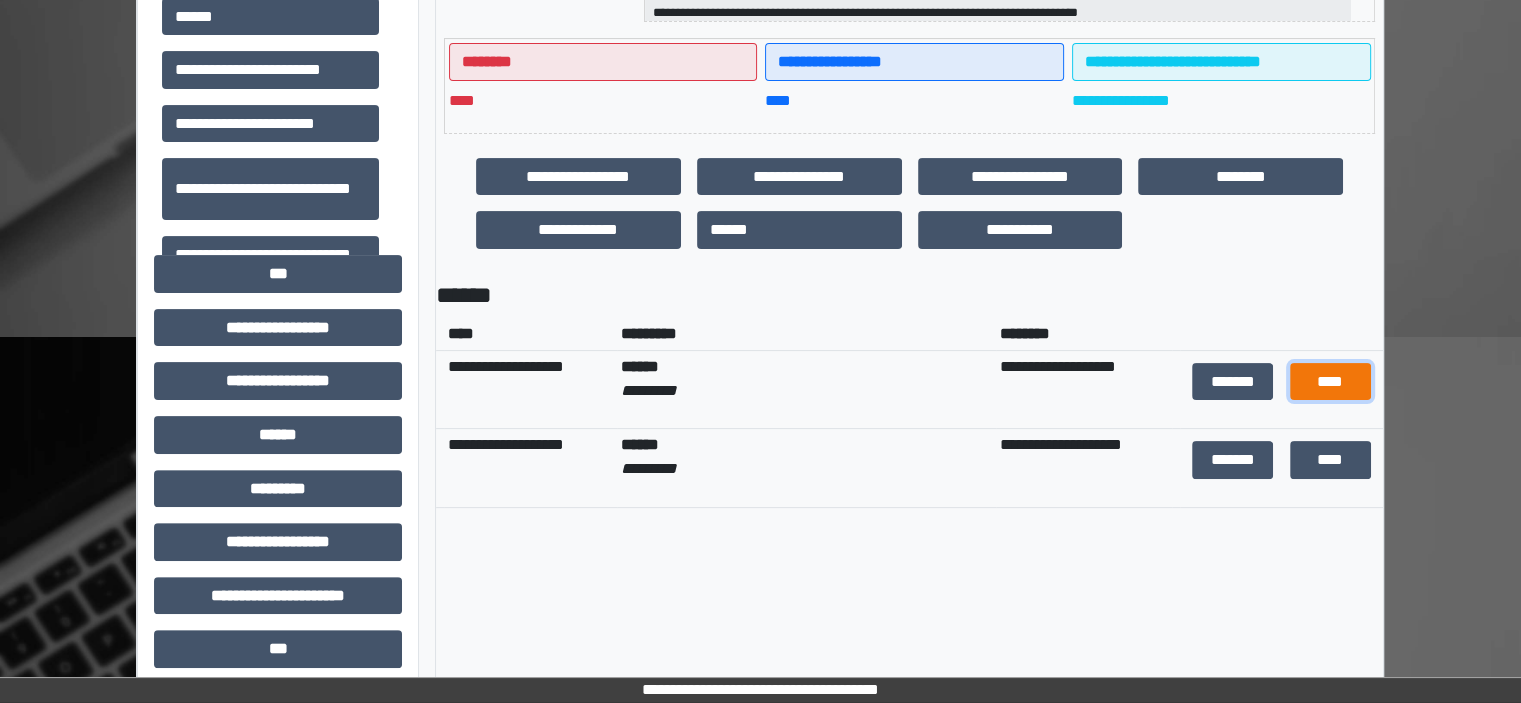 click on "****" at bounding box center (1330, 382) 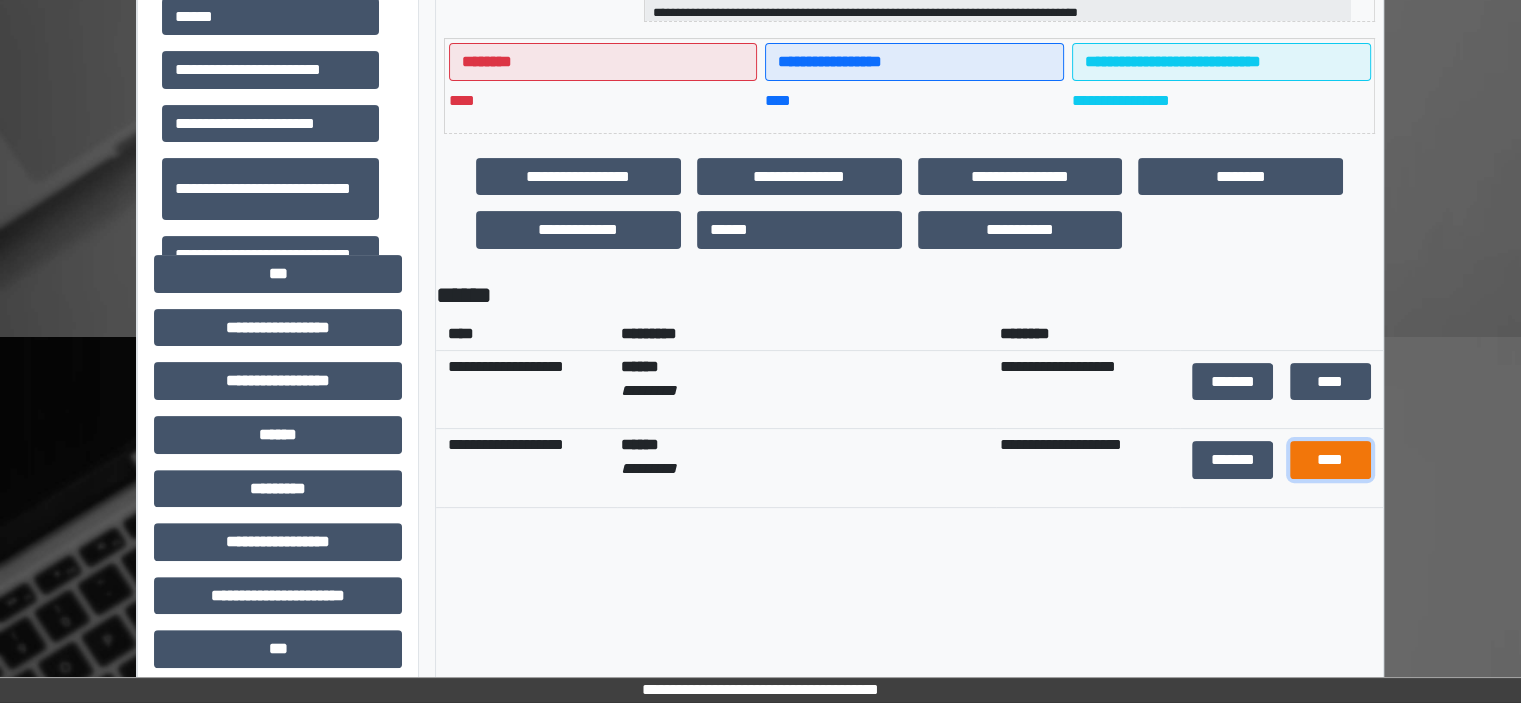 click on "****" at bounding box center (1330, 460) 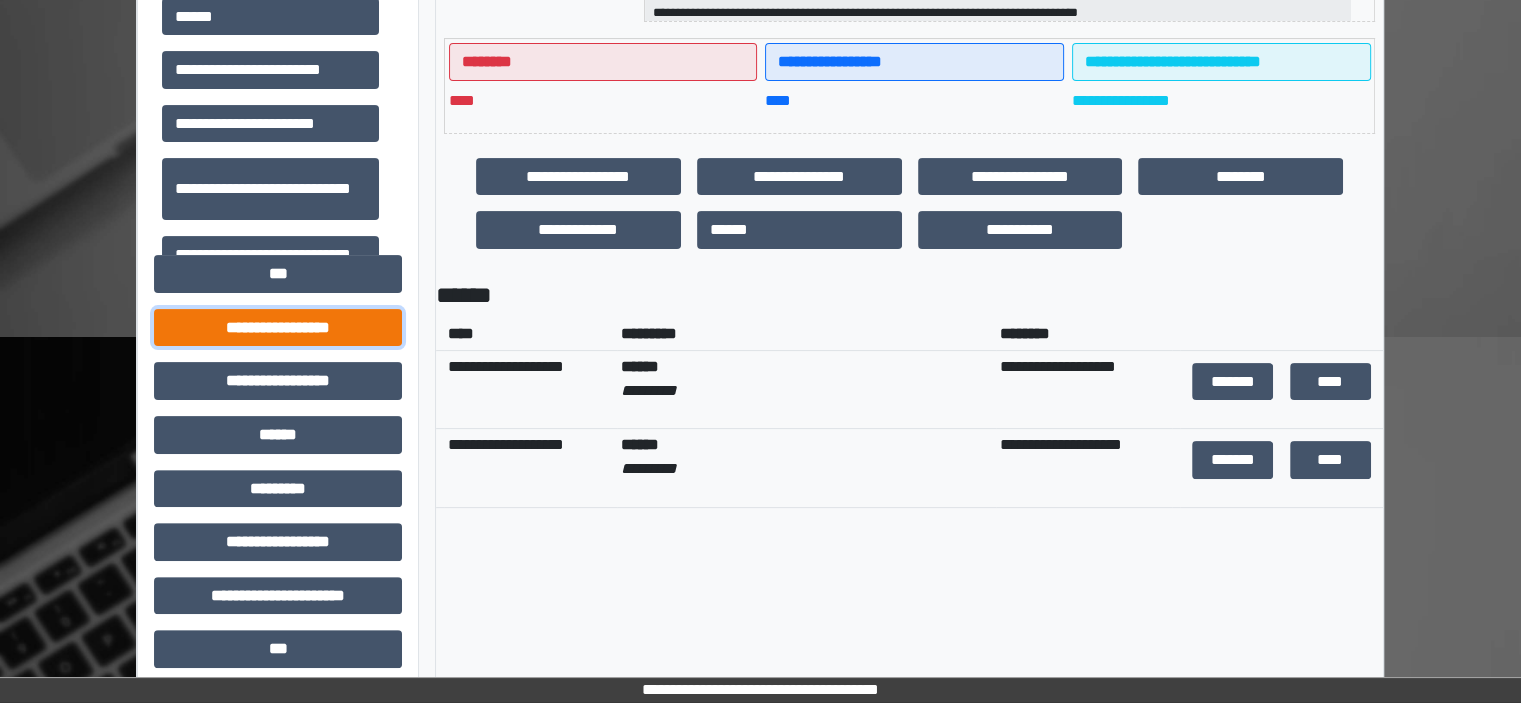 click on "**********" at bounding box center (278, 328) 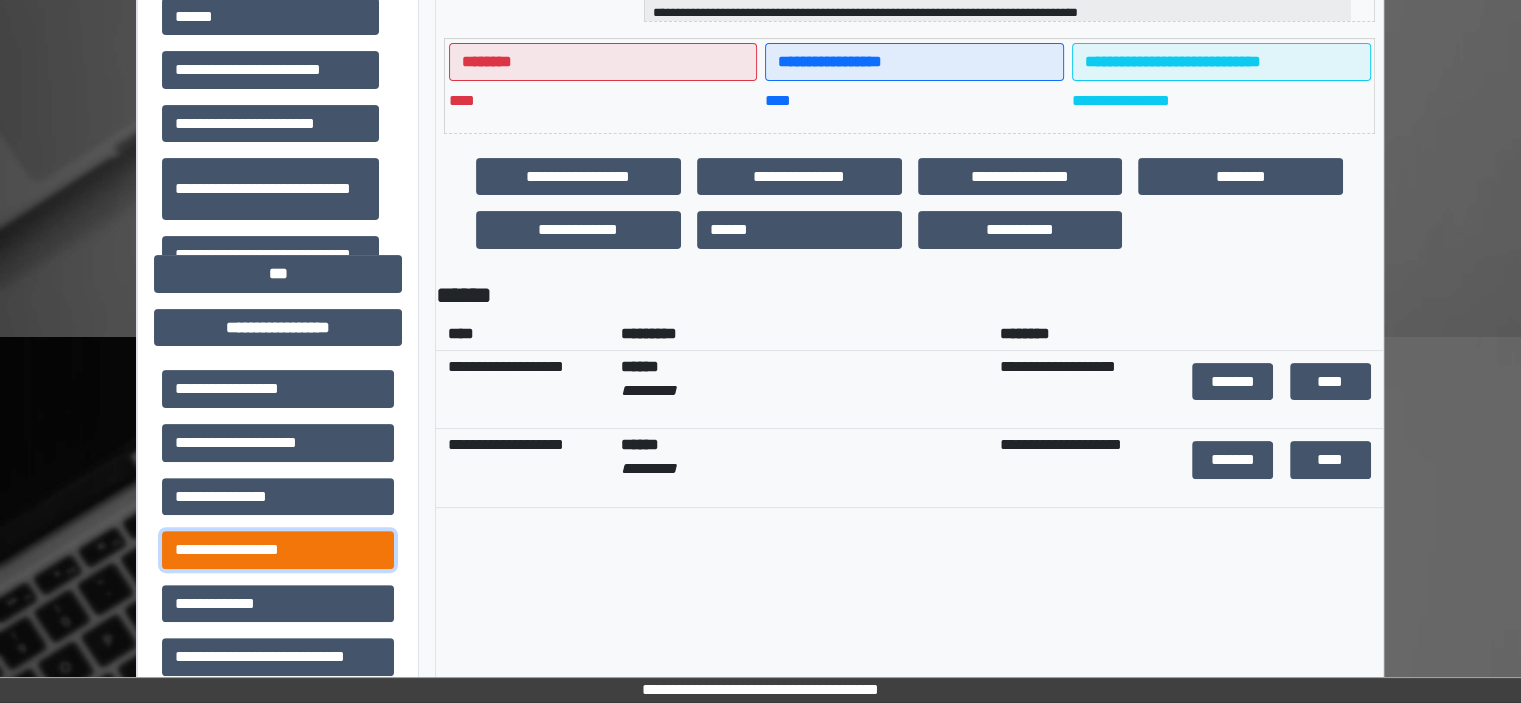 click on "**********" at bounding box center (278, 550) 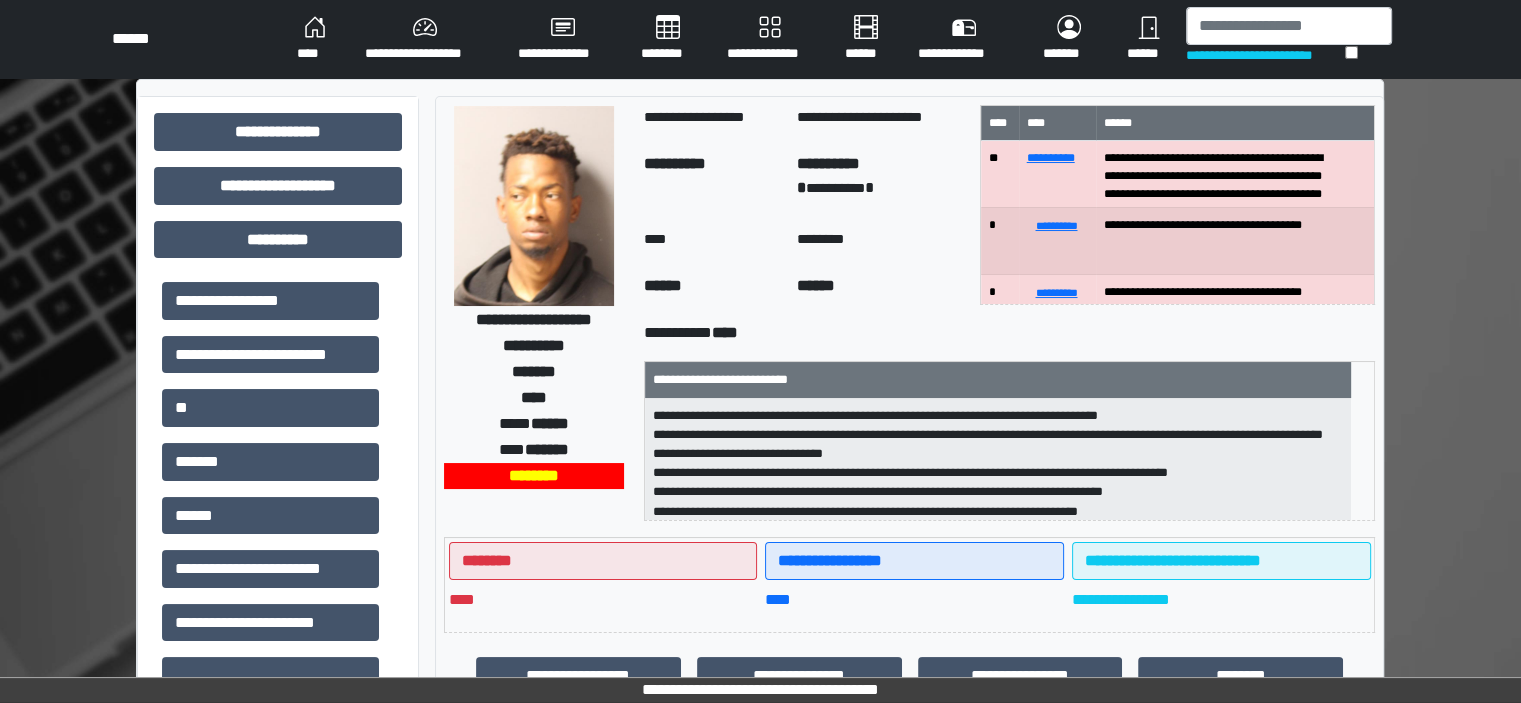 scroll, scrollTop: 0, scrollLeft: 0, axis: both 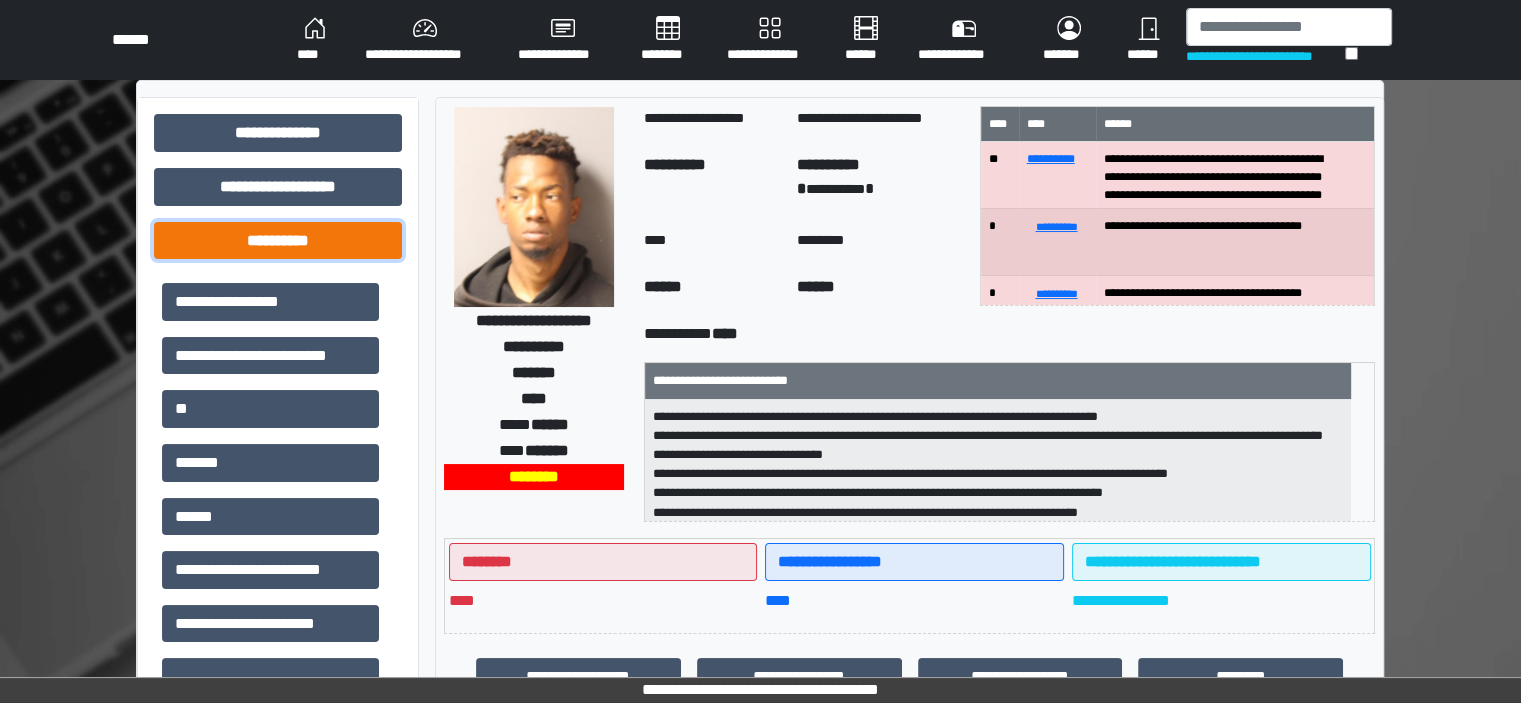 click on "**********" at bounding box center (278, 241) 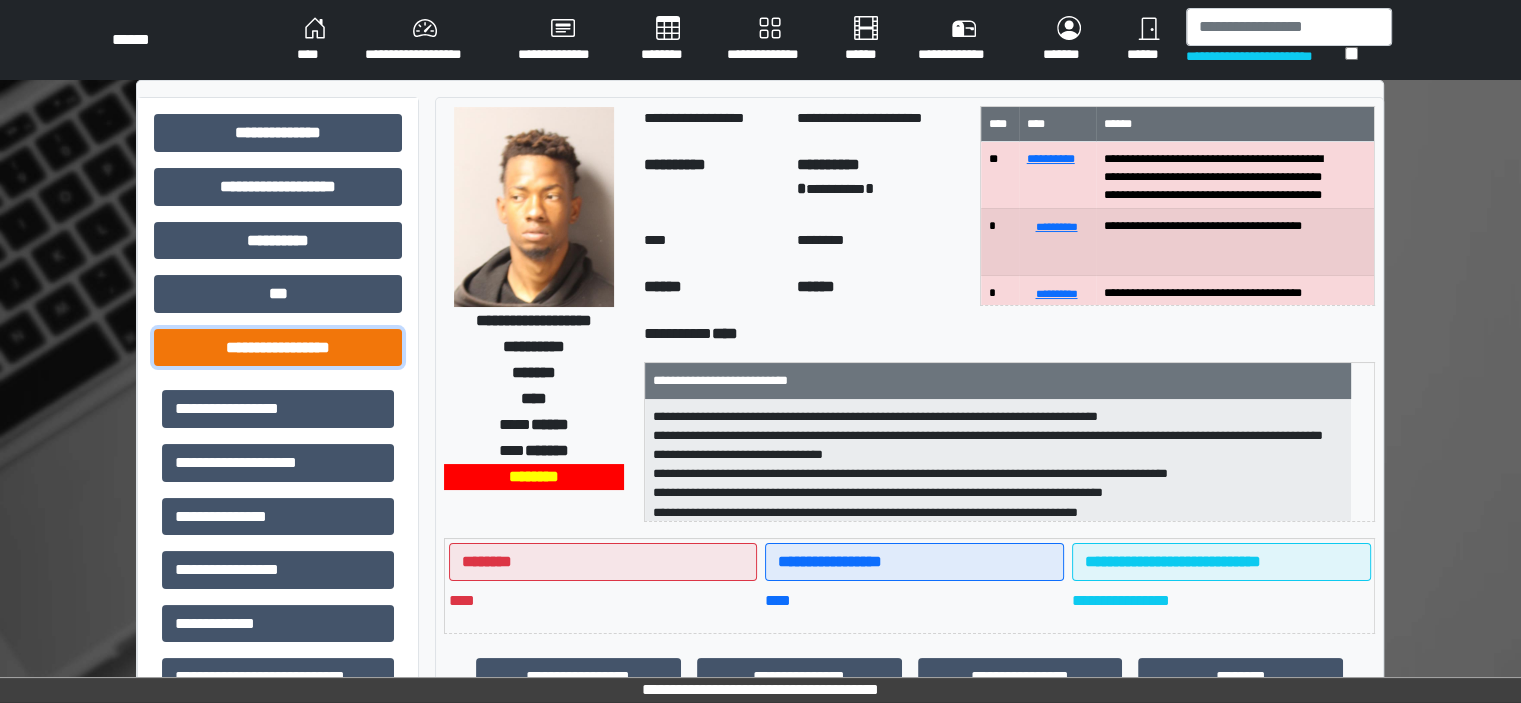 click on "**********" at bounding box center (278, 348) 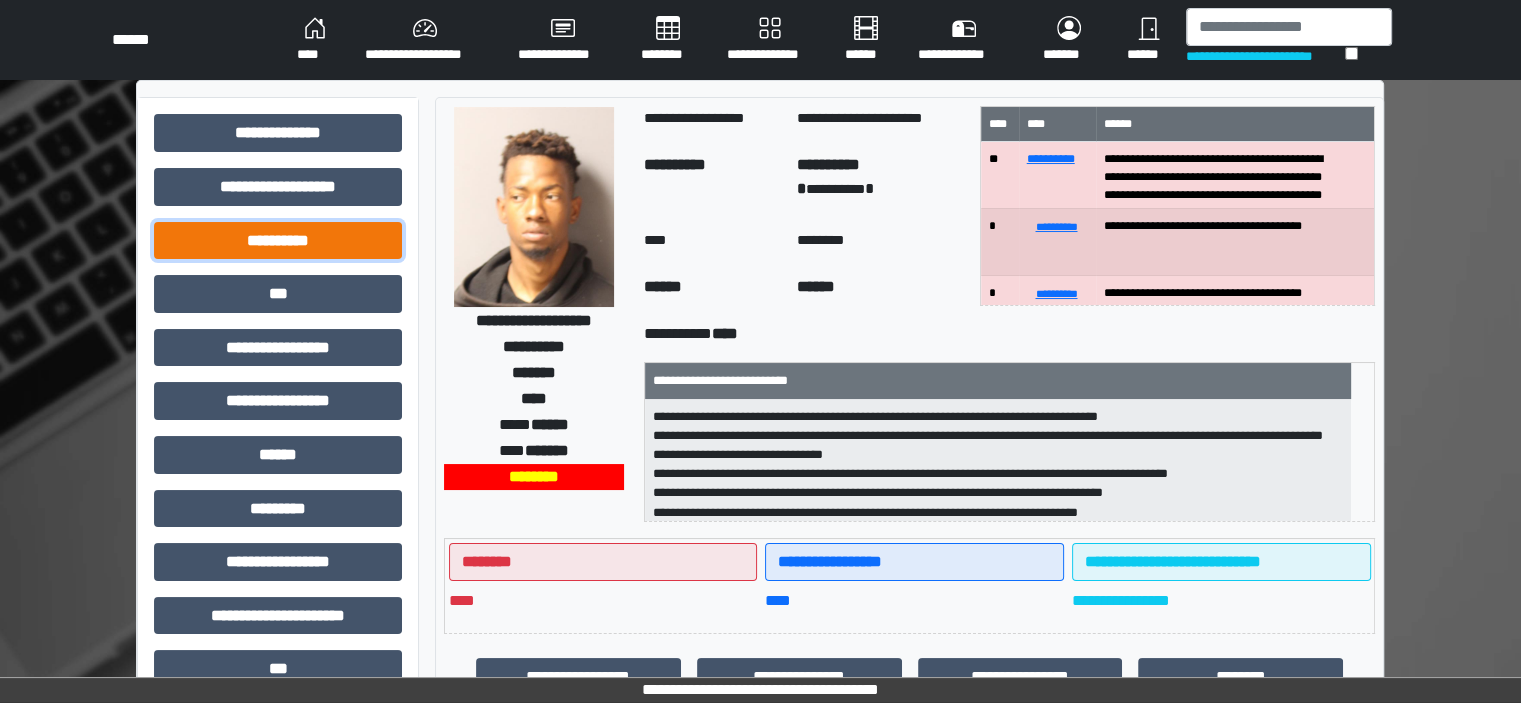 click on "**********" at bounding box center (278, 241) 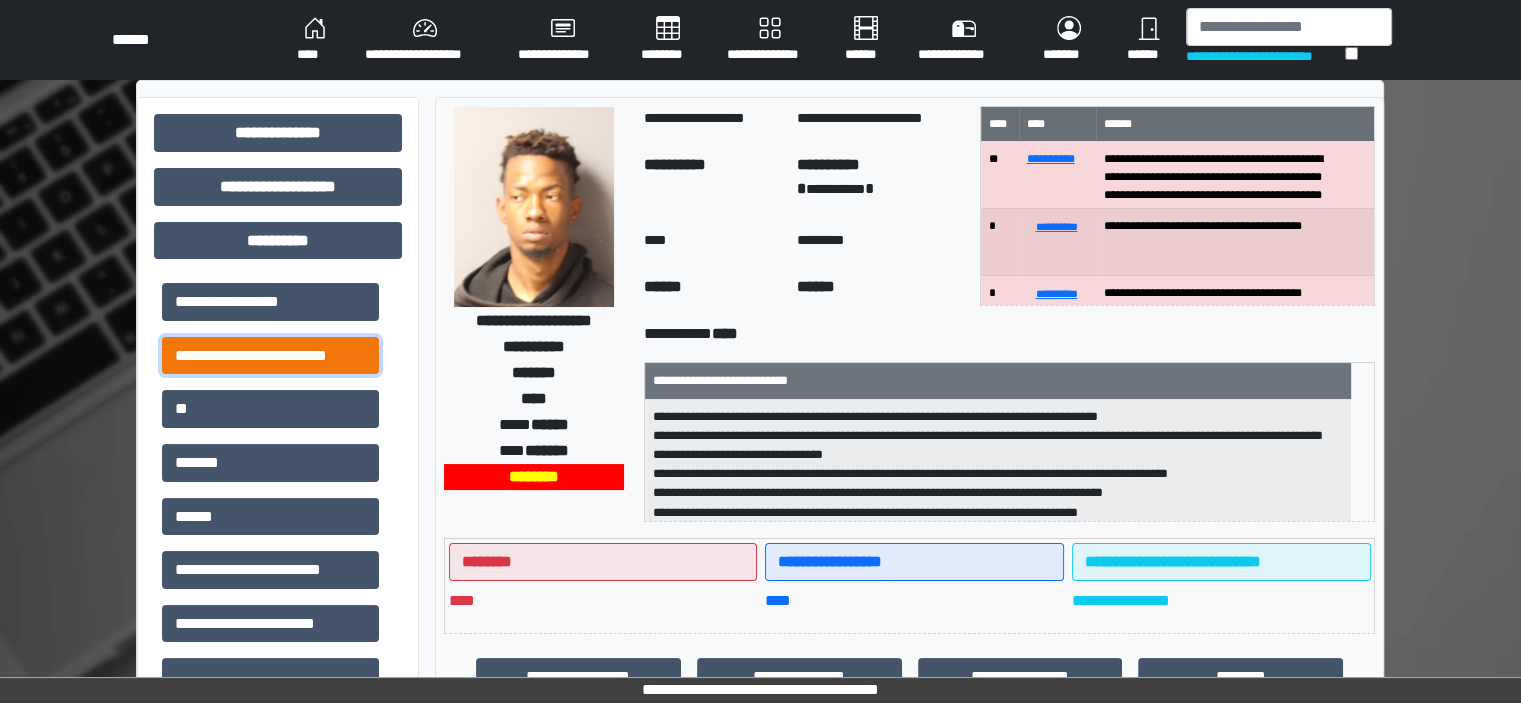 click on "**********" at bounding box center (270, 356) 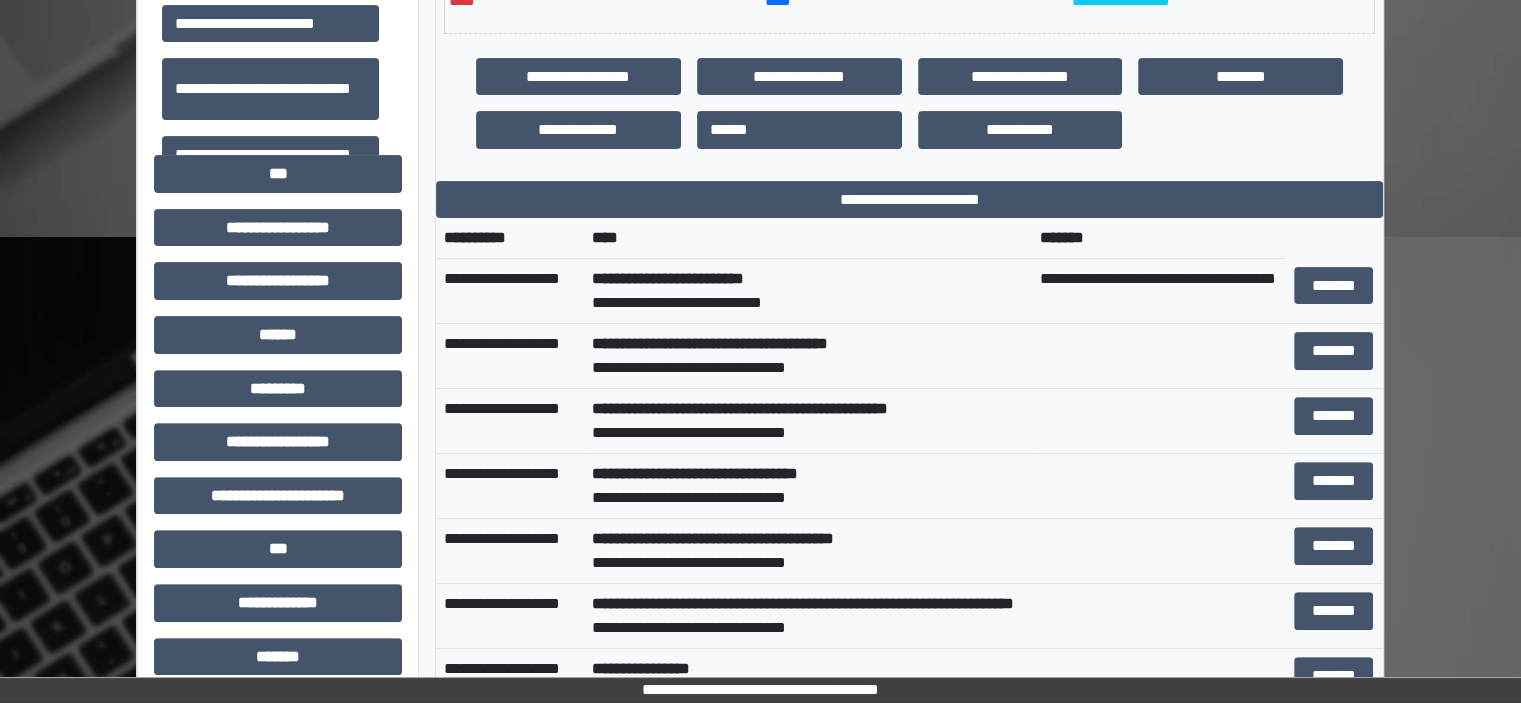scroll, scrollTop: 700, scrollLeft: 0, axis: vertical 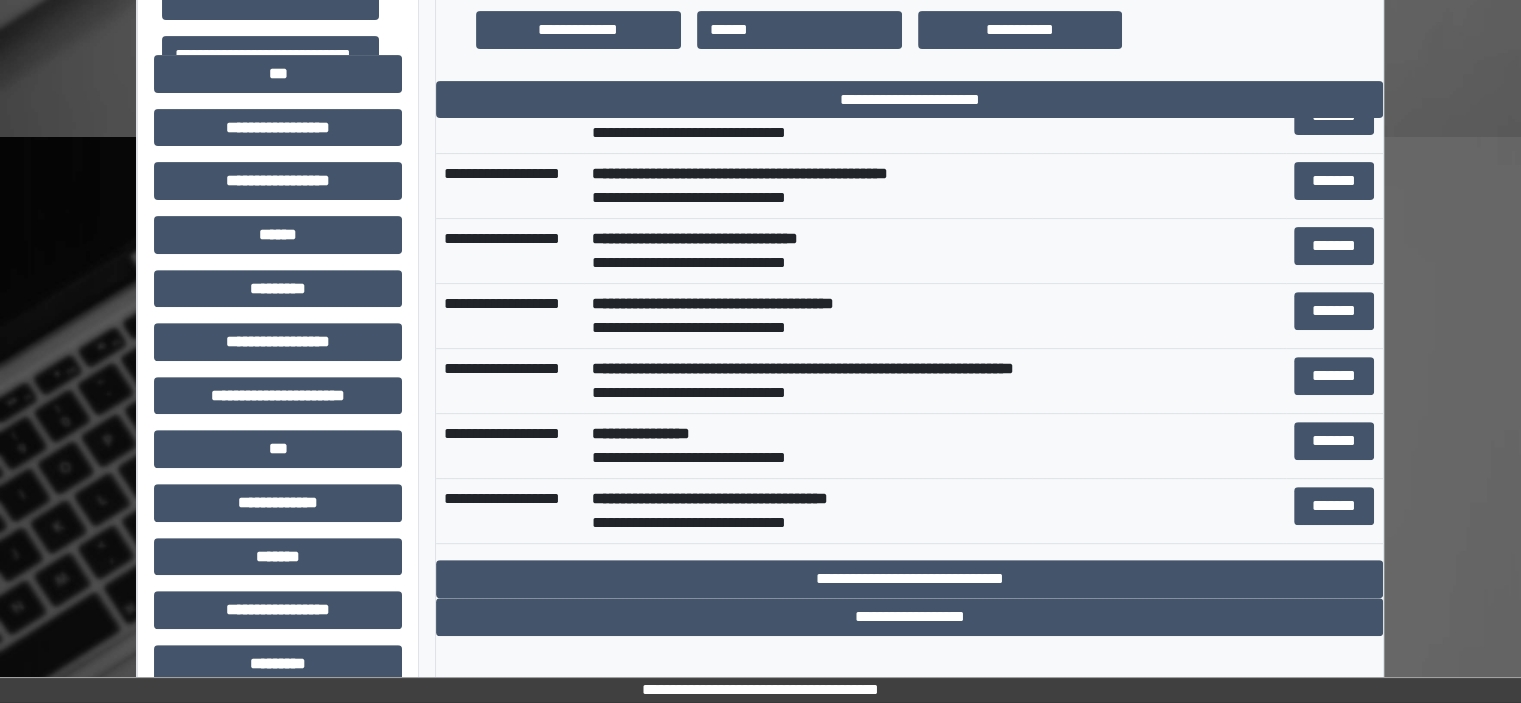 click on "**********" at bounding box center (808, 446) 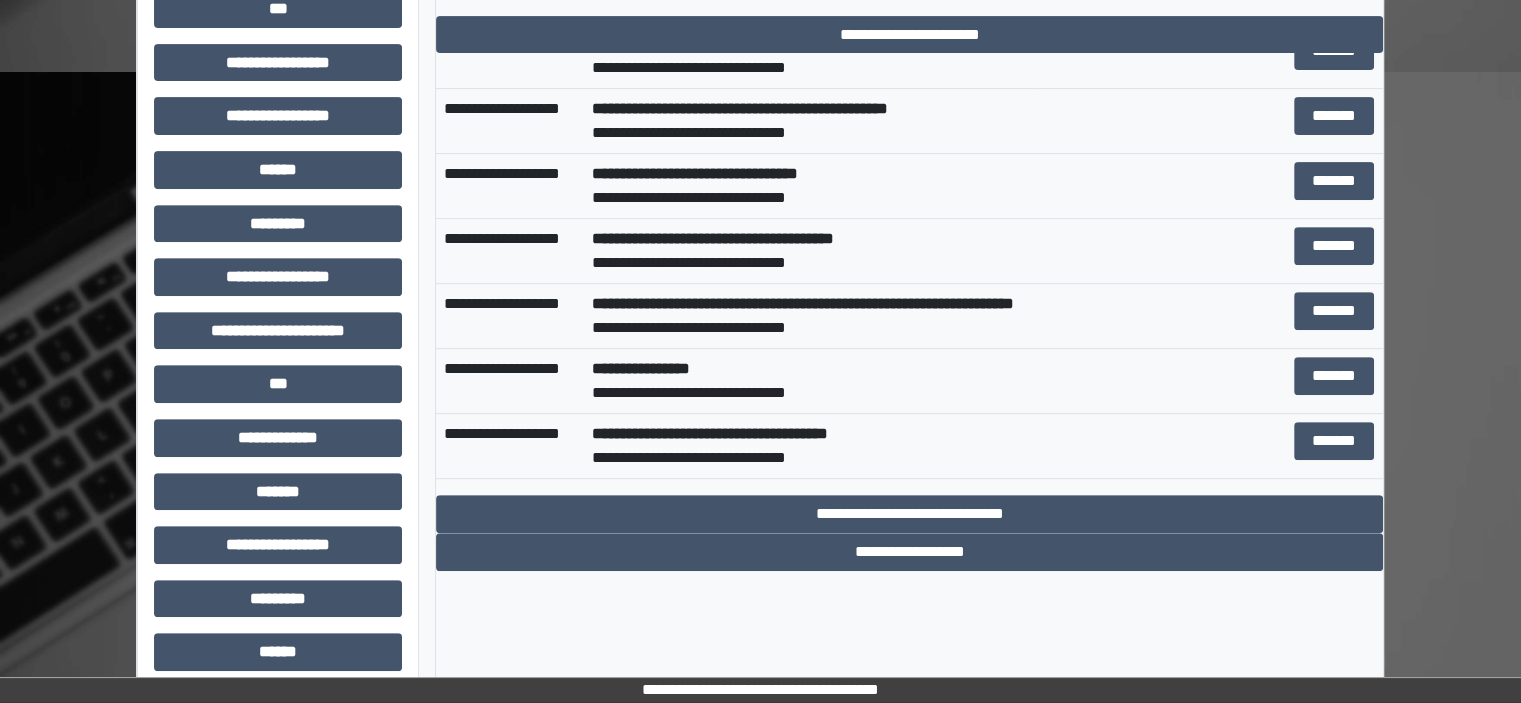 scroll, scrollTop: 900, scrollLeft: 0, axis: vertical 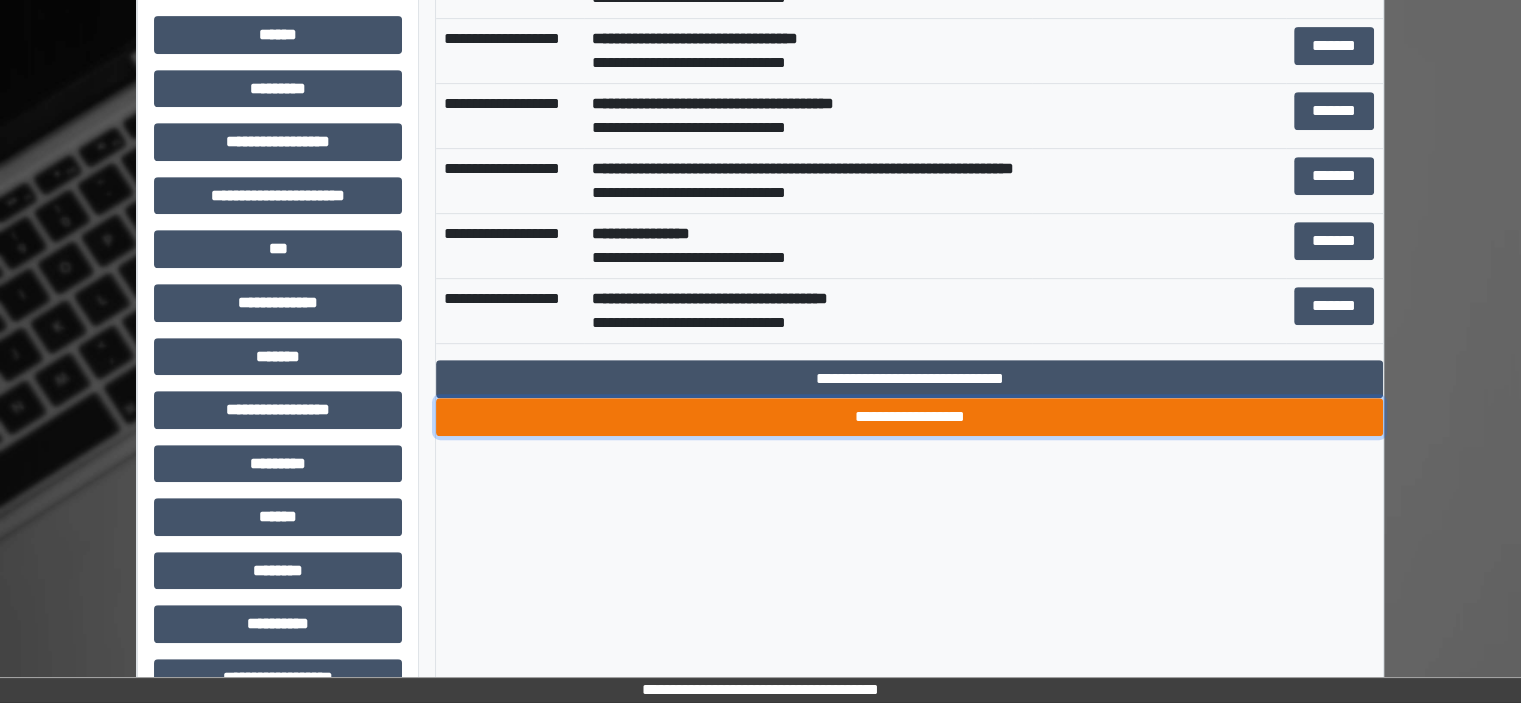 click on "**********" at bounding box center [909, 417] 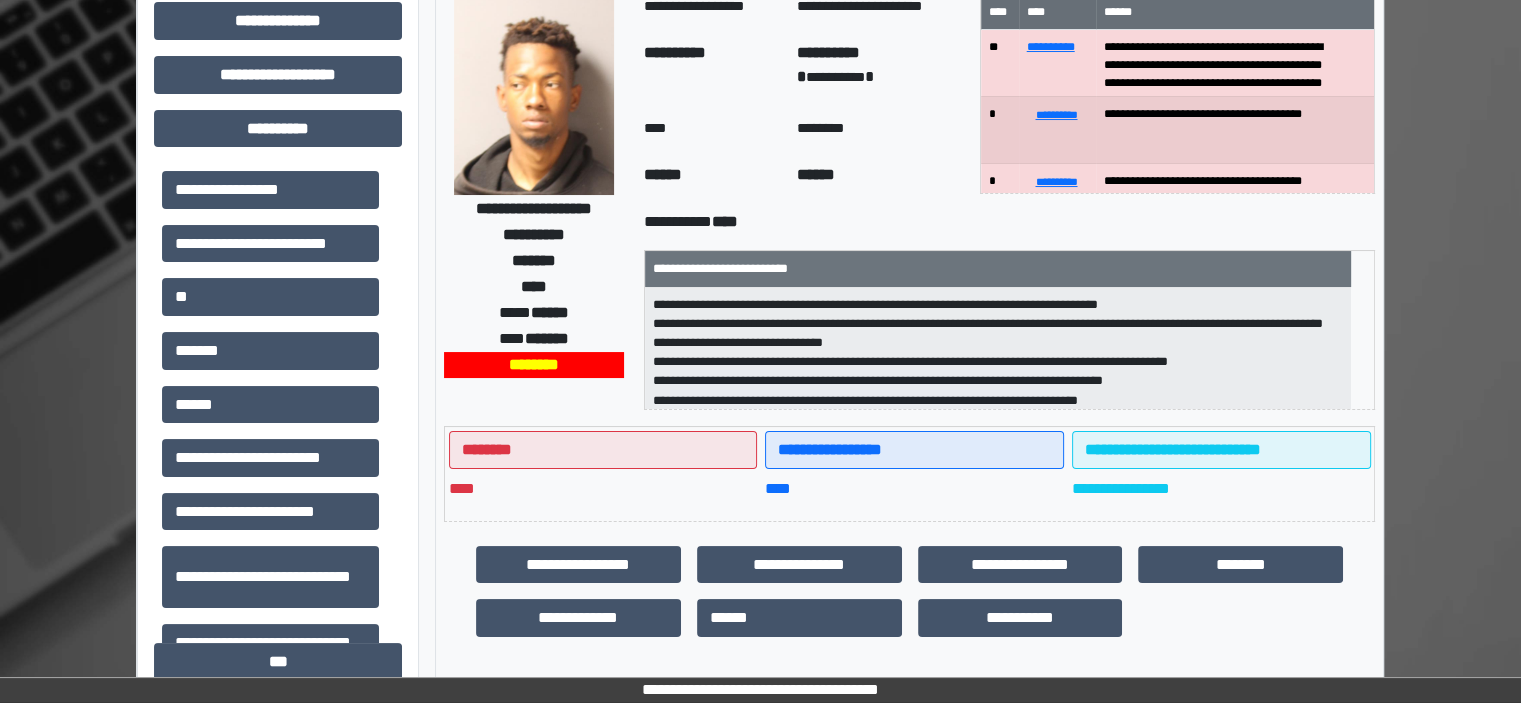 scroll, scrollTop: 0, scrollLeft: 0, axis: both 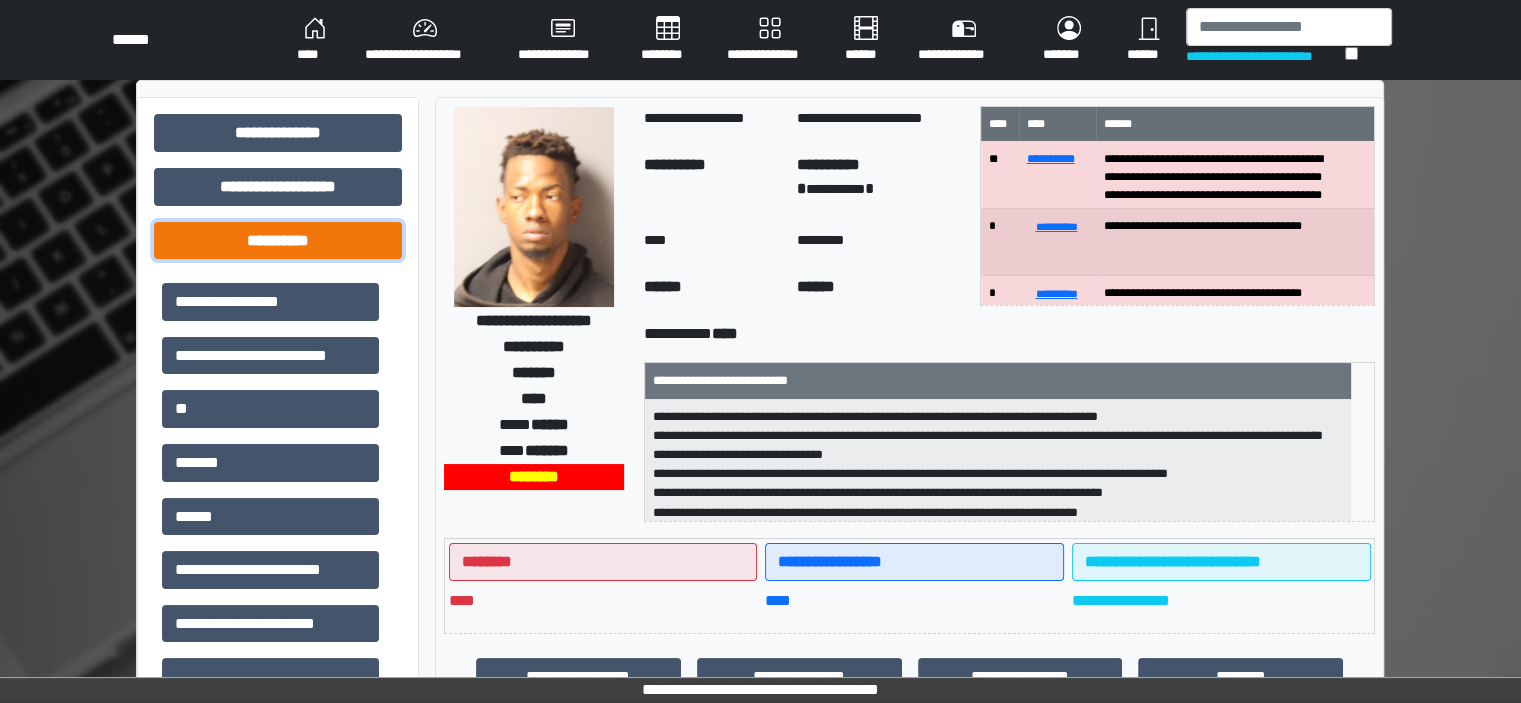 click on "**********" at bounding box center (278, 241) 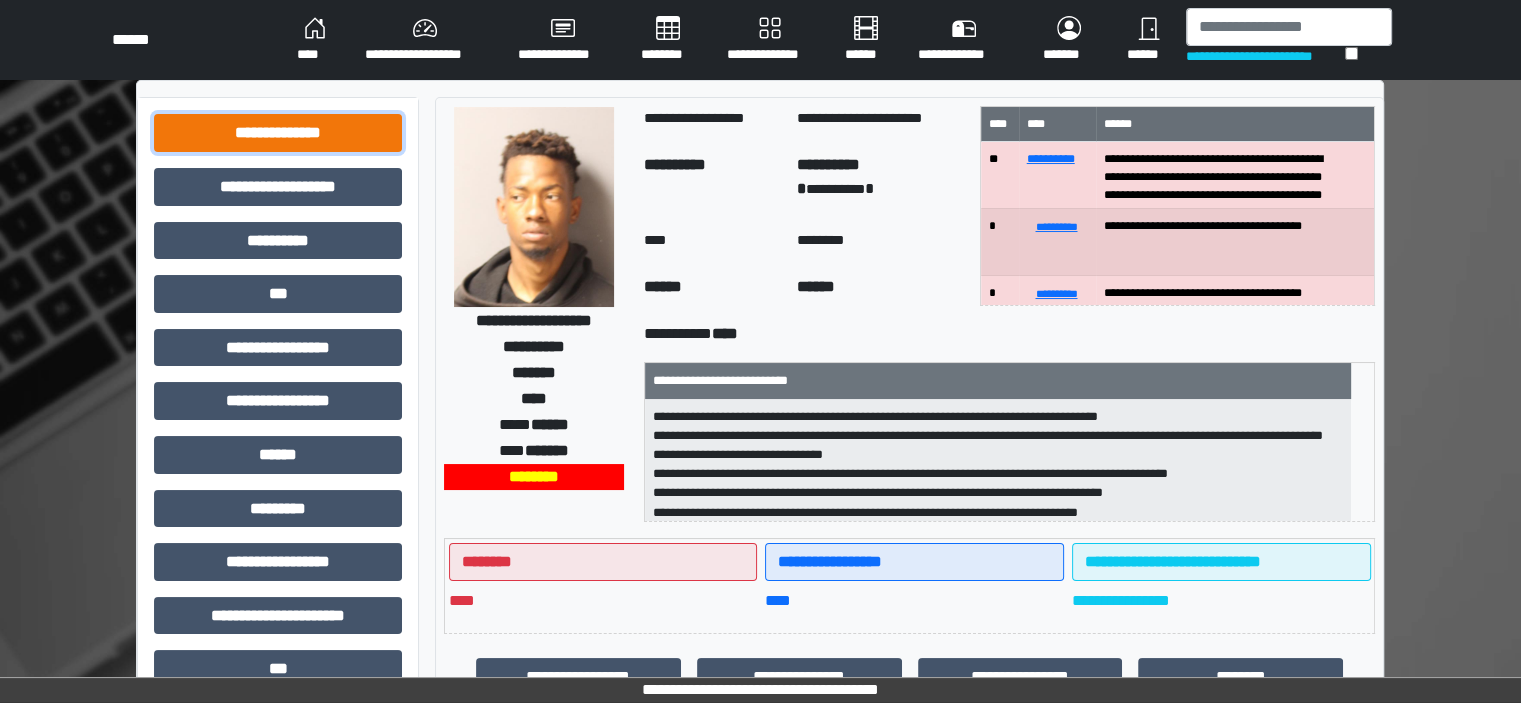 click on "**********" at bounding box center [278, 133] 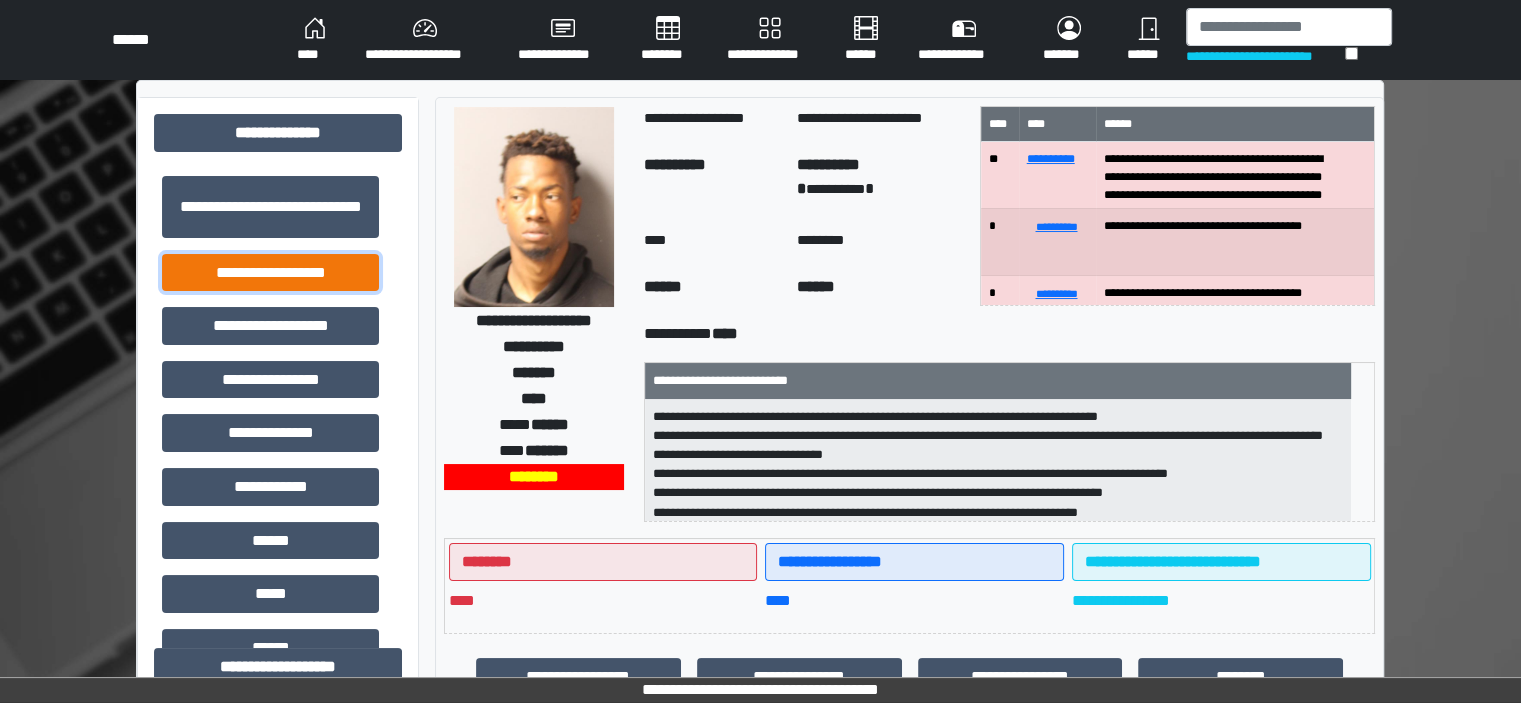 click on "**********" at bounding box center [270, 273] 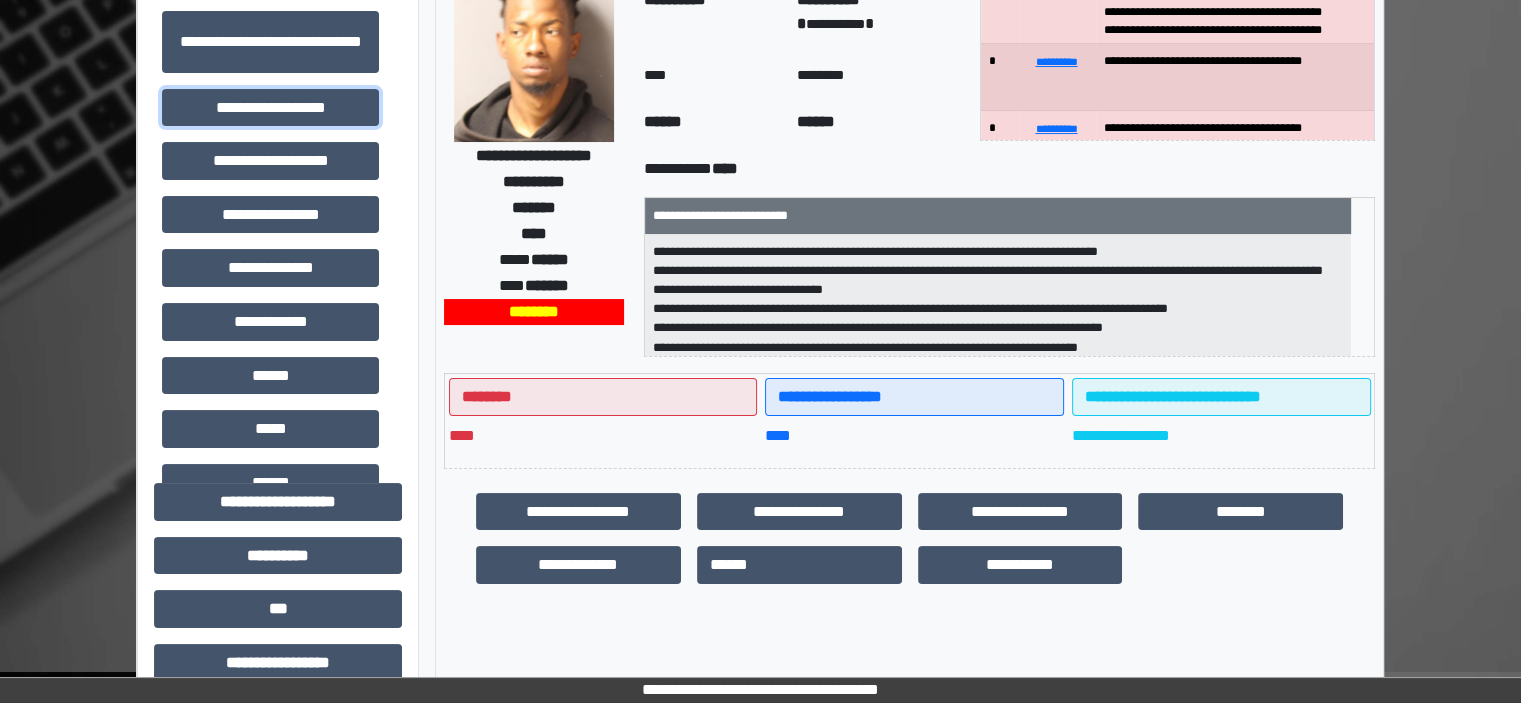 scroll, scrollTop: 200, scrollLeft: 0, axis: vertical 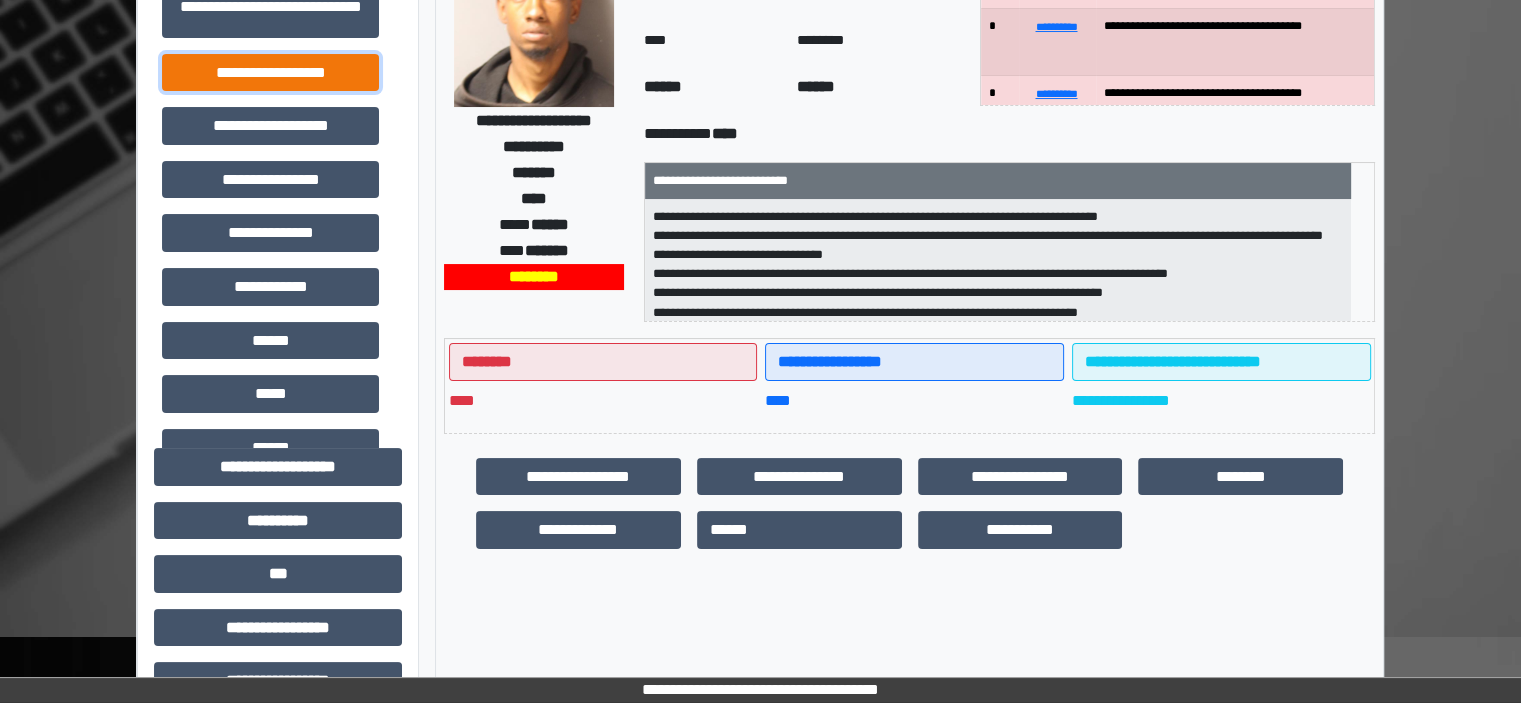 click on "**********" at bounding box center (270, 73) 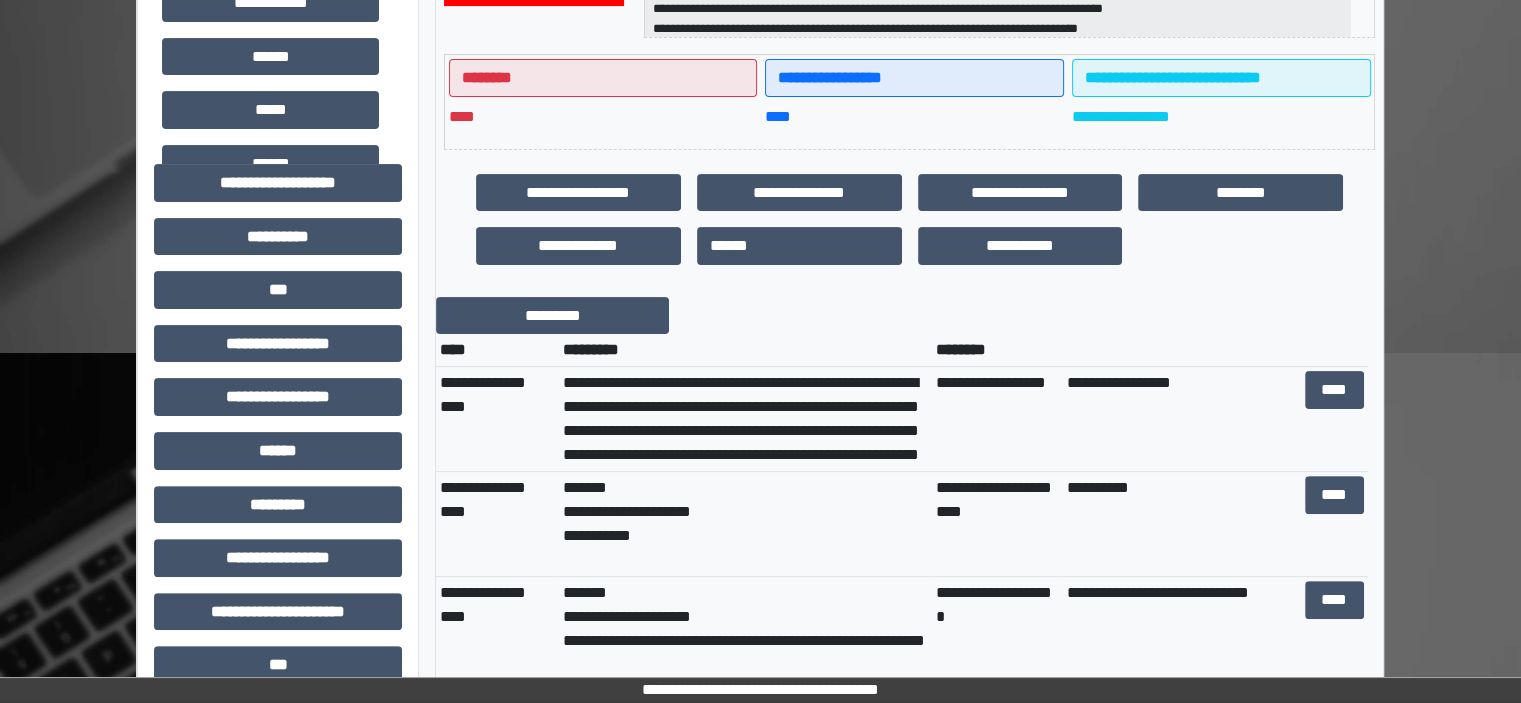 scroll, scrollTop: 500, scrollLeft: 0, axis: vertical 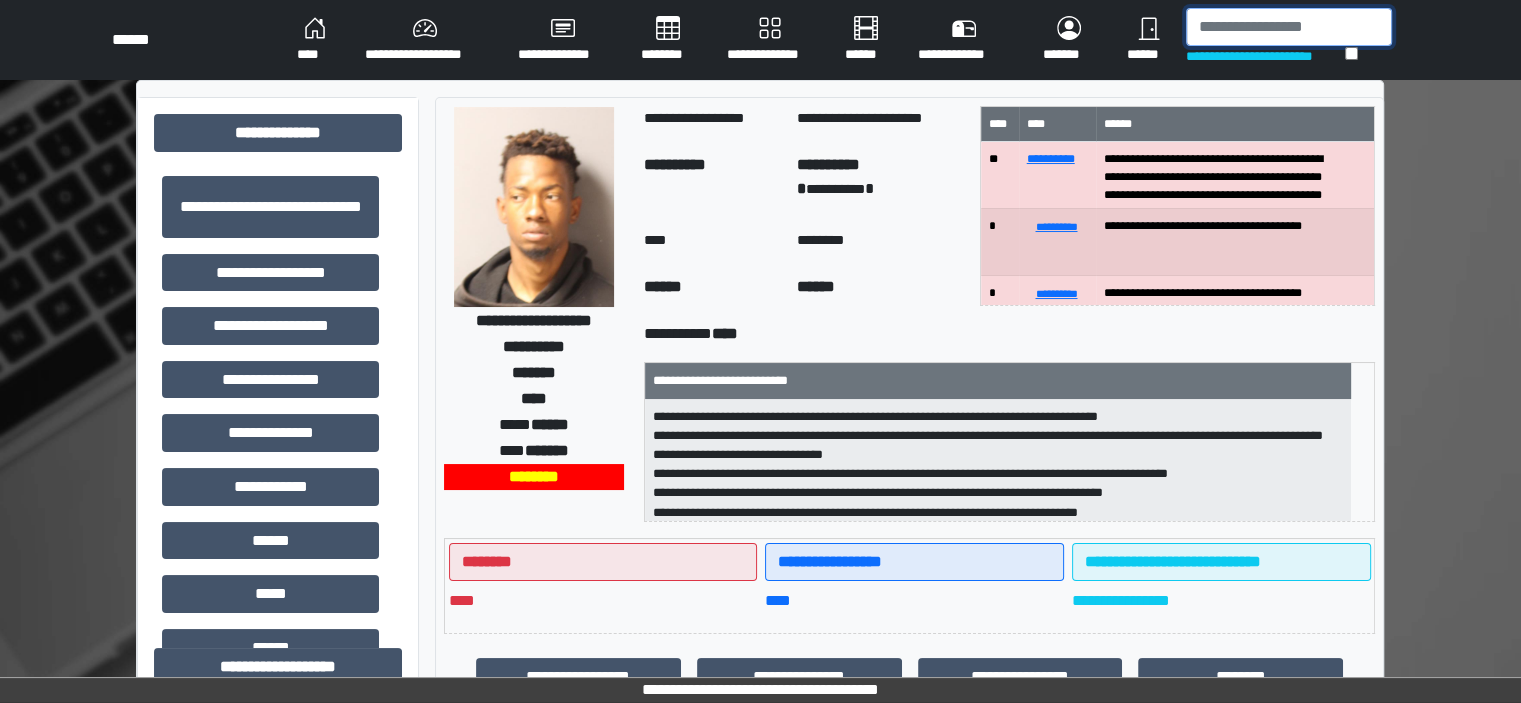 click at bounding box center [1289, 27] 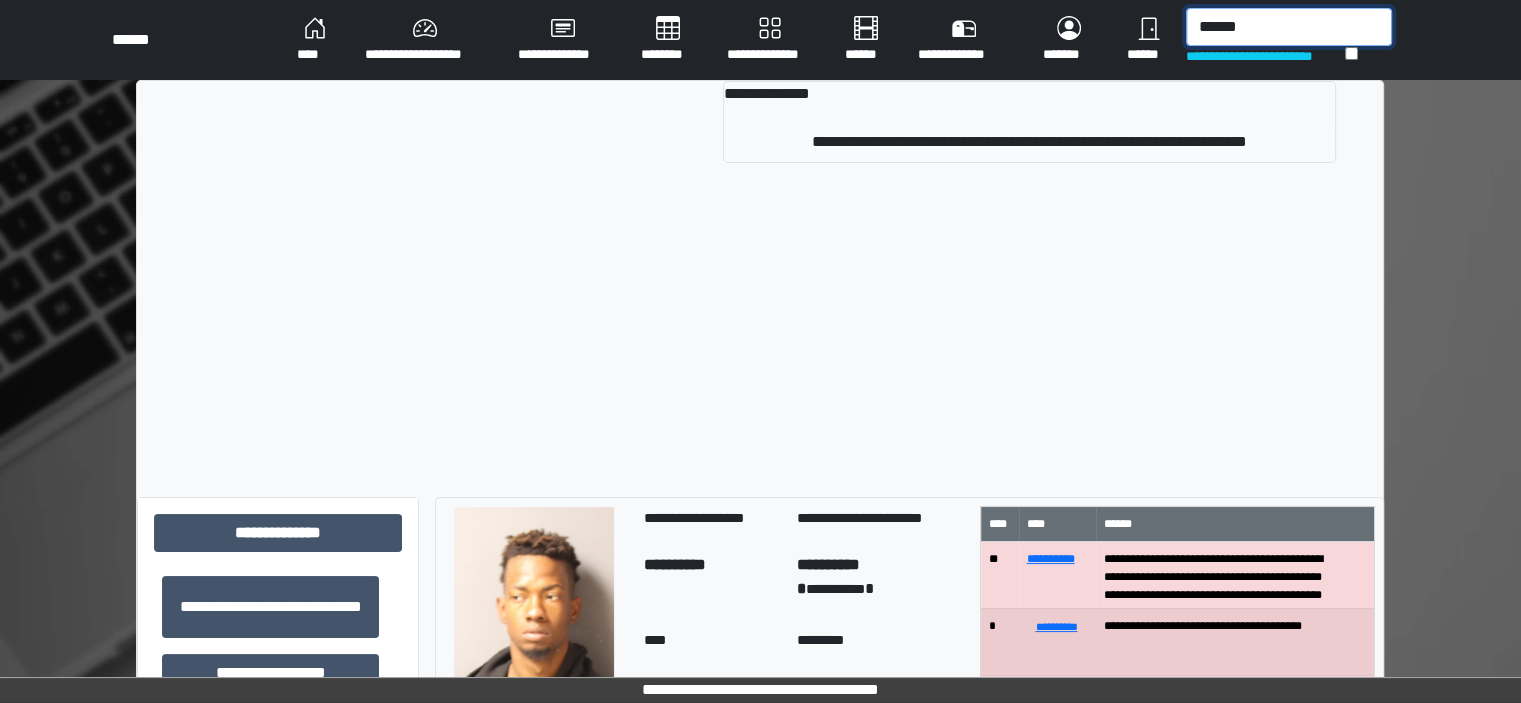 type on "******" 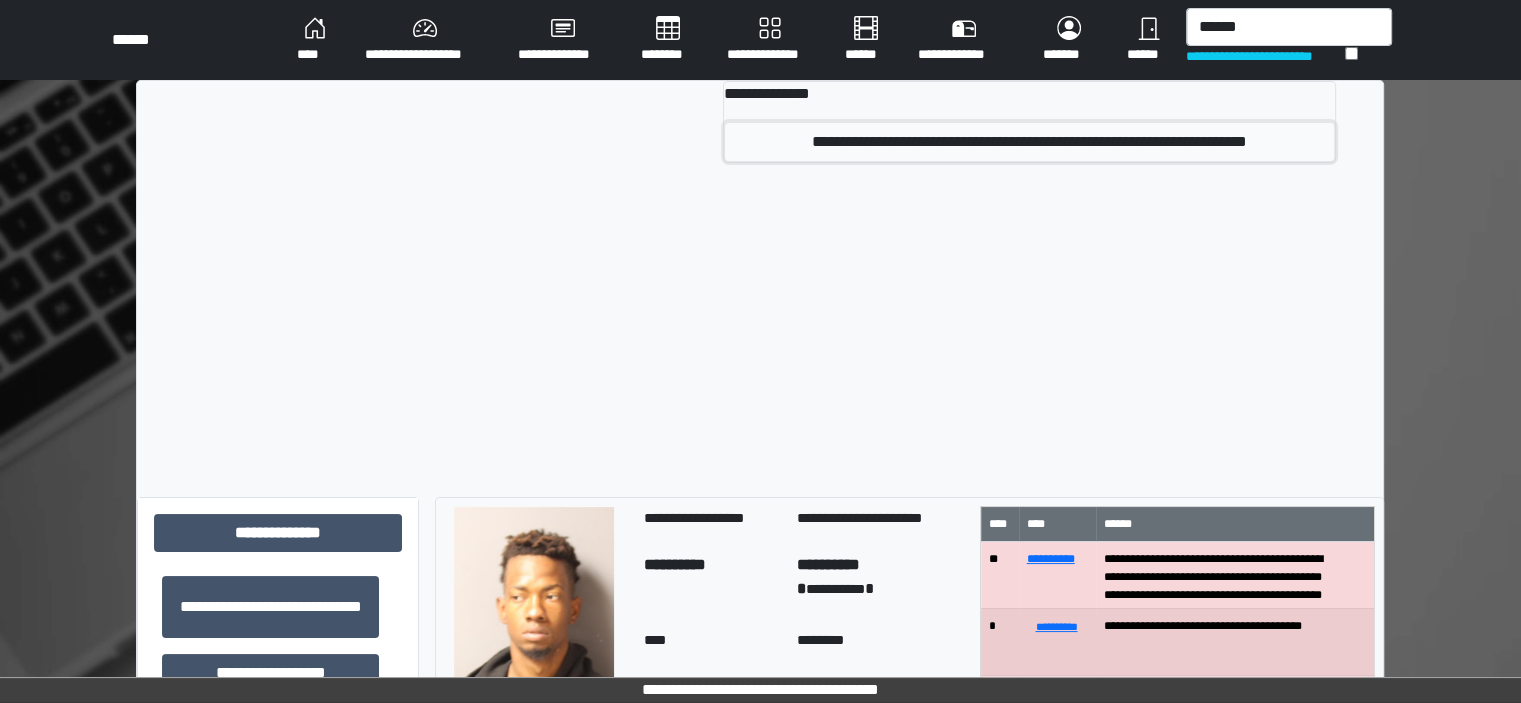 click on "**********" at bounding box center (1029, 142) 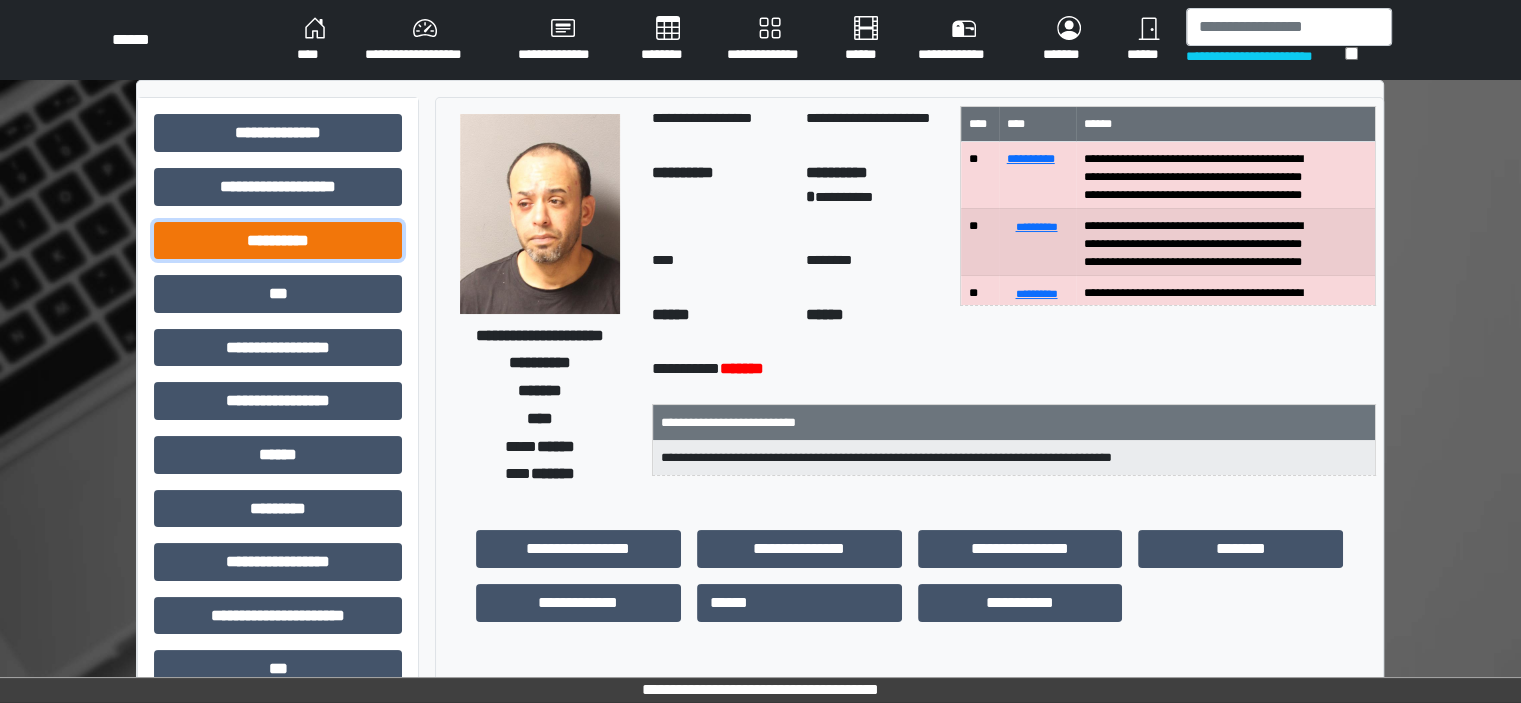 click on "**********" at bounding box center [278, 241] 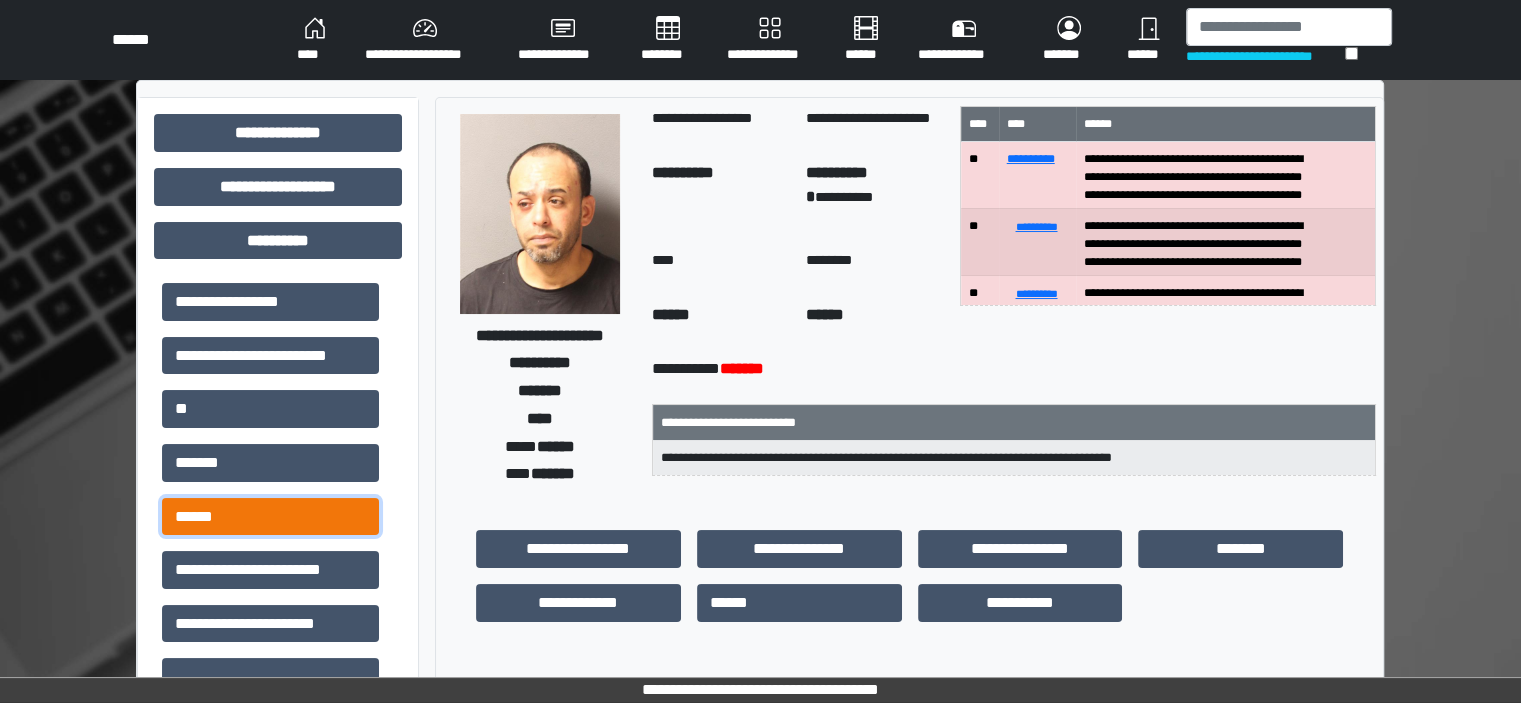 click on "******" at bounding box center (270, 517) 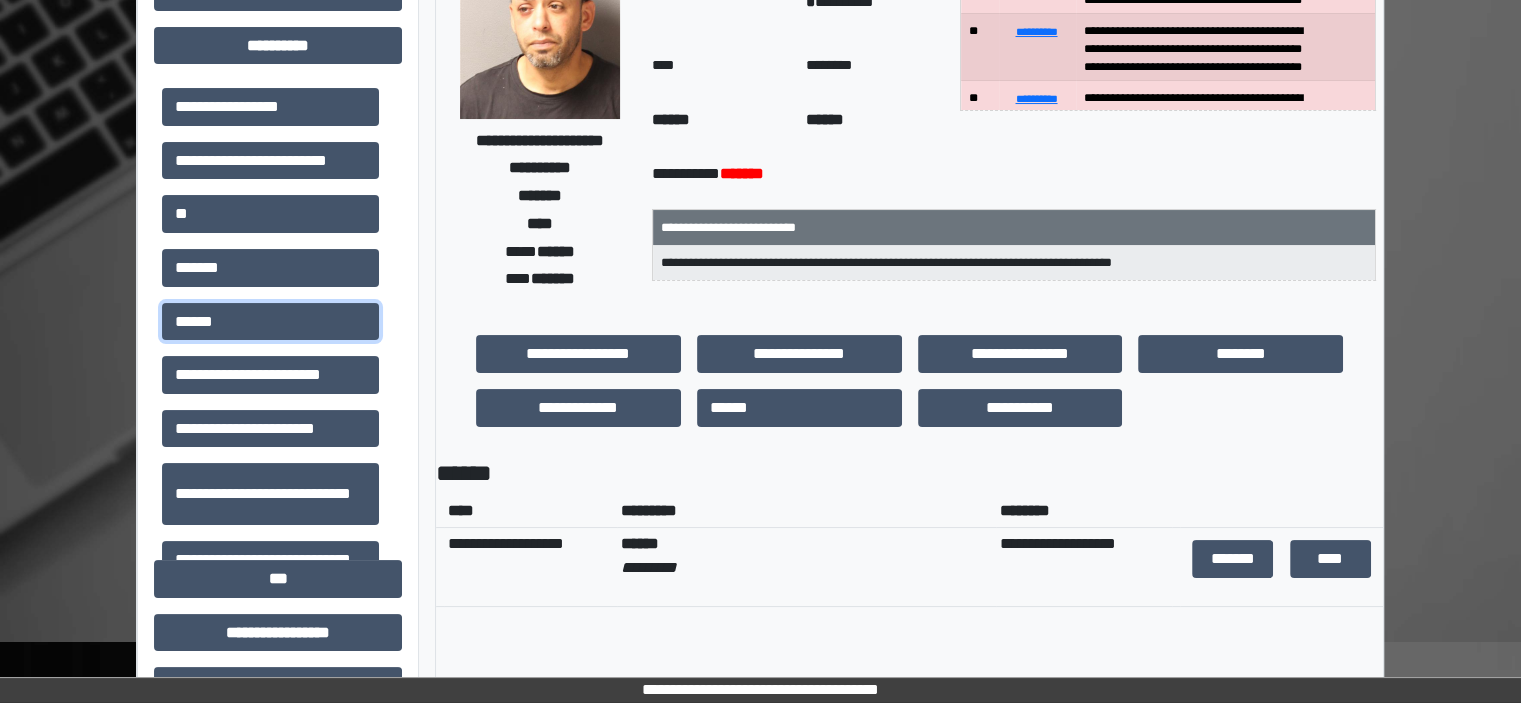scroll, scrollTop: 200, scrollLeft: 0, axis: vertical 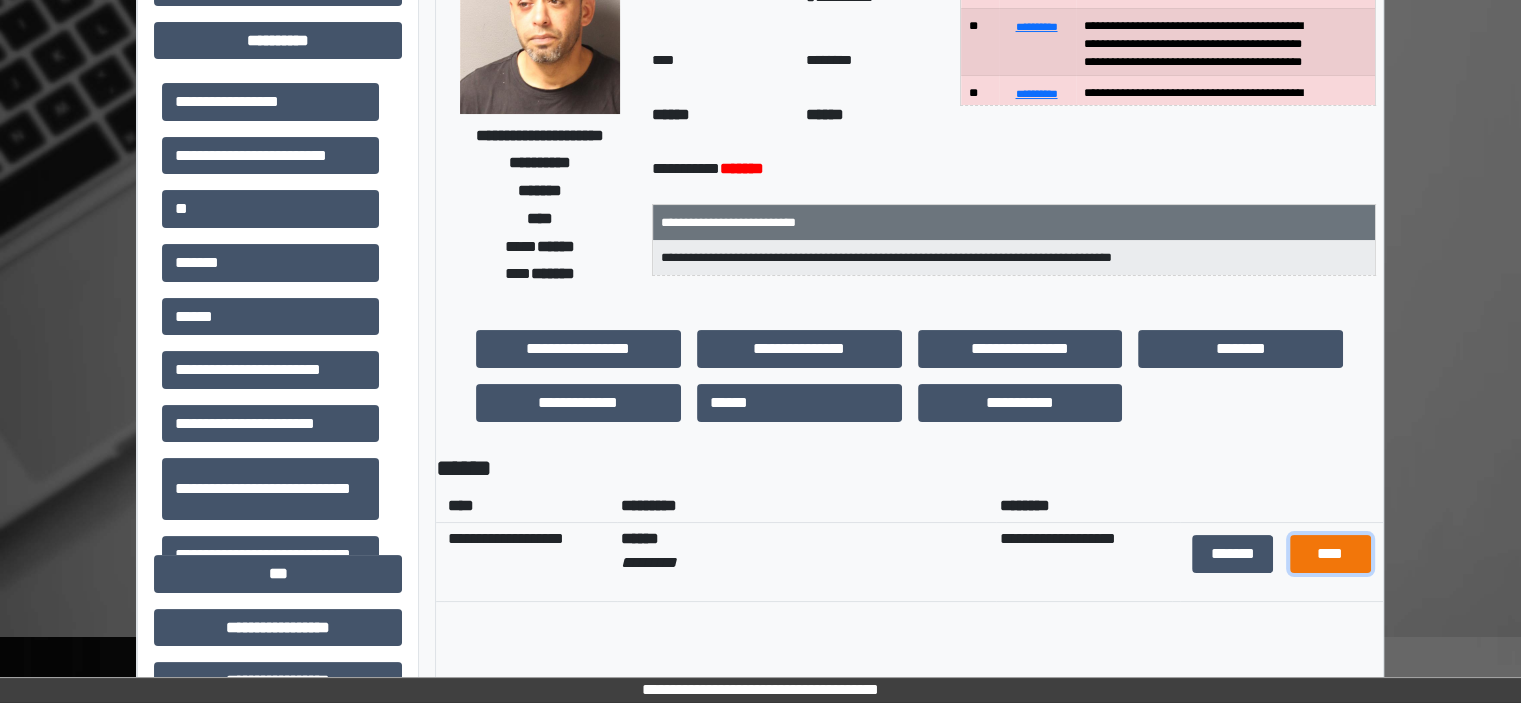 click on "****" at bounding box center (1330, 554) 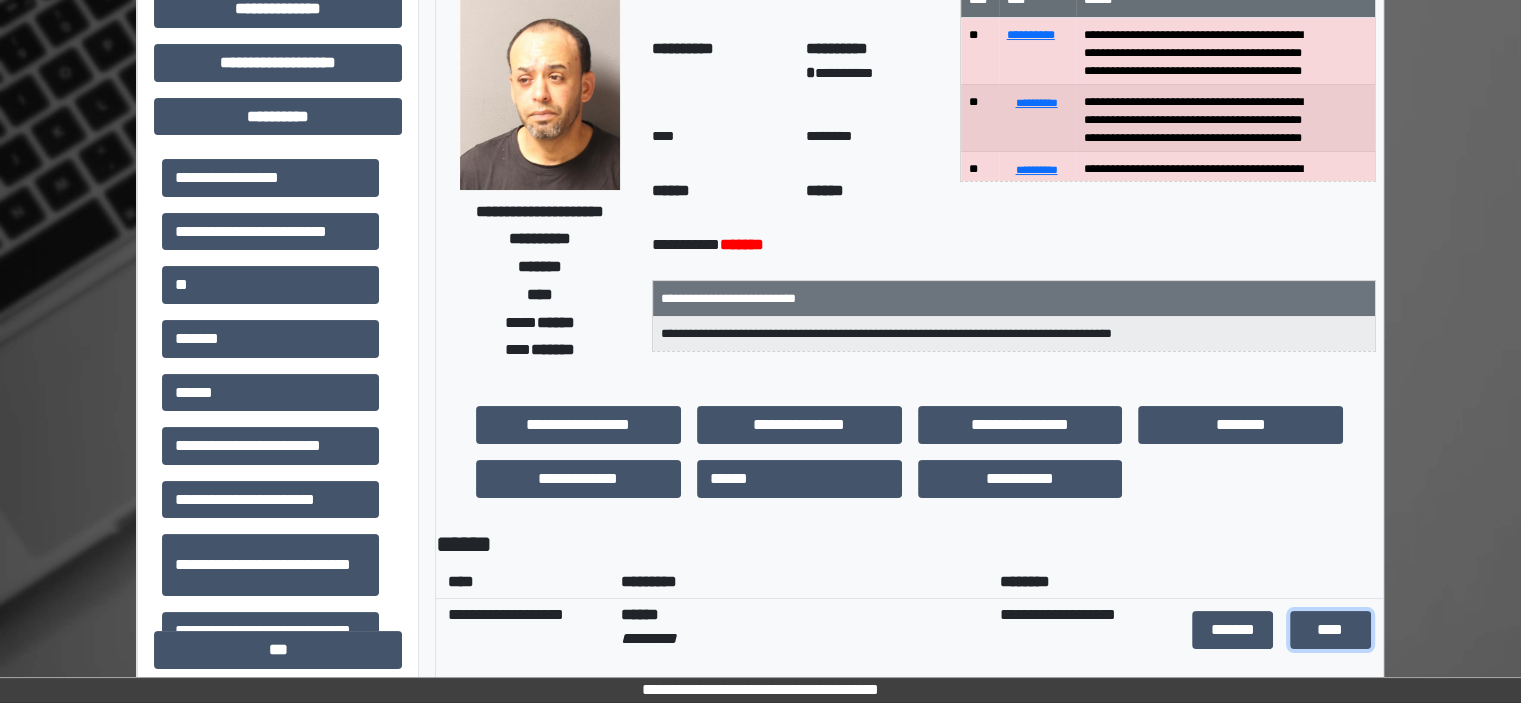 scroll, scrollTop: 0, scrollLeft: 0, axis: both 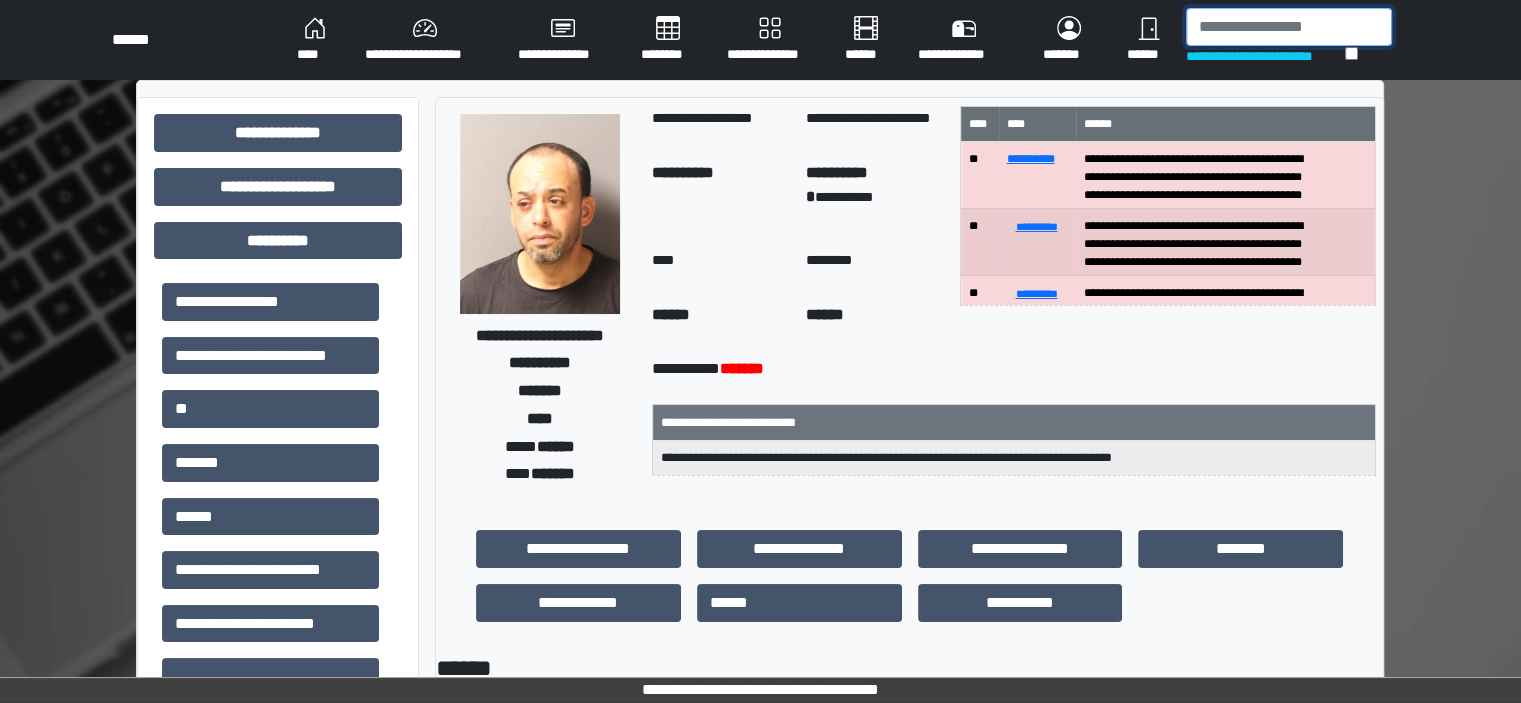 click at bounding box center (1289, 27) 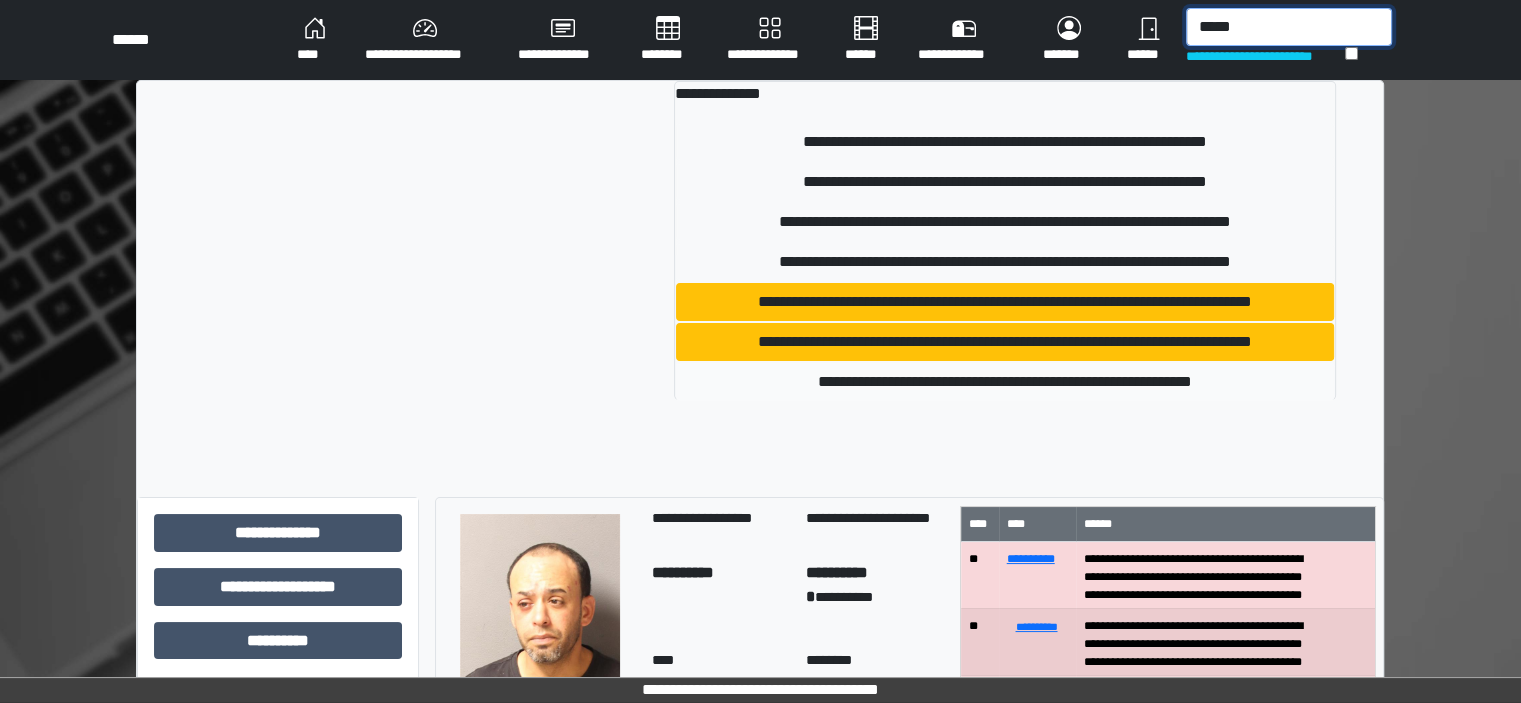 type on "*****" 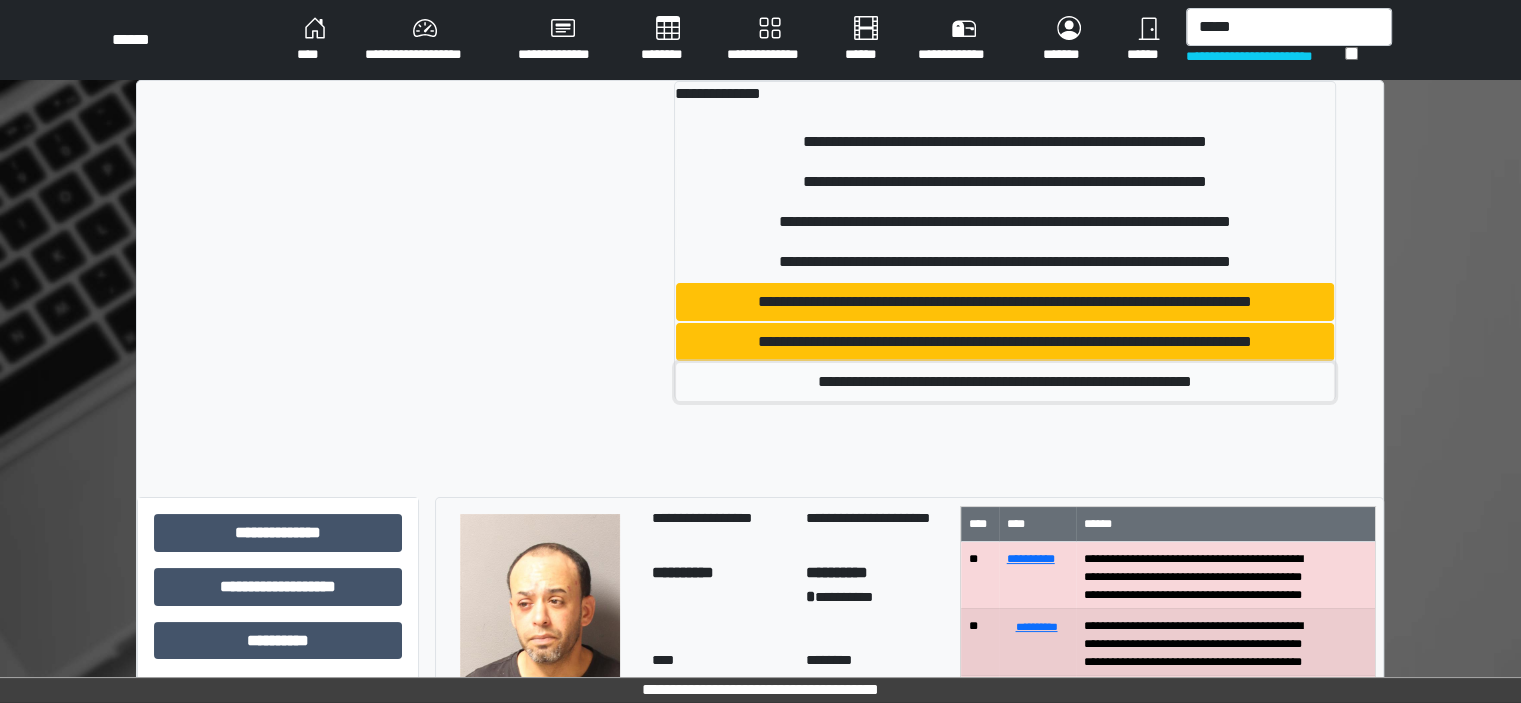 click on "**********" at bounding box center (1005, 382) 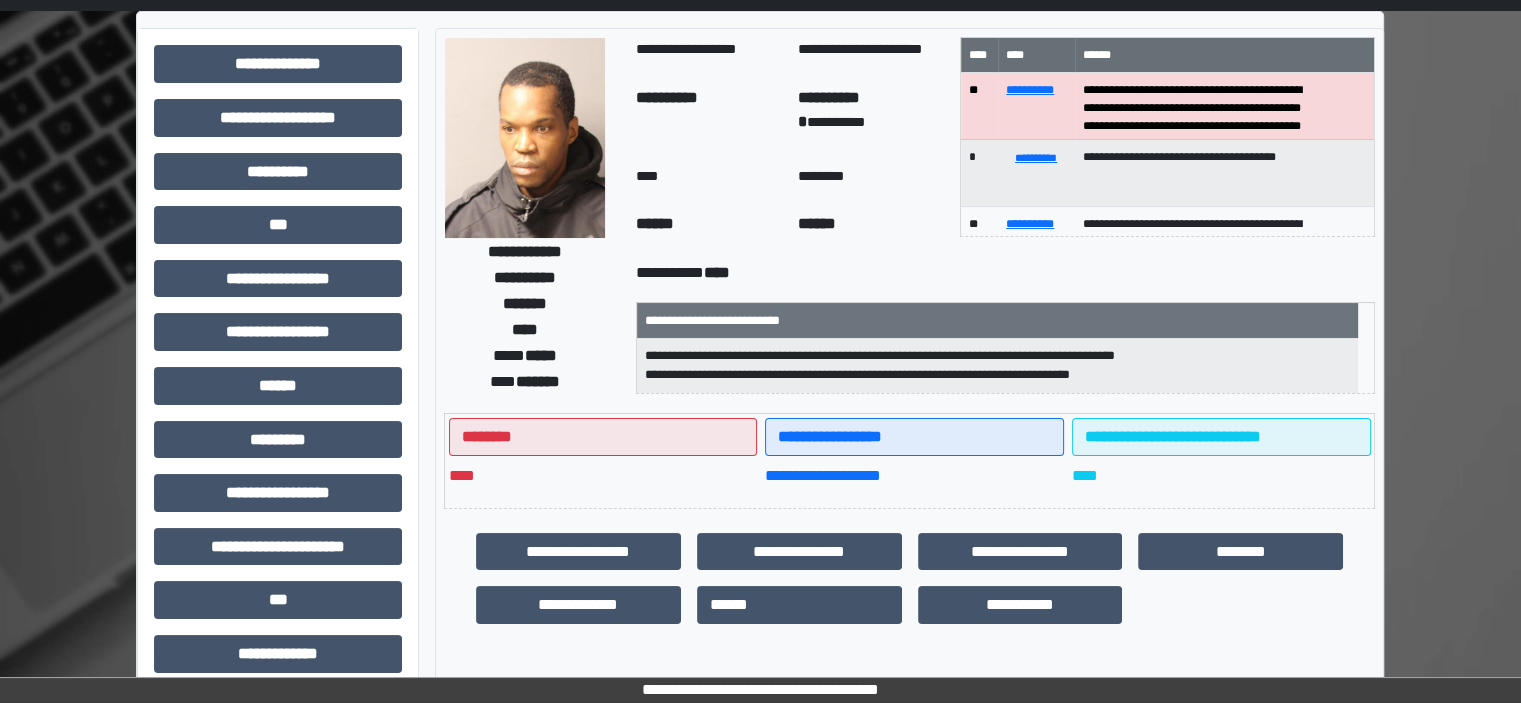 scroll, scrollTop: 100, scrollLeft: 0, axis: vertical 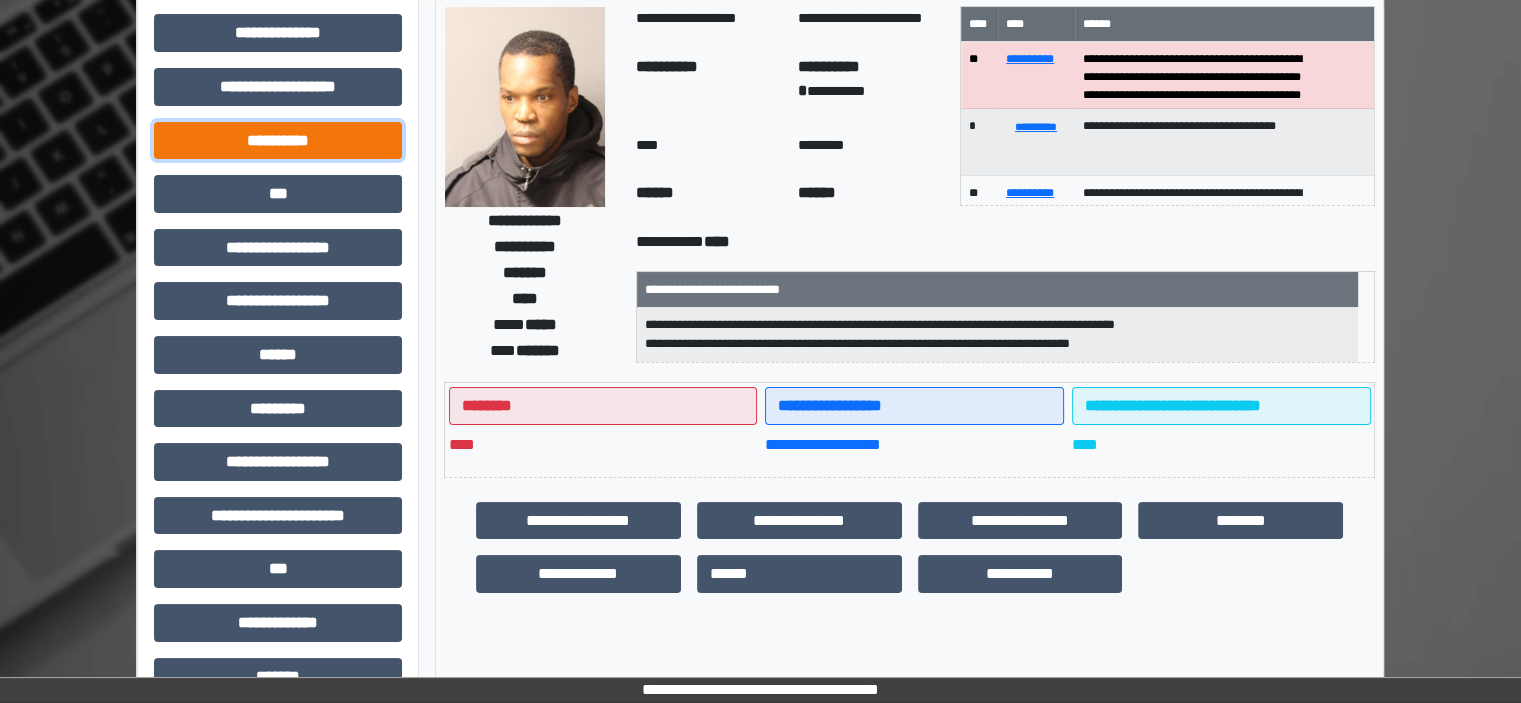 click on "**********" at bounding box center (278, 141) 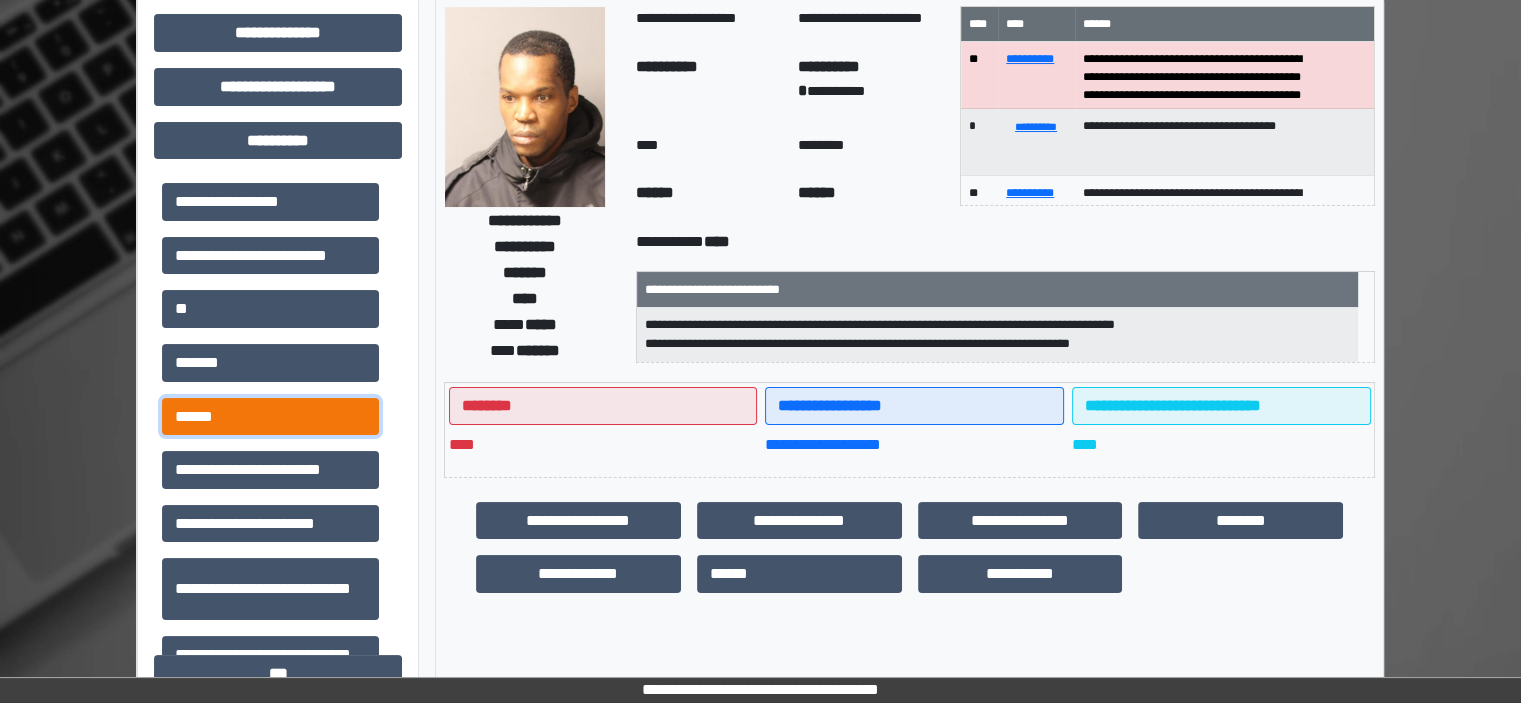click on "******" at bounding box center [270, 417] 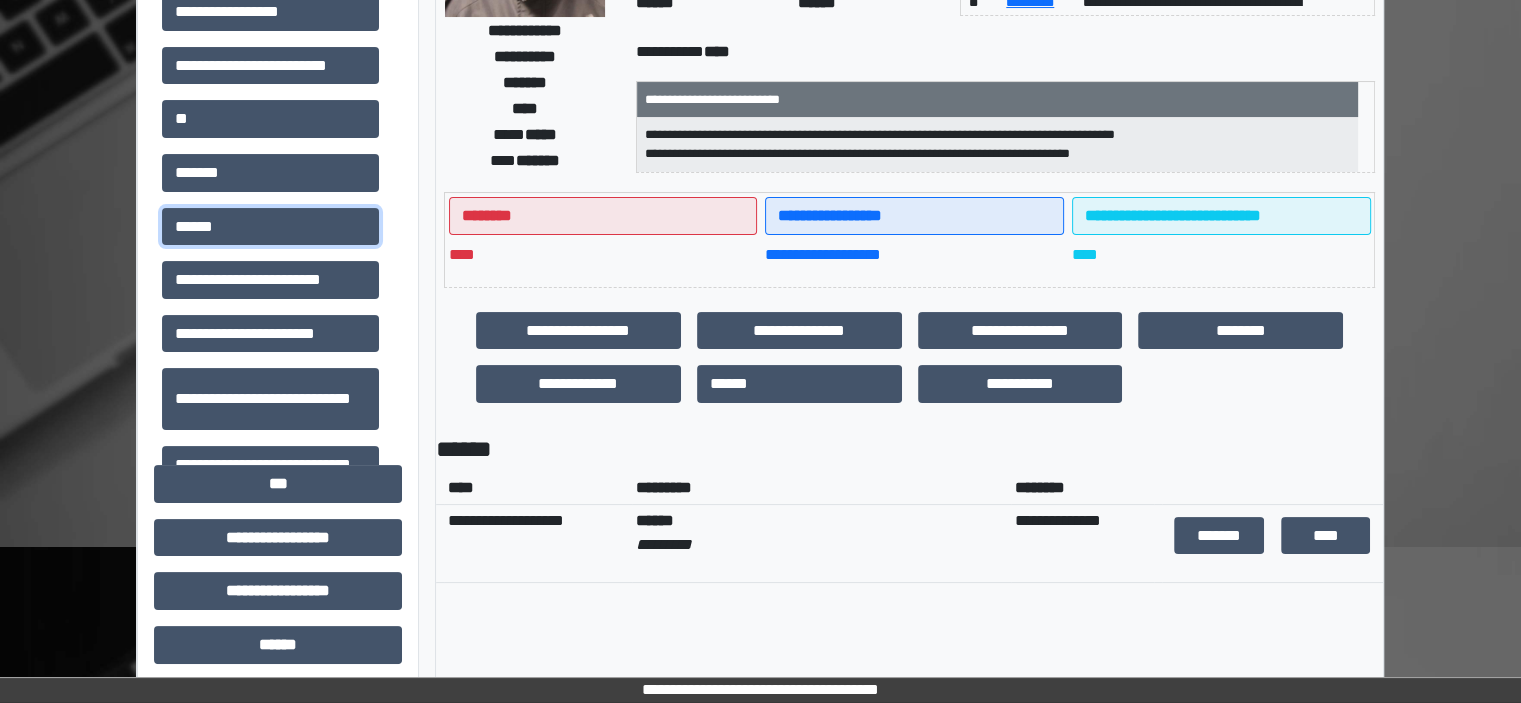scroll, scrollTop: 400, scrollLeft: 0, axis: vertical 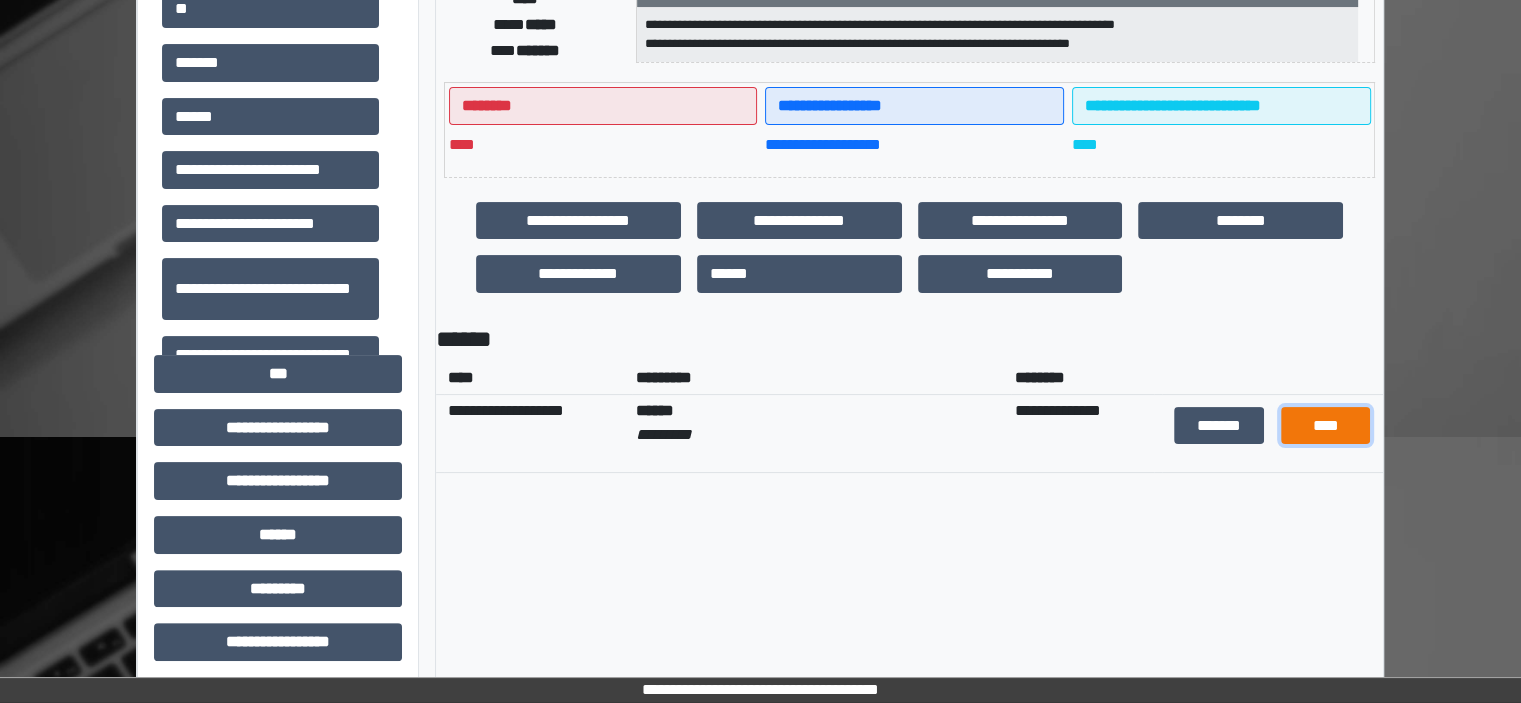 click on "****" at bounding box center [1326, 426] 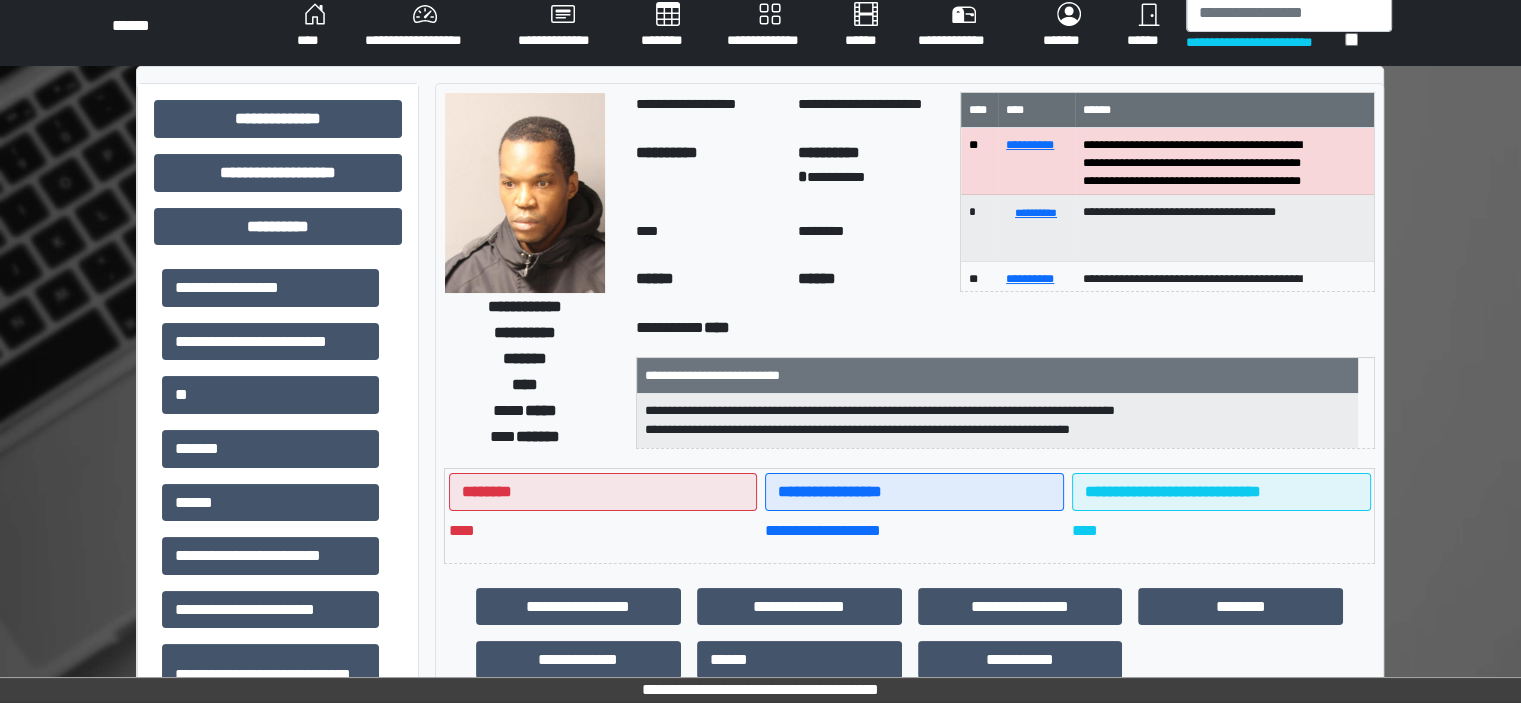 scroll, scrollTop: 0, scrollLeft: 0, axis: both 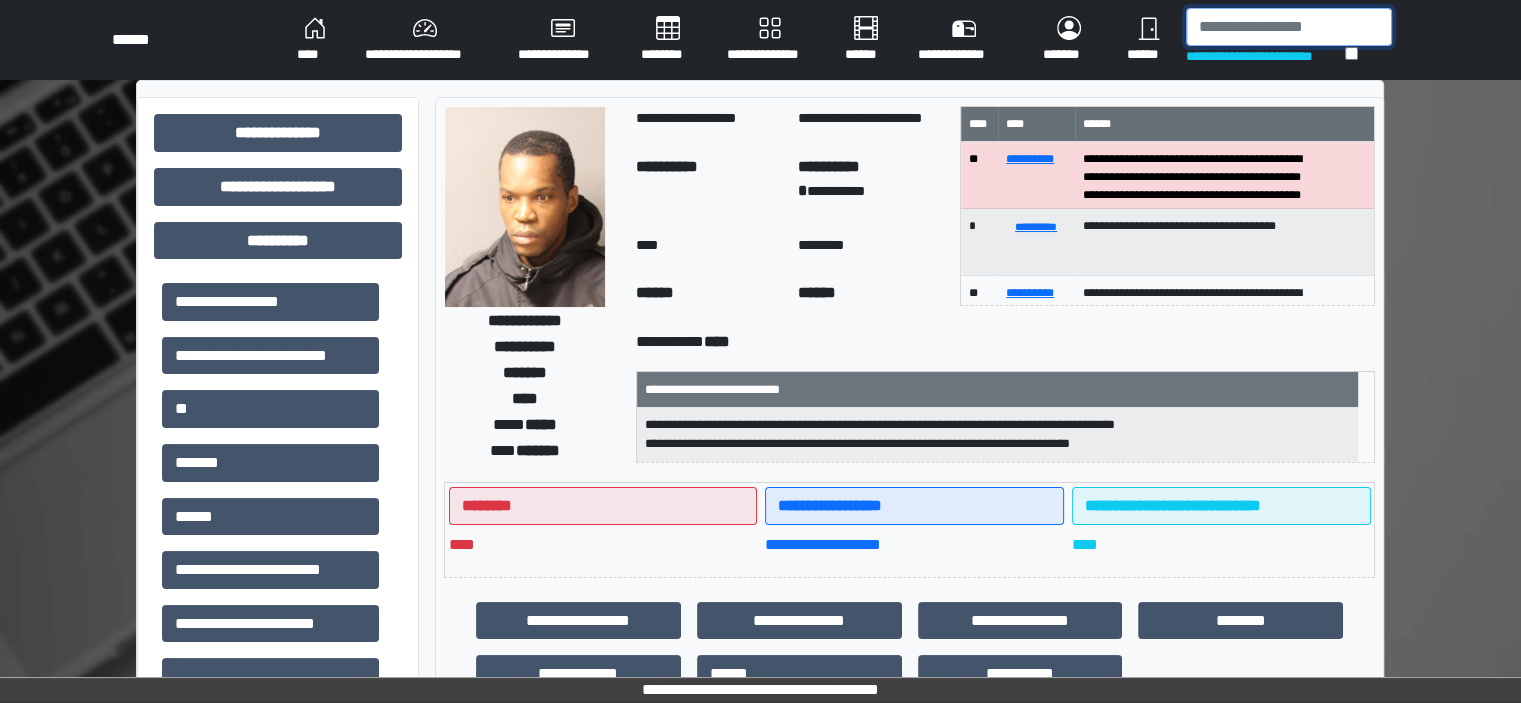 click at bounding box center [1289, 27] 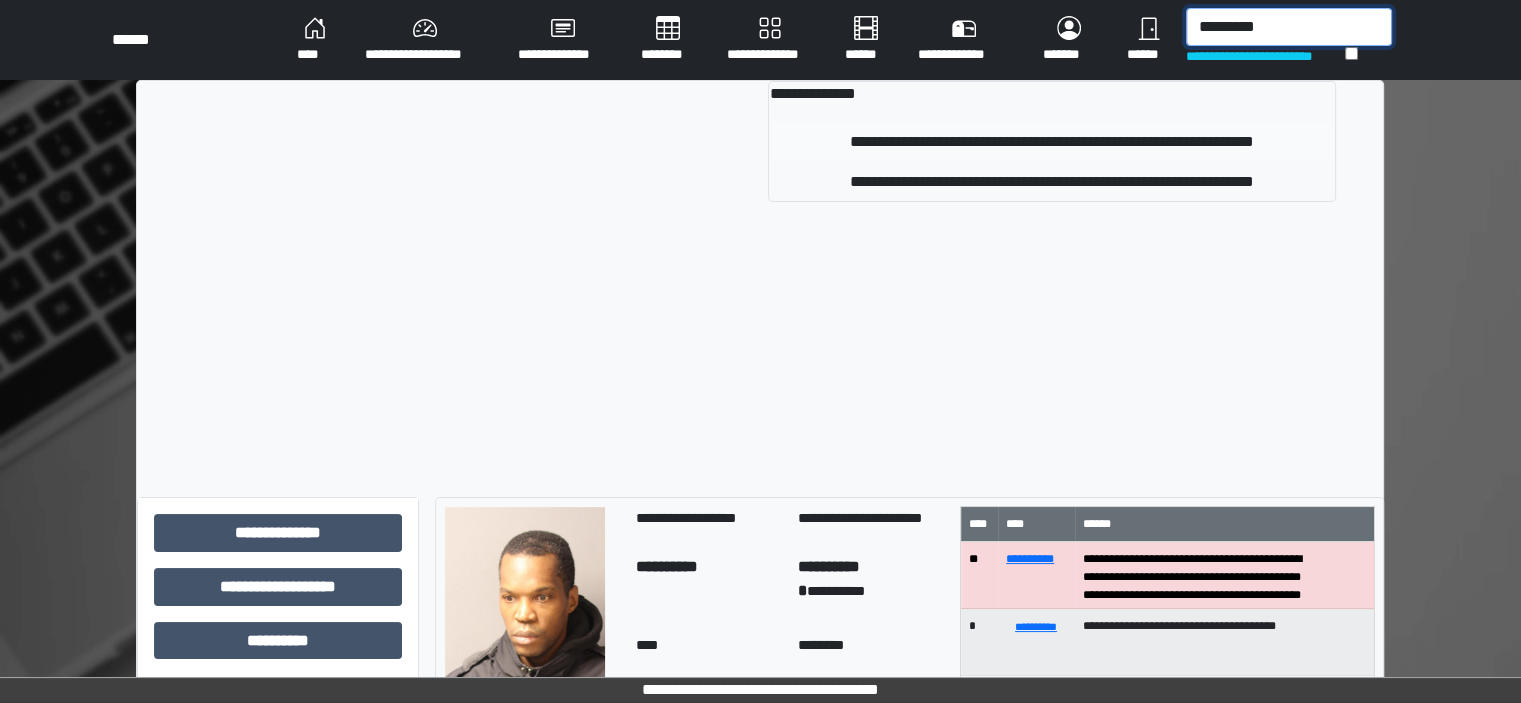 type on "*********" 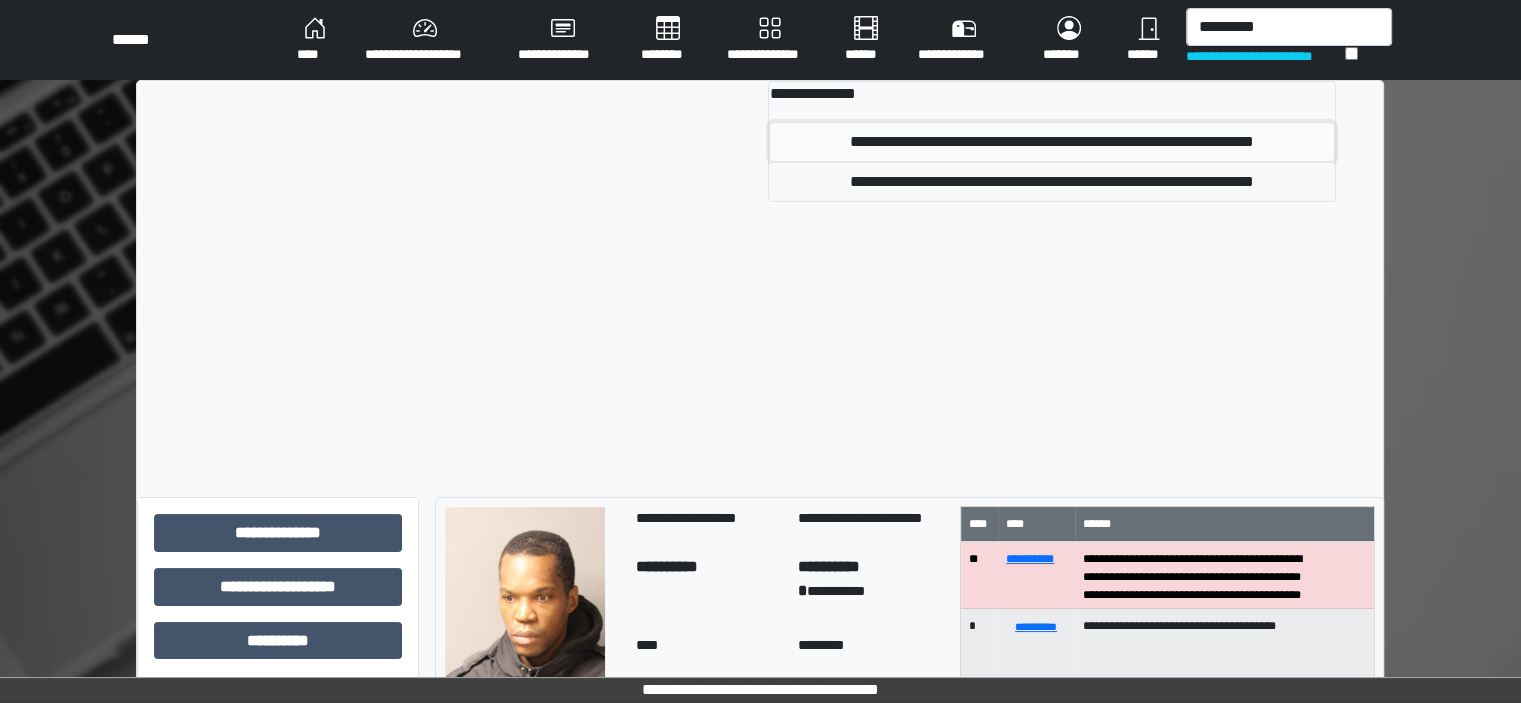click on "**********" at bounding box center (1051, 142) 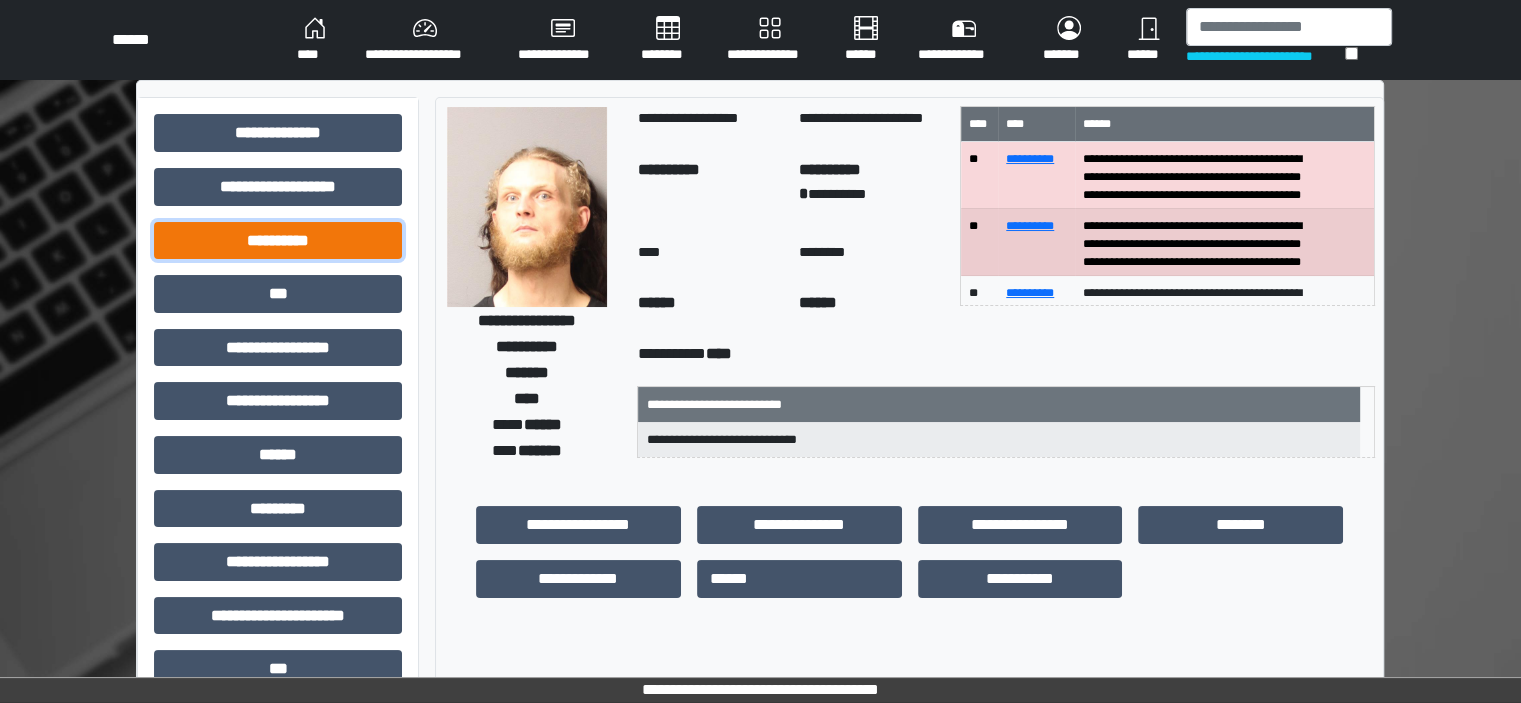 click on "**********" at bounding box center (278, 241) 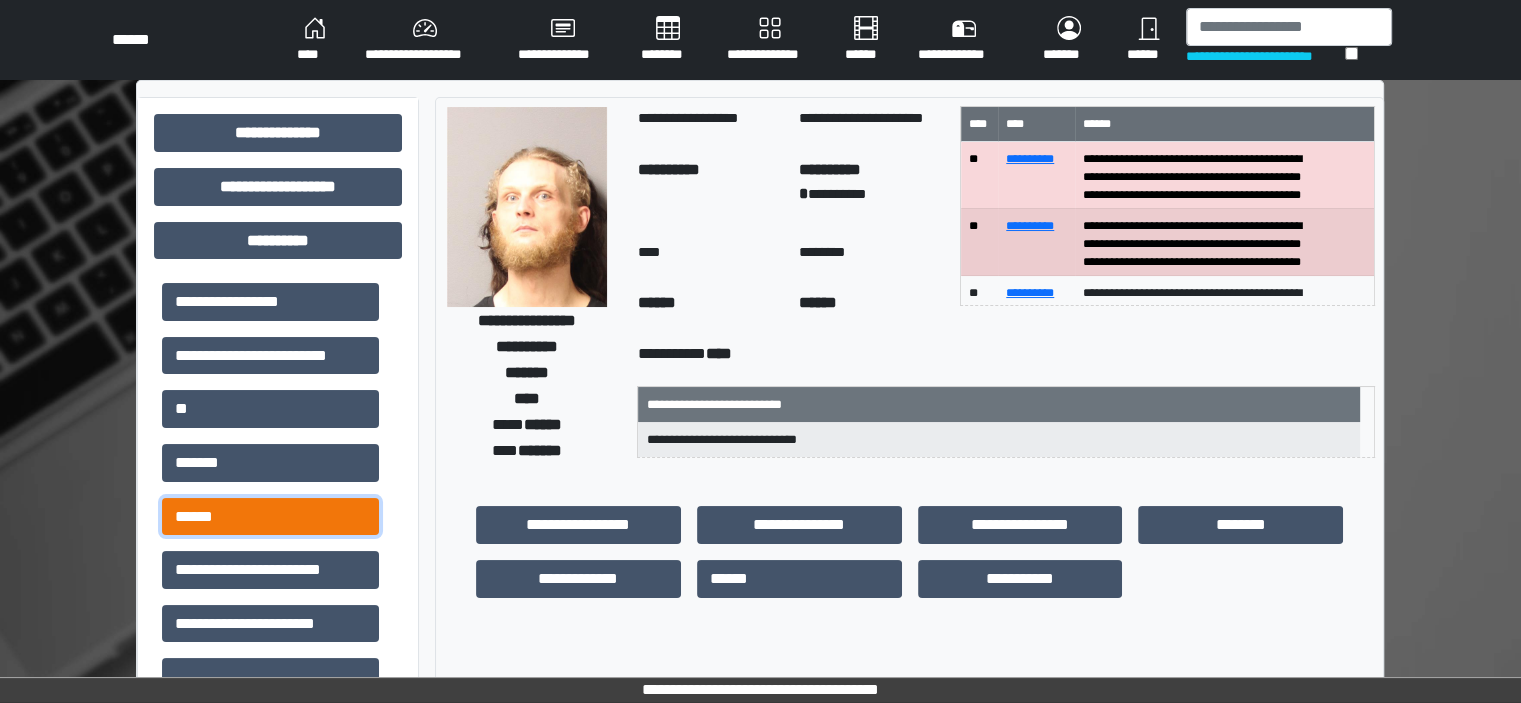 click on "******" at bounding box center (270, 517) 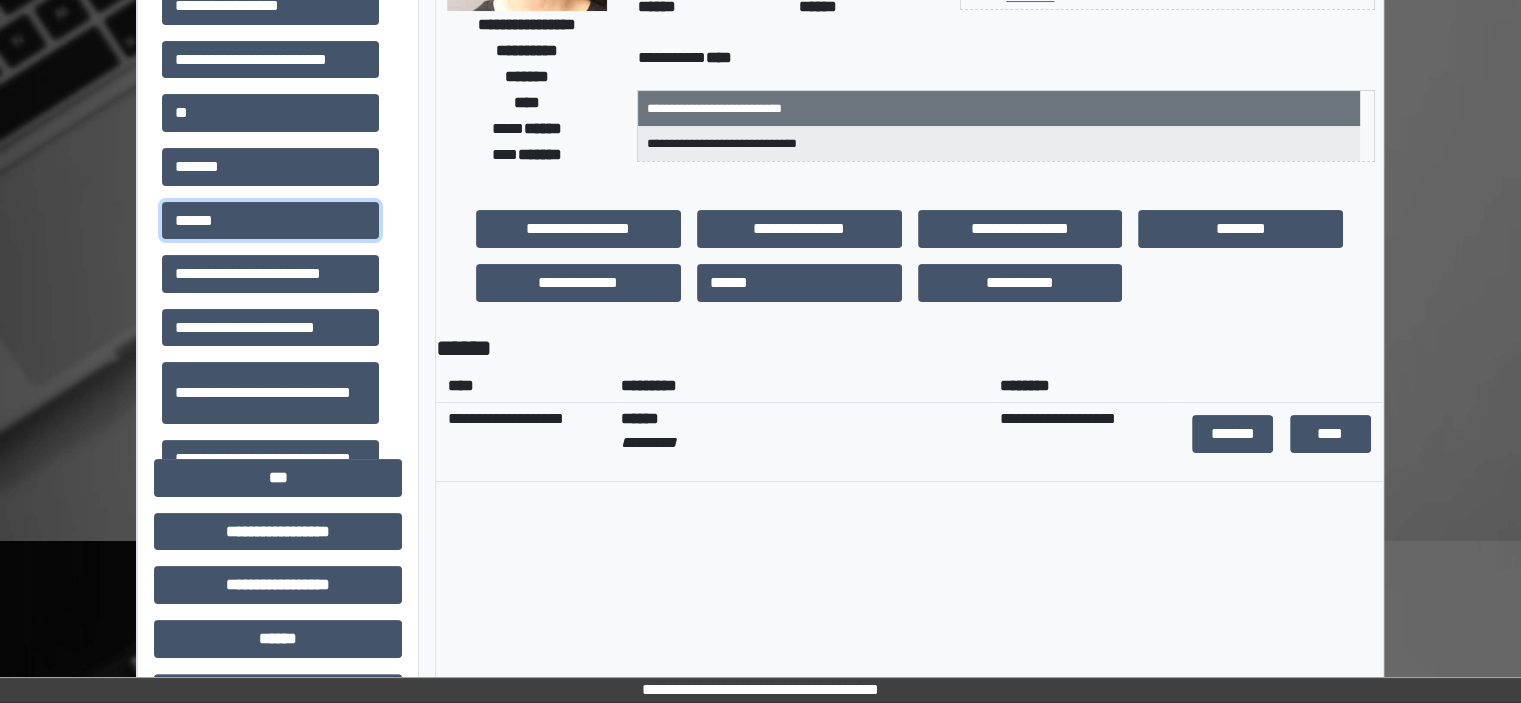 scroll, scrollTop: 300, scrollLeft: 0, axis: vertical 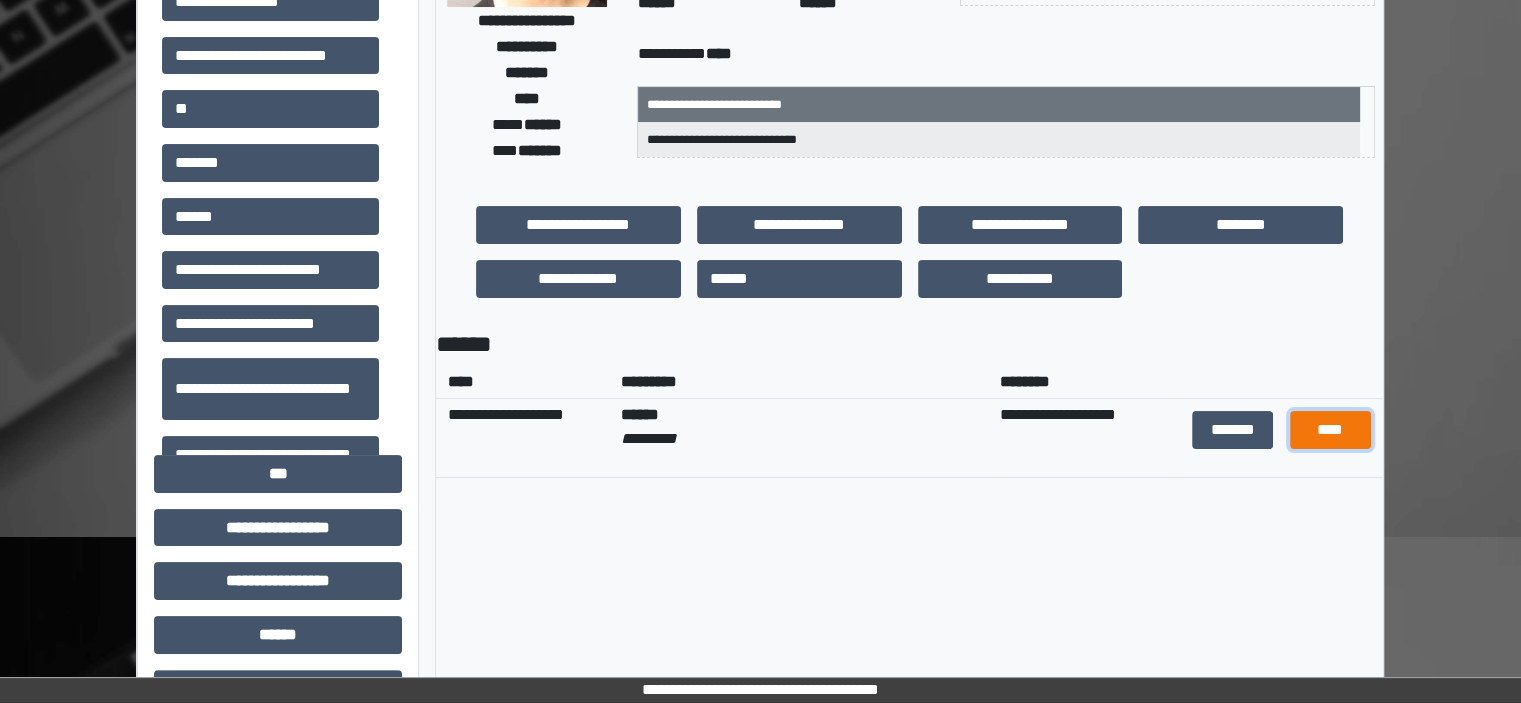 click on "****" at bounding box center (1330, 430) 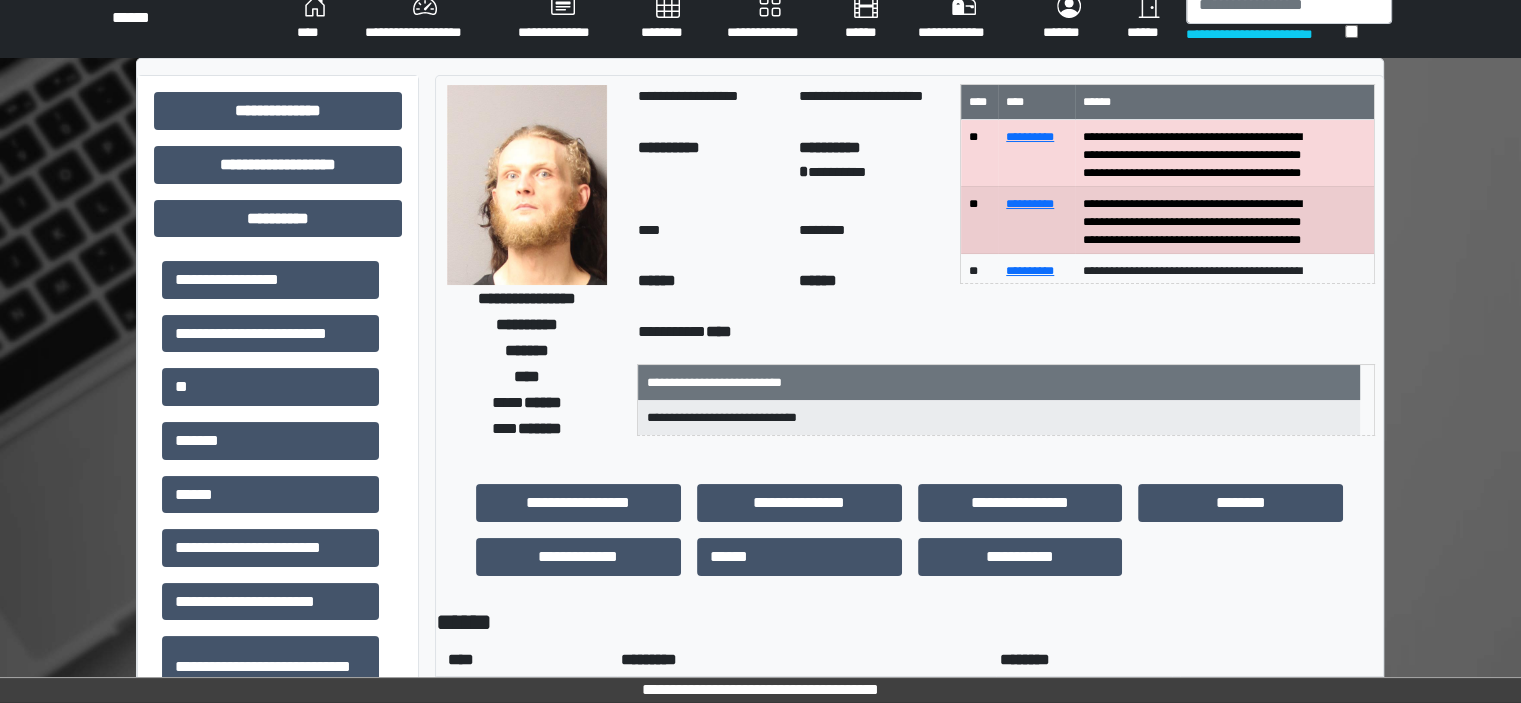scroll, scrollTop: 0, scrollLeft: 0, axis: both 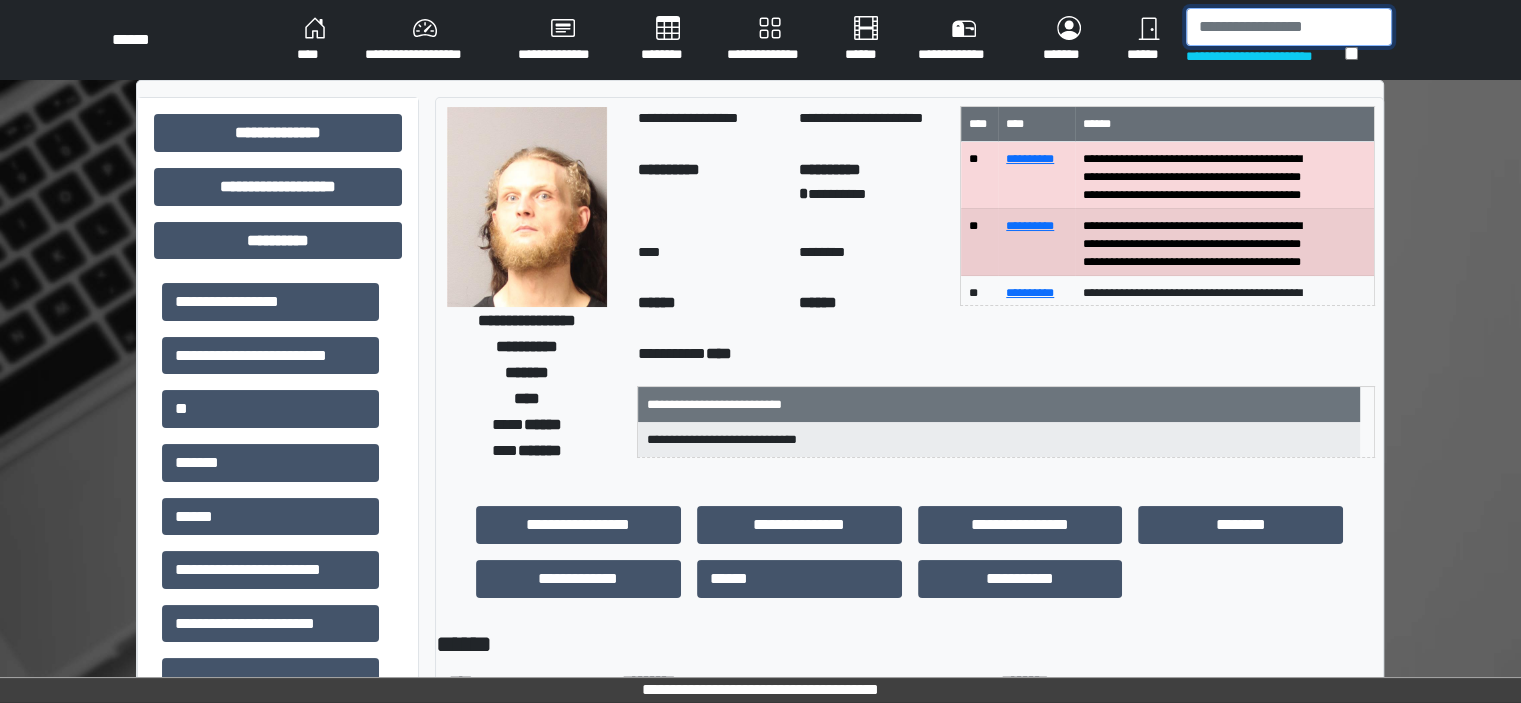 click at bounding box center (1289, 27) 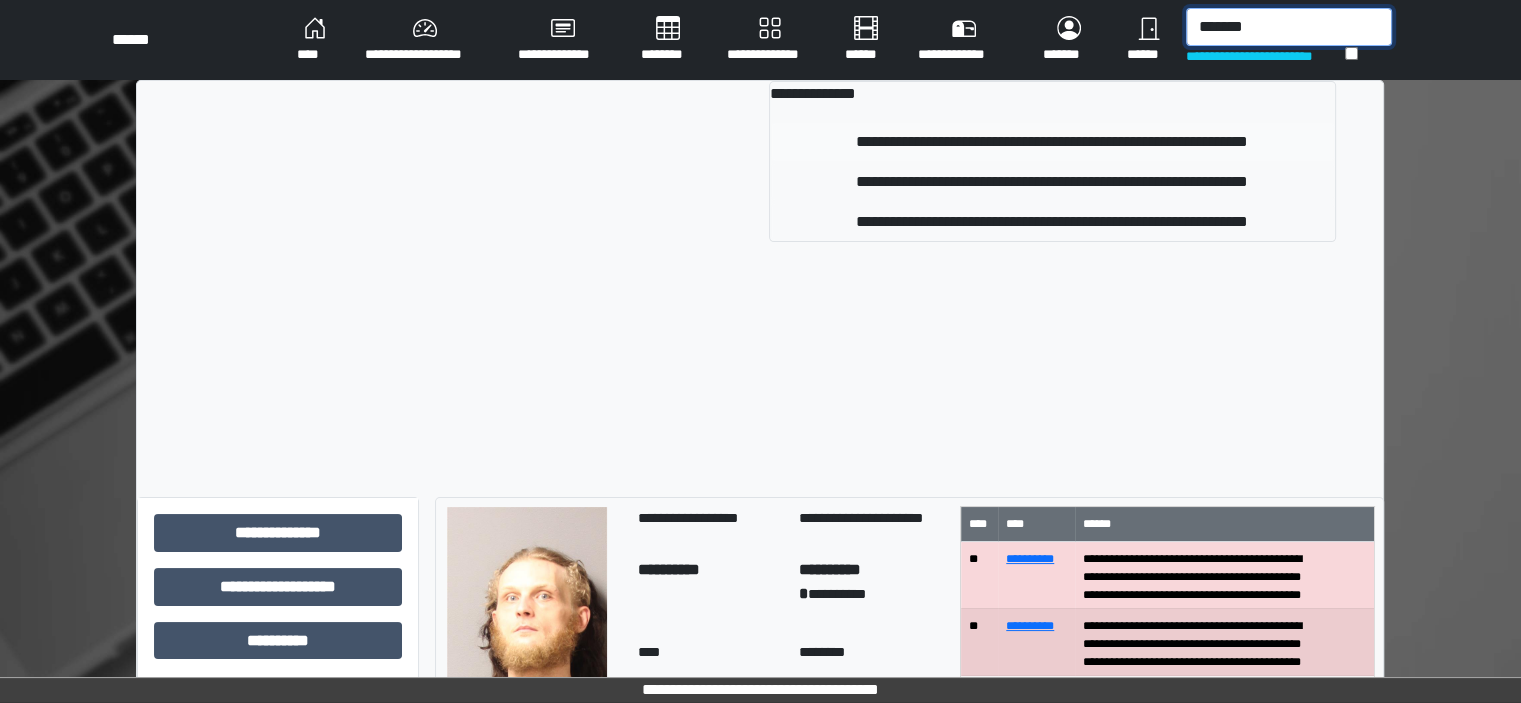 type on "*******" 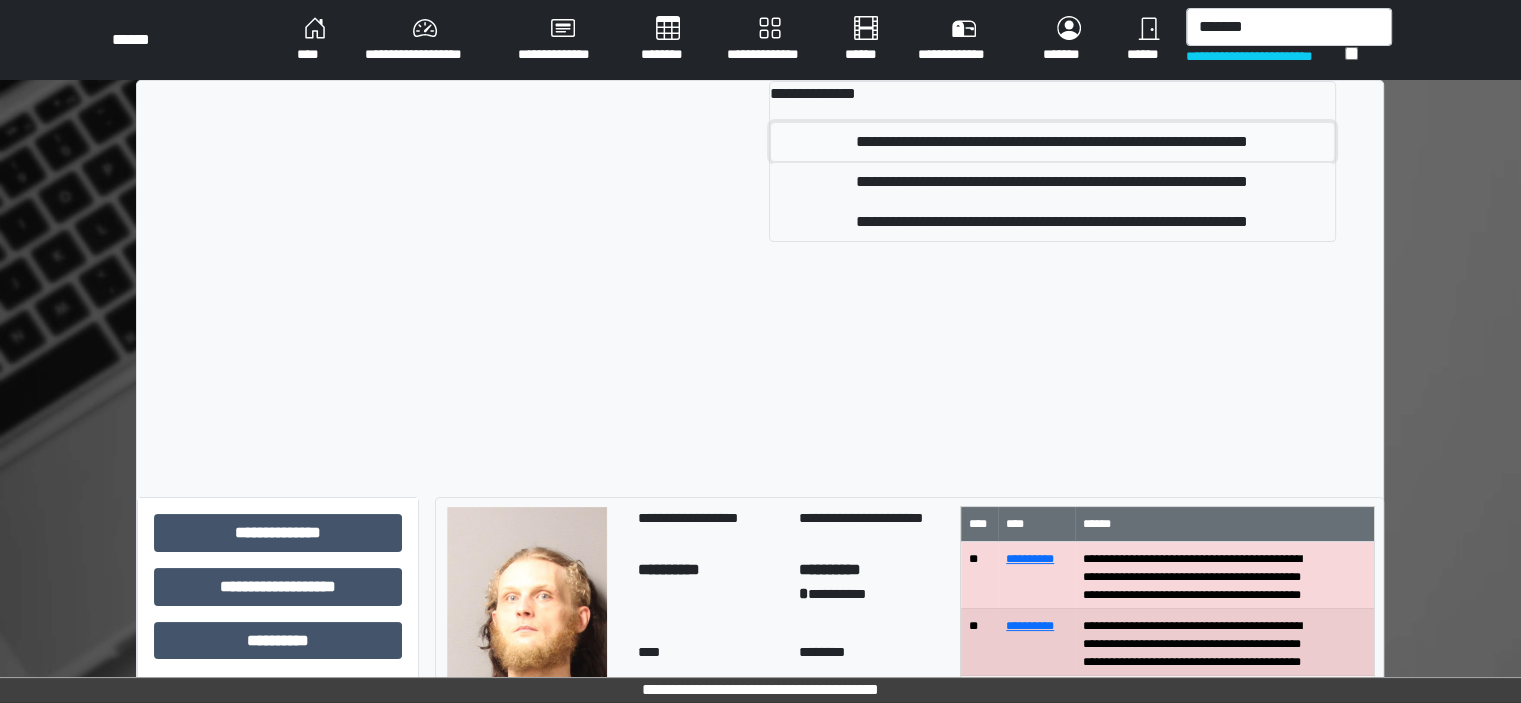 click on "**********" at bounding box center (1052, 142) 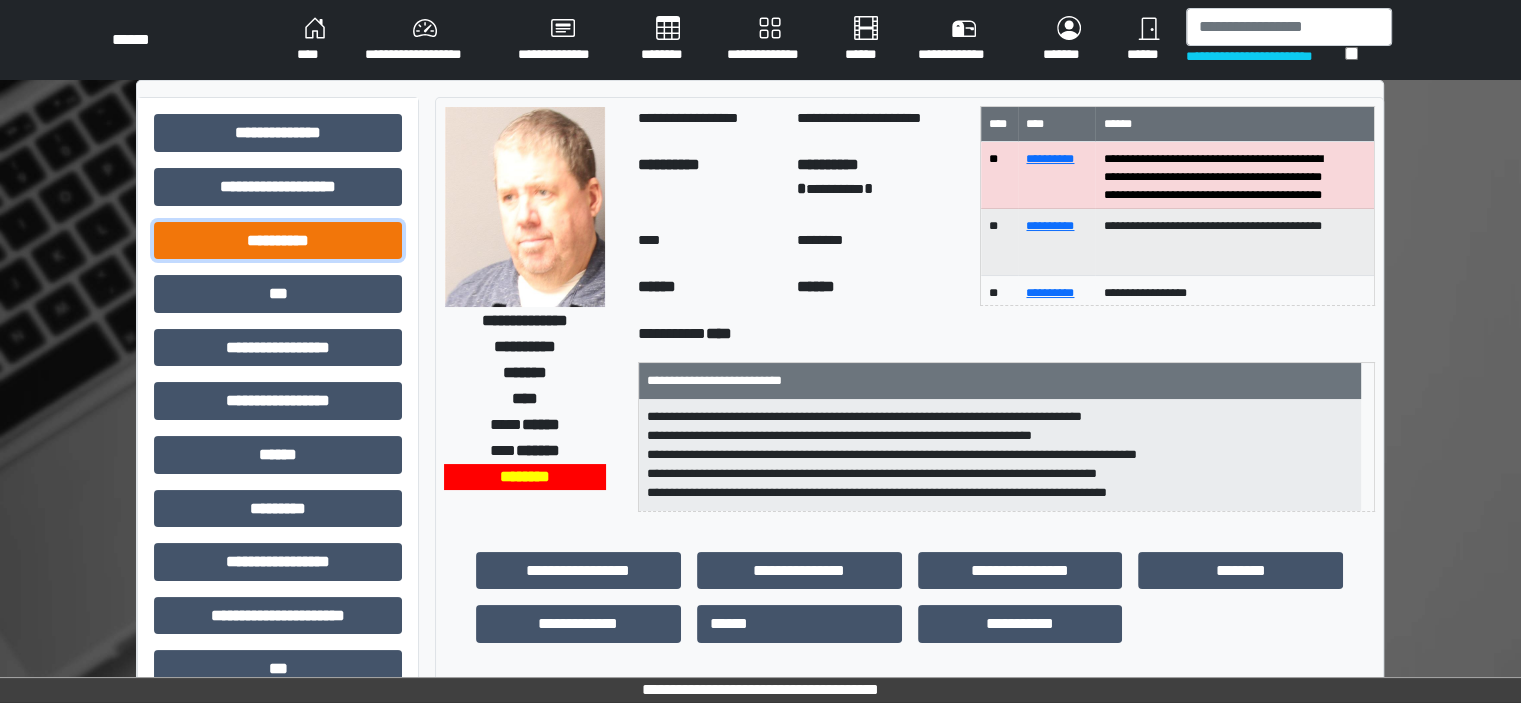 click on "**********" at bounding box center (278, 241) 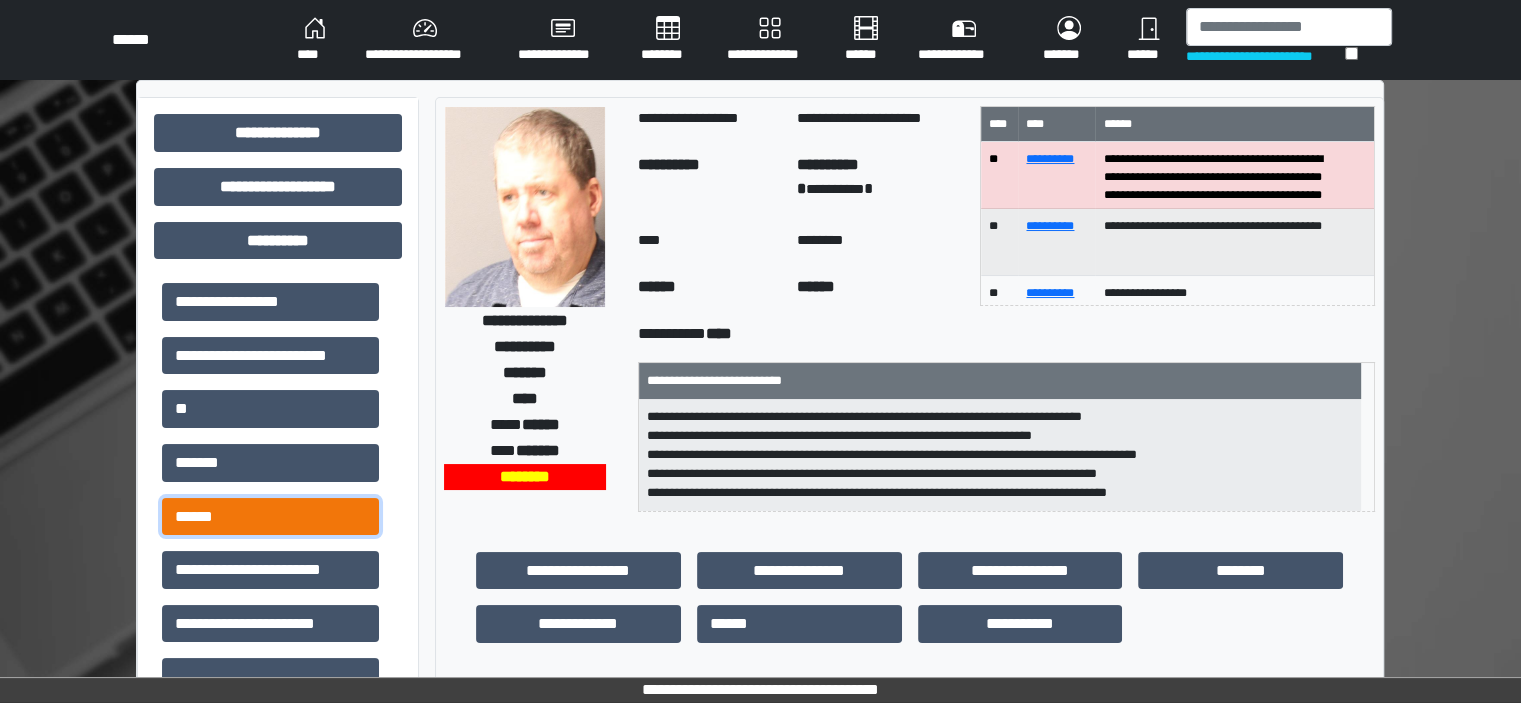 click on "******" at bounding box center (270, 517) 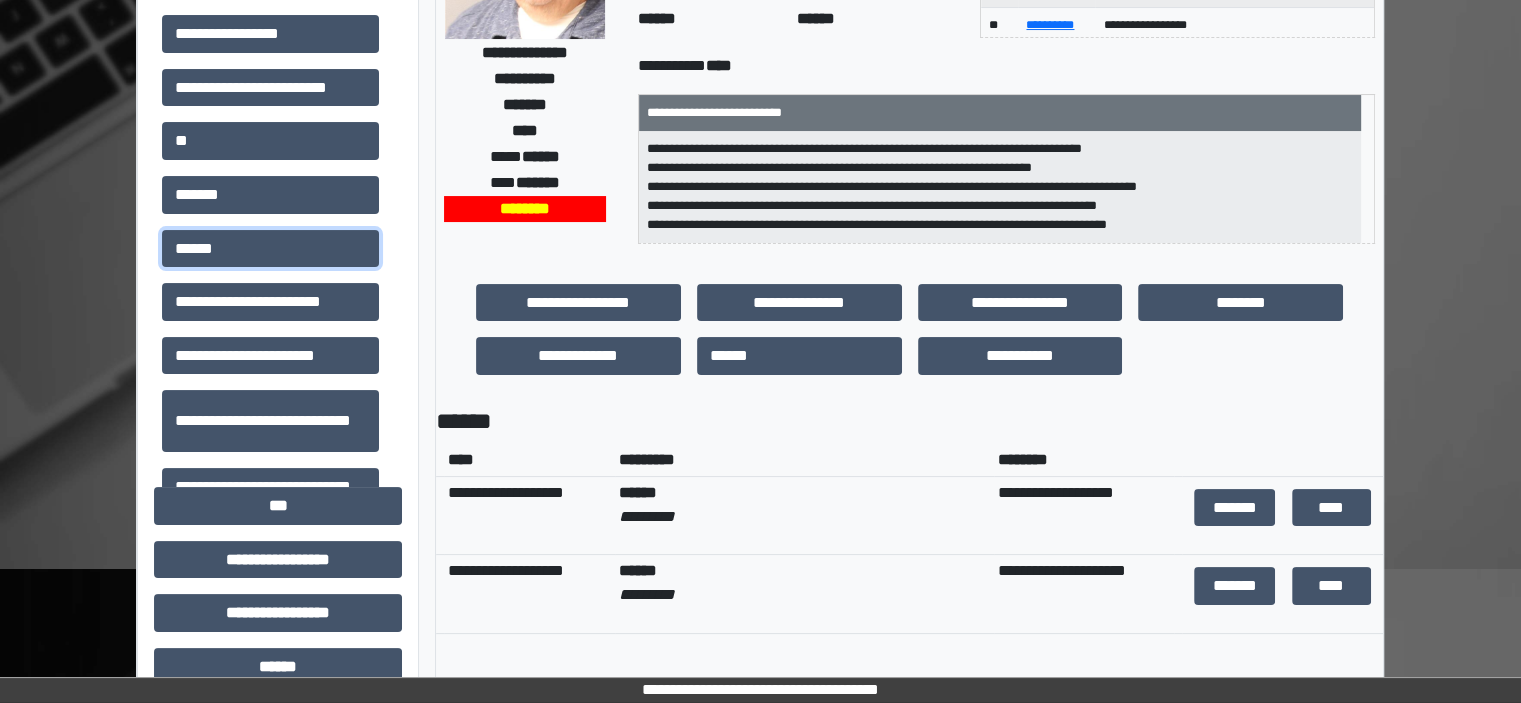 scroll, scrollTop: 300, scrollLeft: 0, axis: vertical 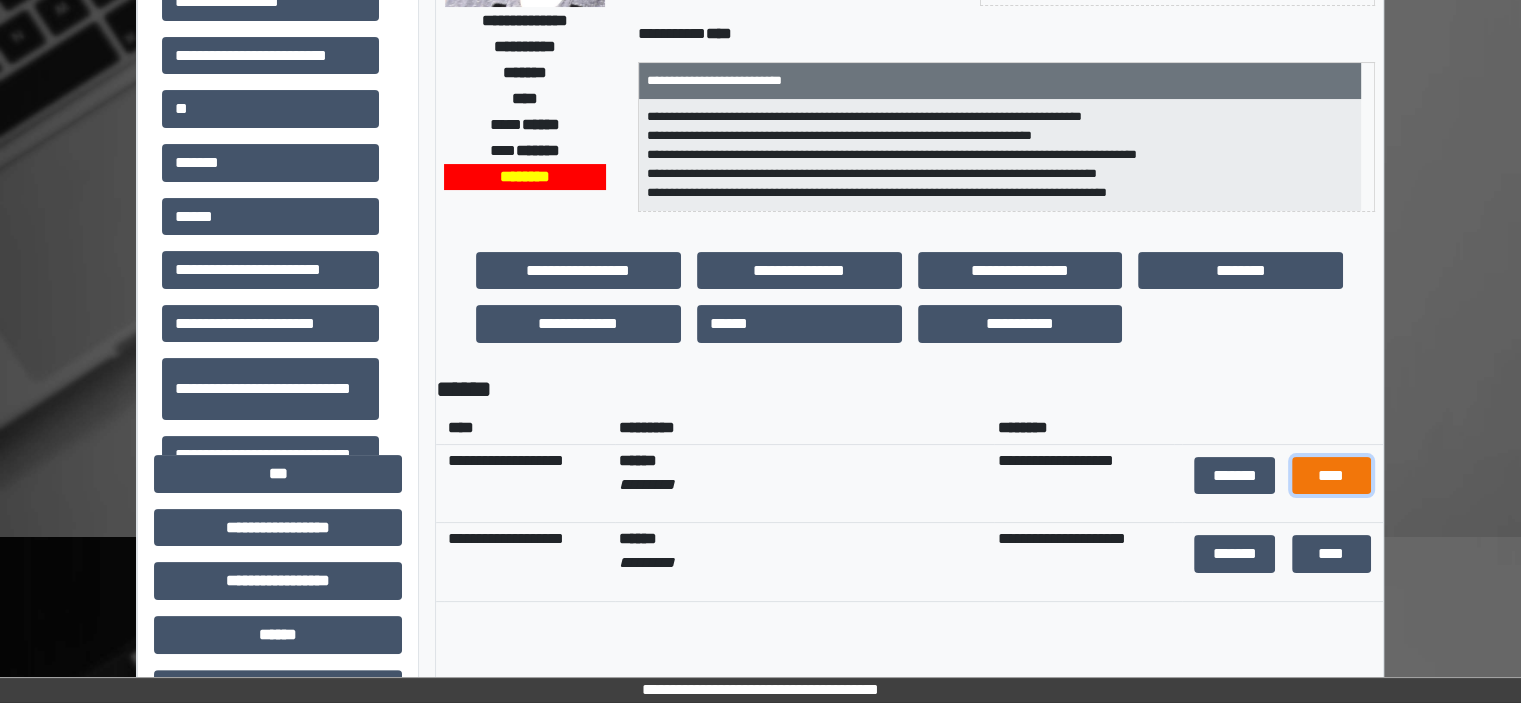 click on "****" at bounding box center [1331, 476] 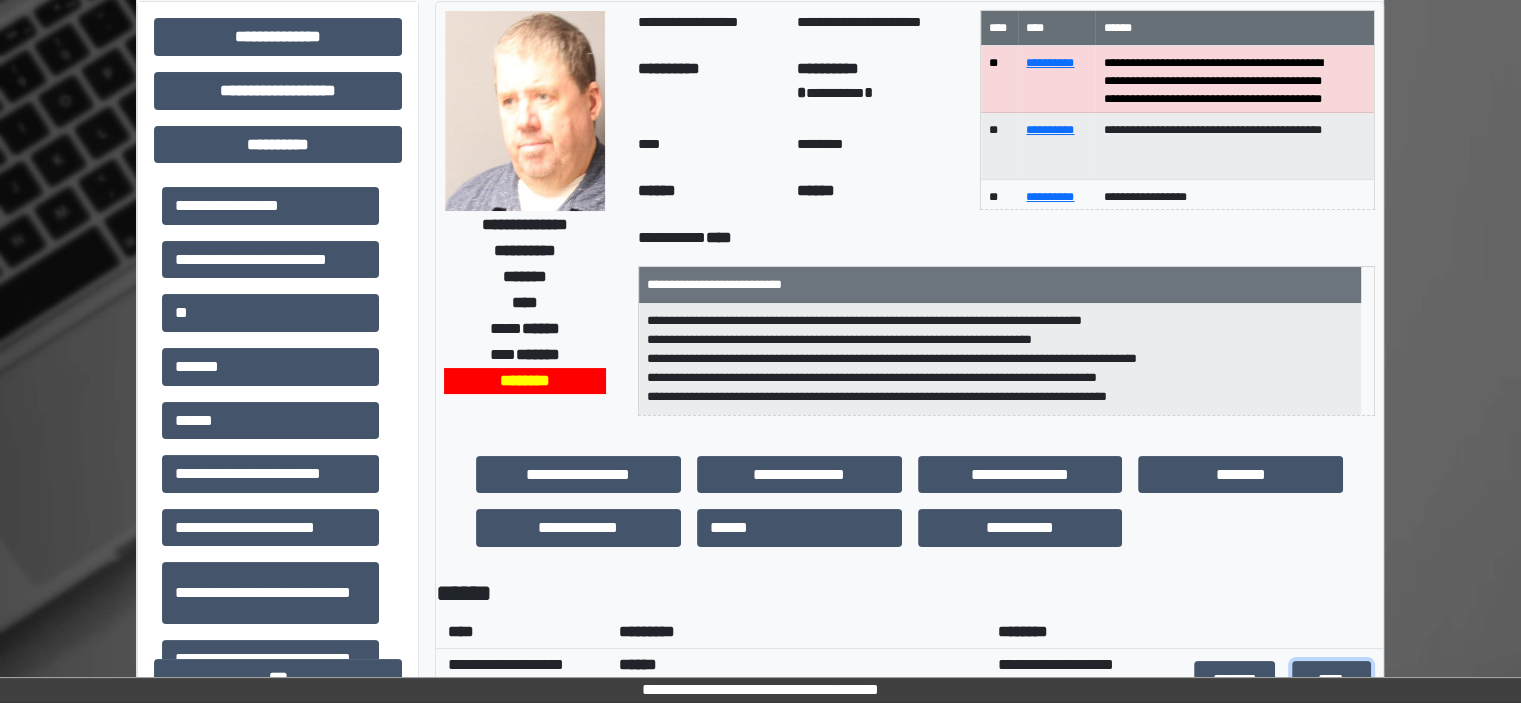 scroll, scrollTop: 0, scrollLeft: 0, axis: both 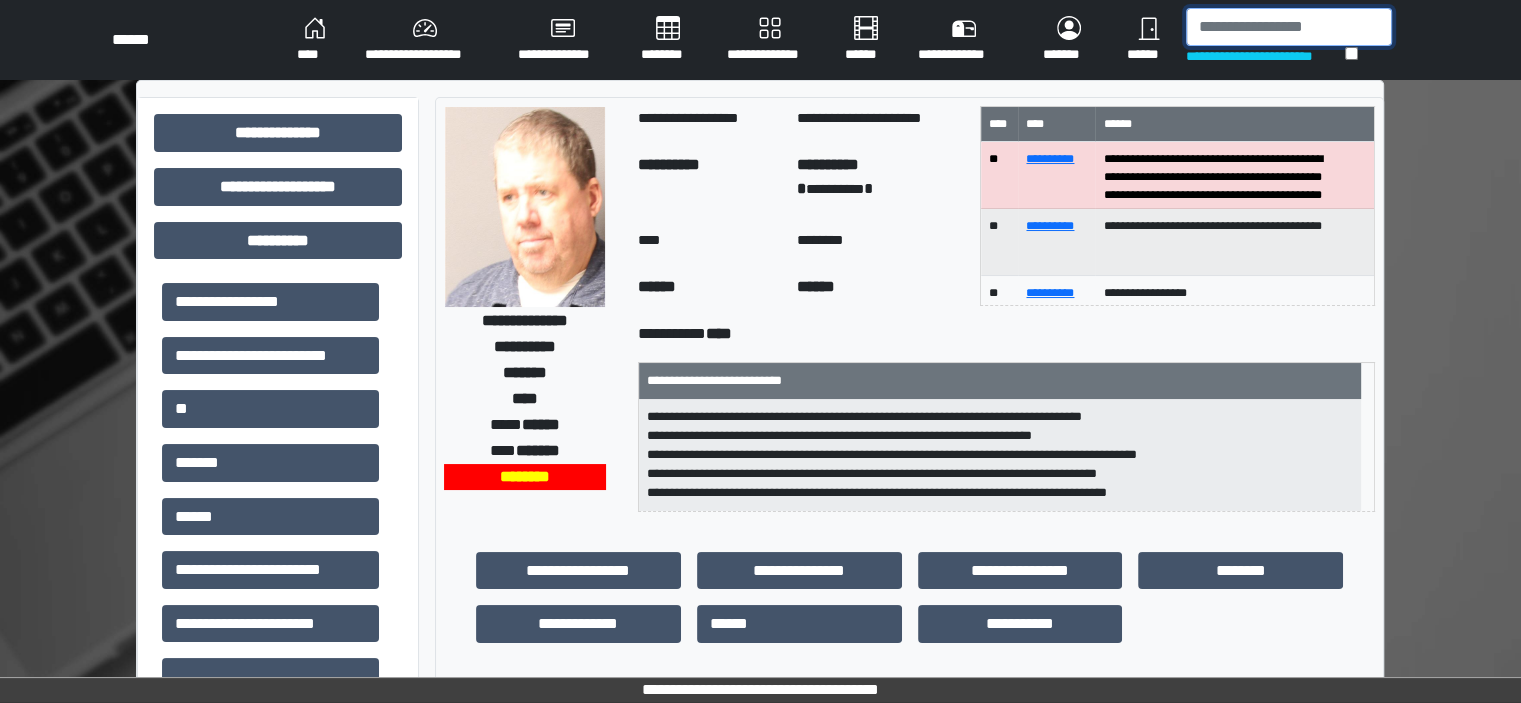 click at bounding box center (1289, 27) 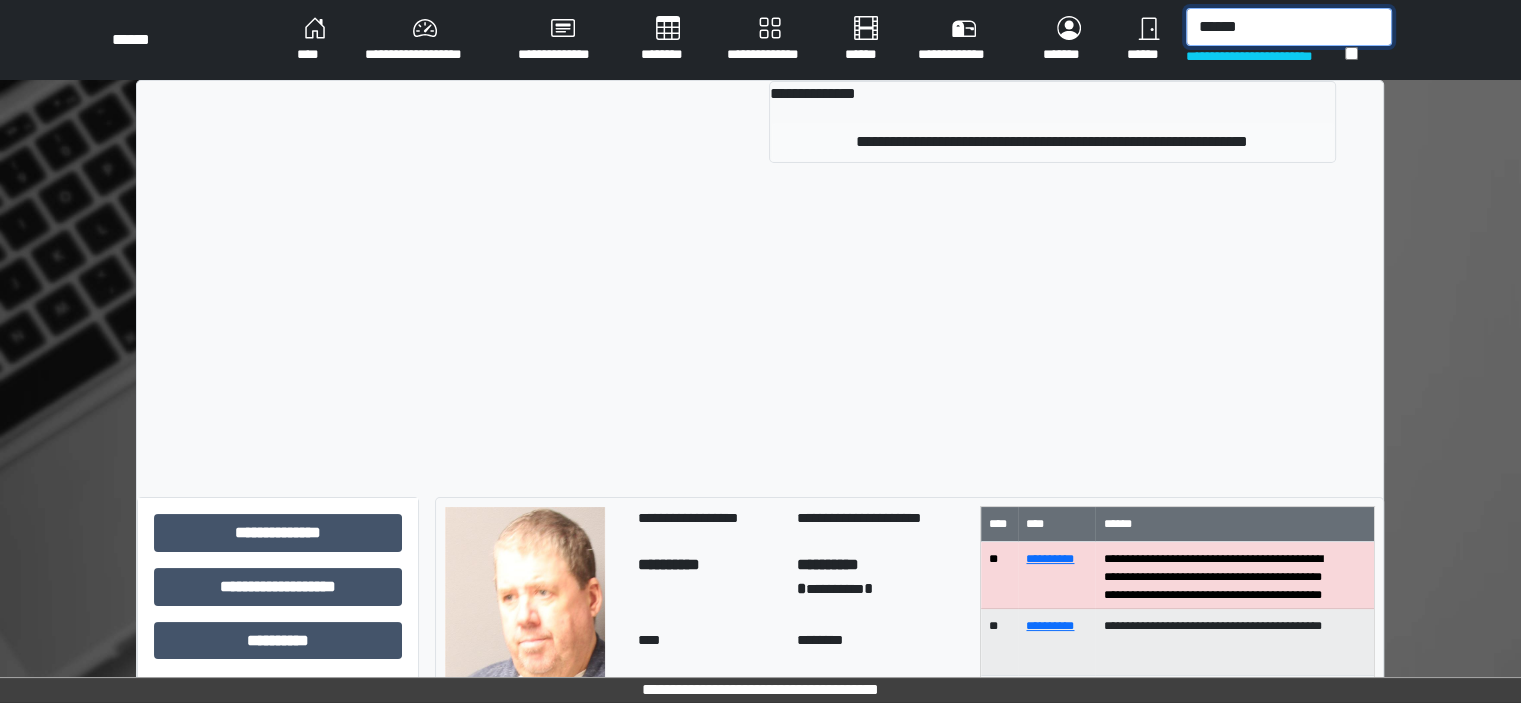 type on "******" 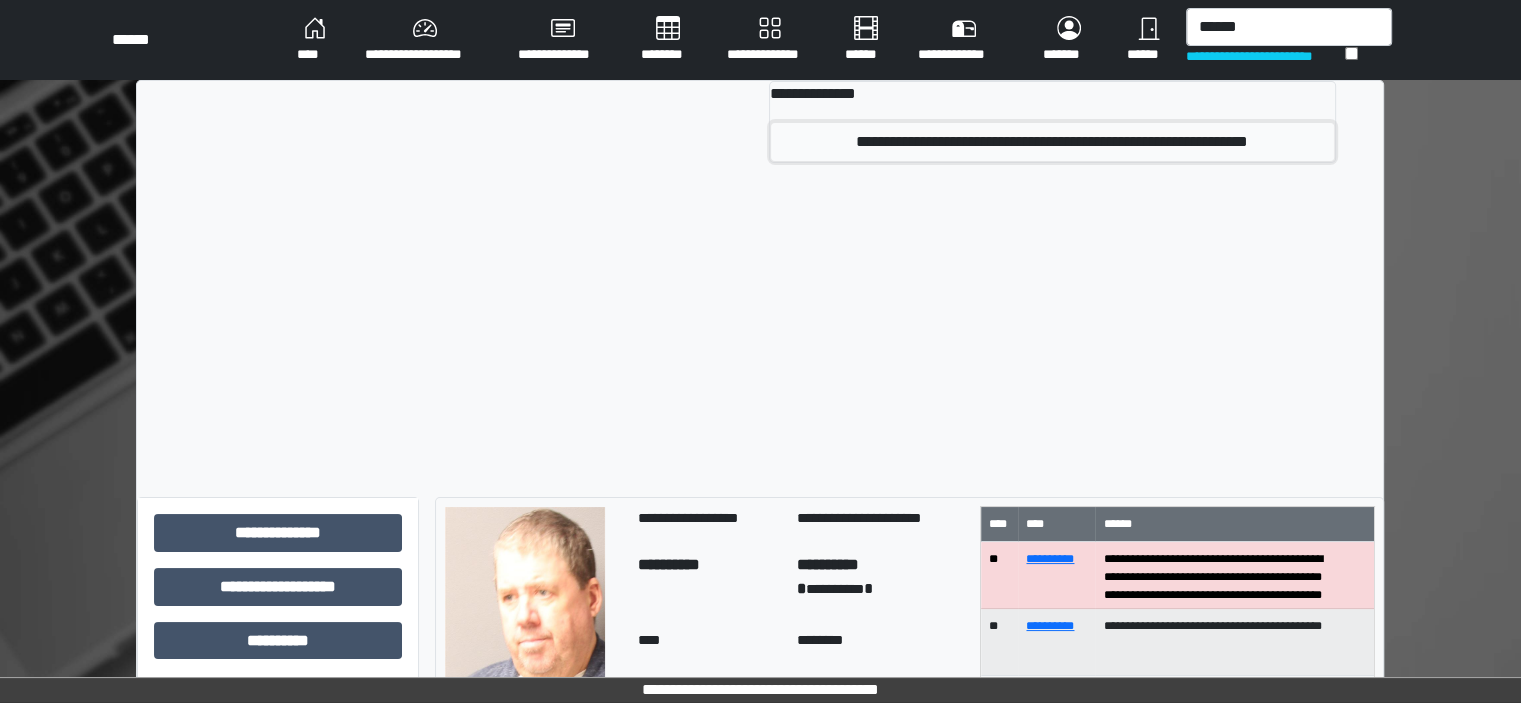 click on "**********" at bounding box center (1052, 142) 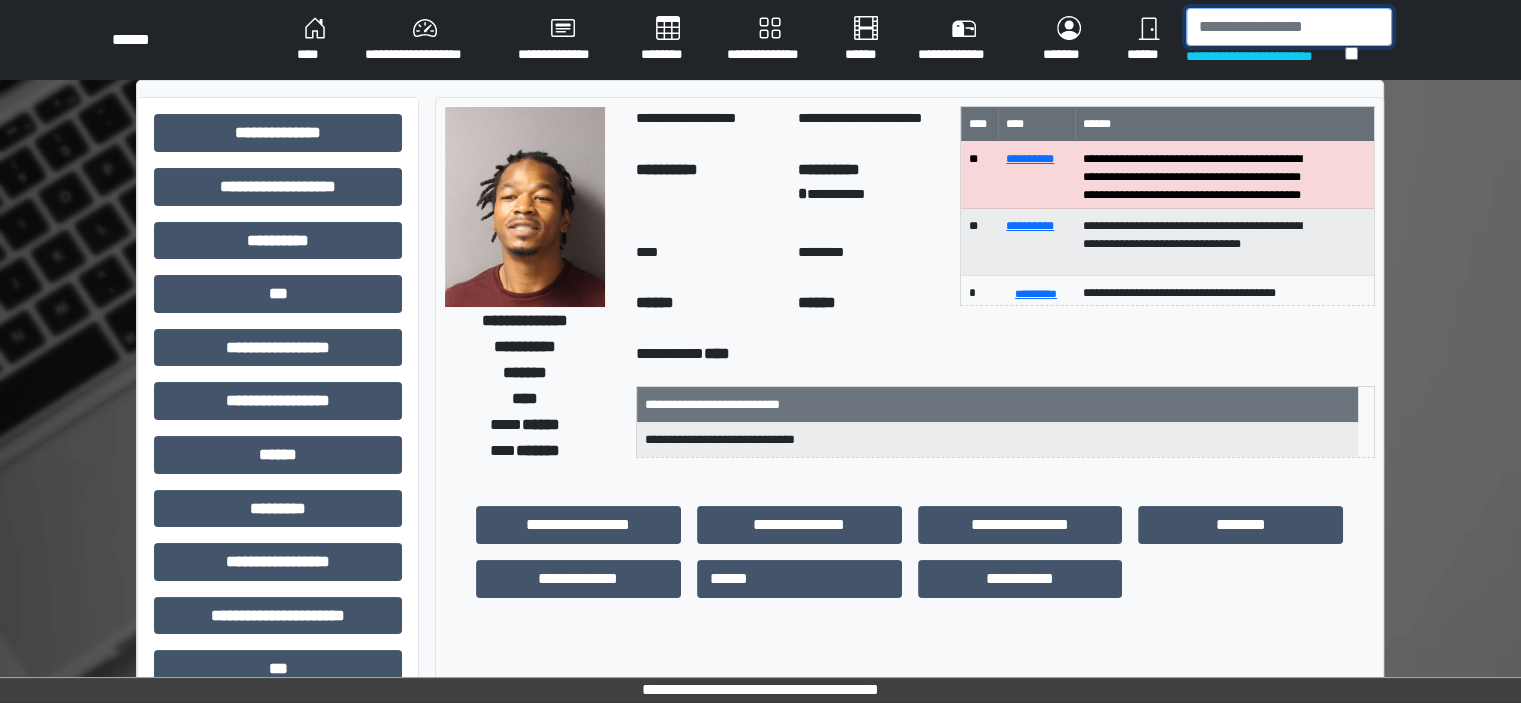 click at bounding box center [1289, 27] 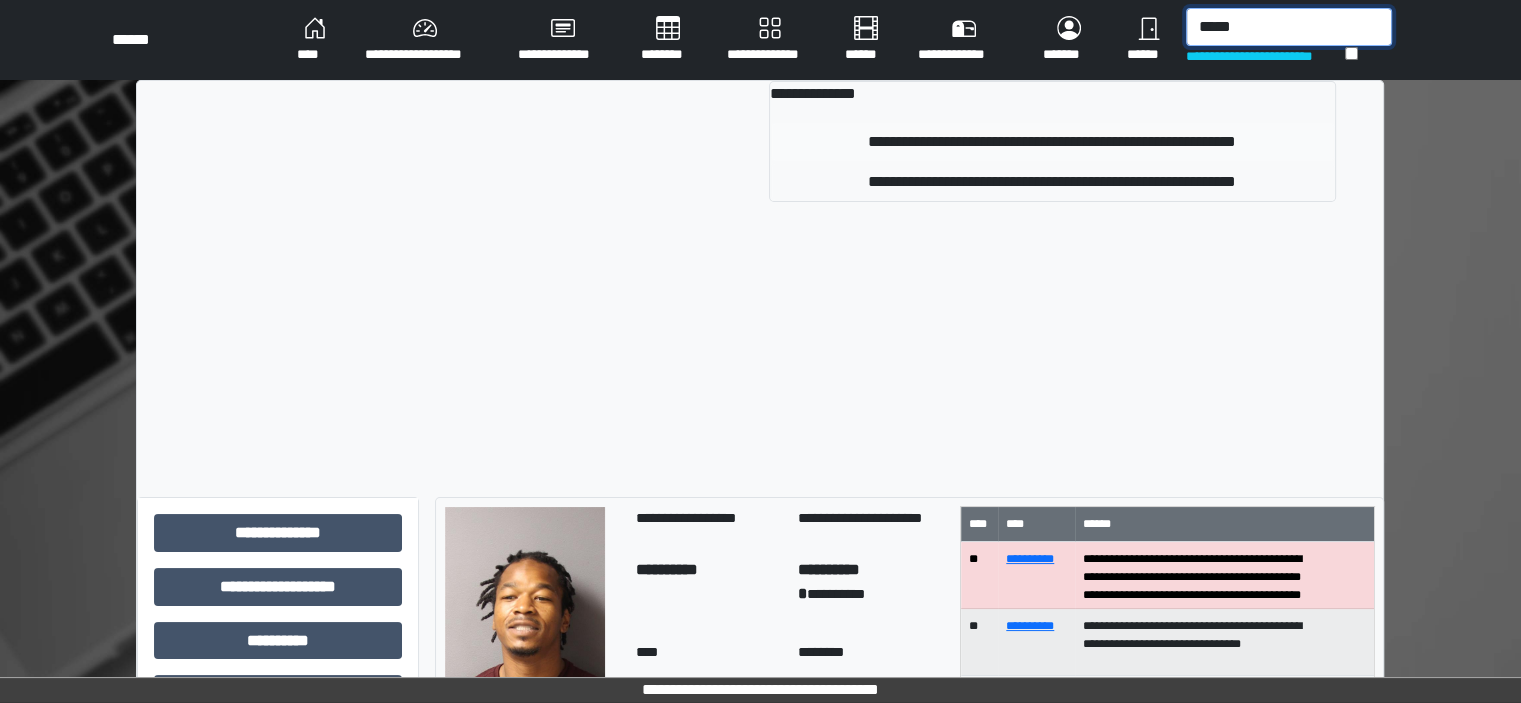 type on "*****" 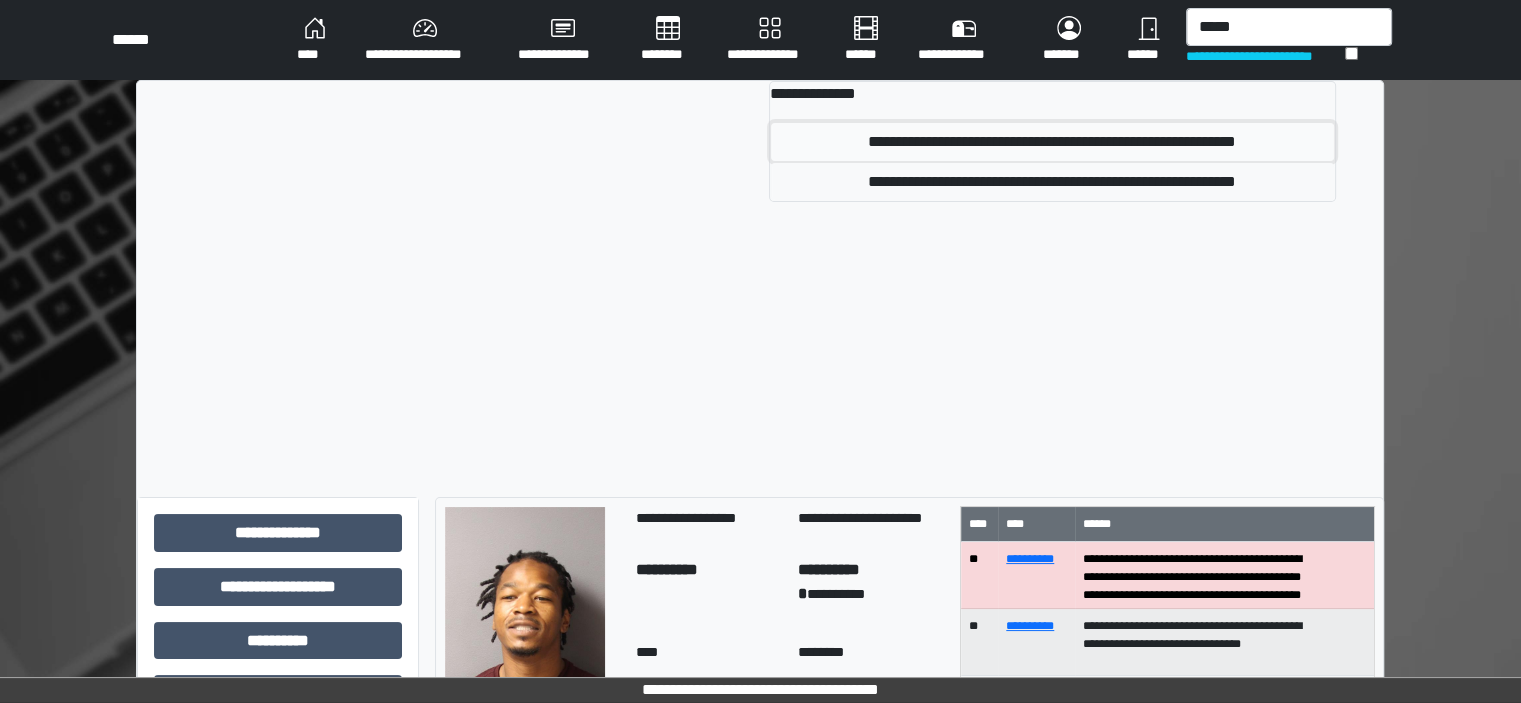 click on "**********" at bounding box center (1052, 142) 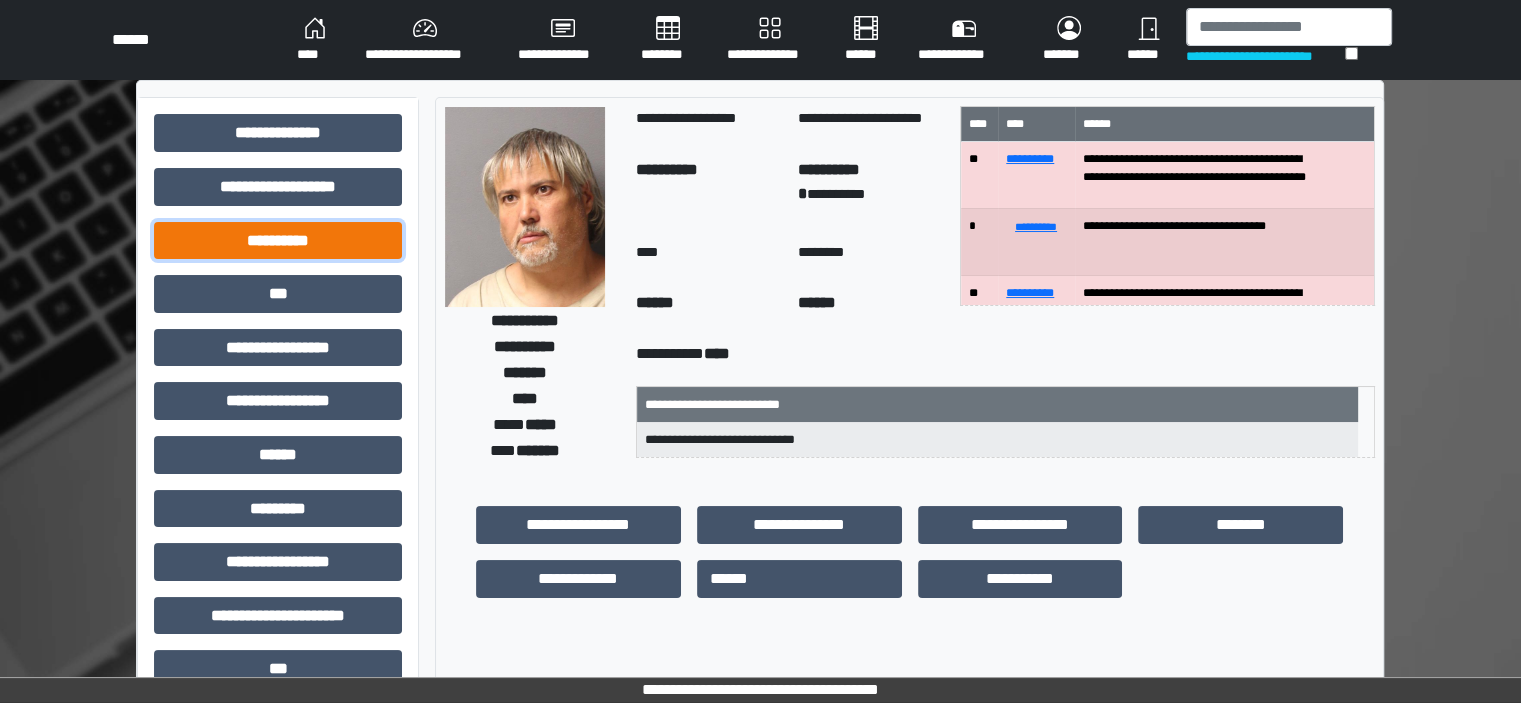 click on "**********" at bounding box center [278, 241] 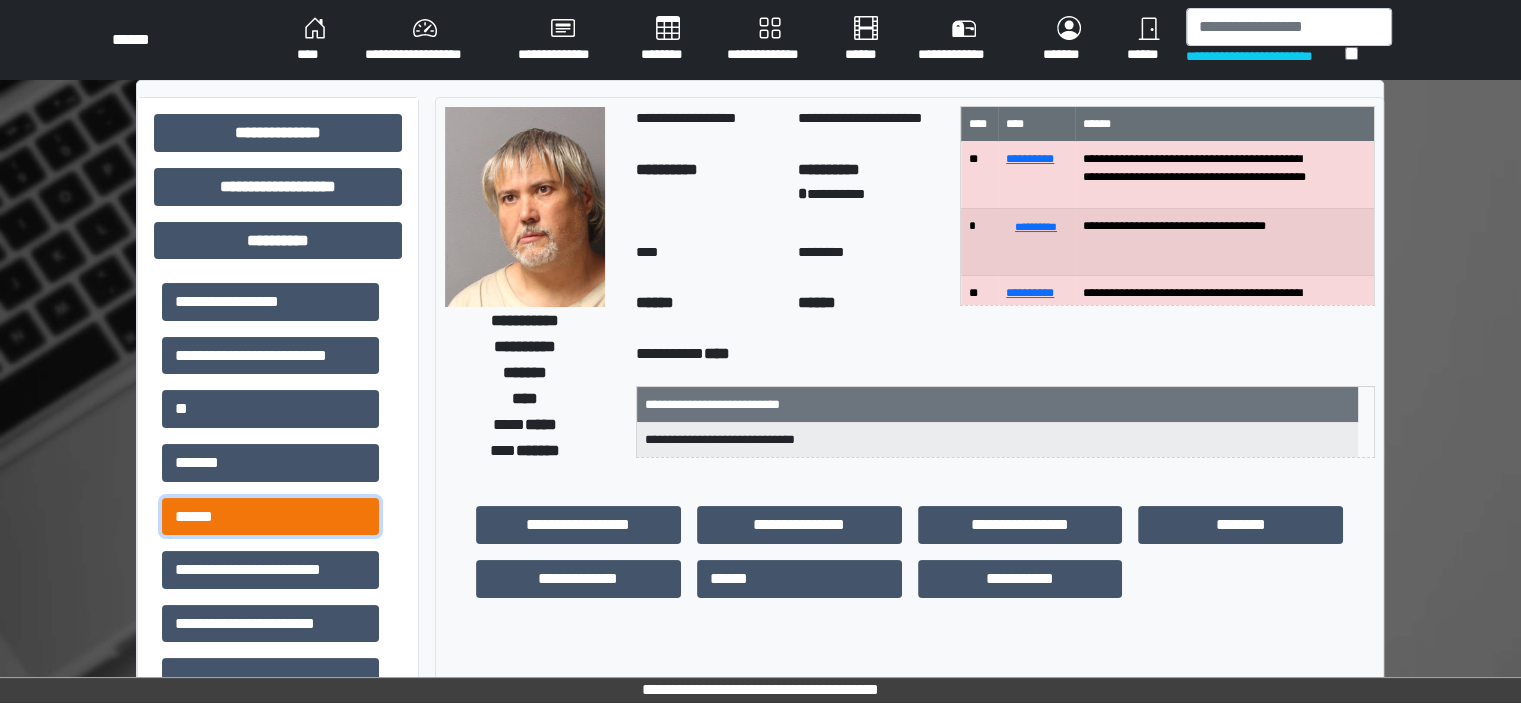 click on "******" at bounding box center [270, 517] 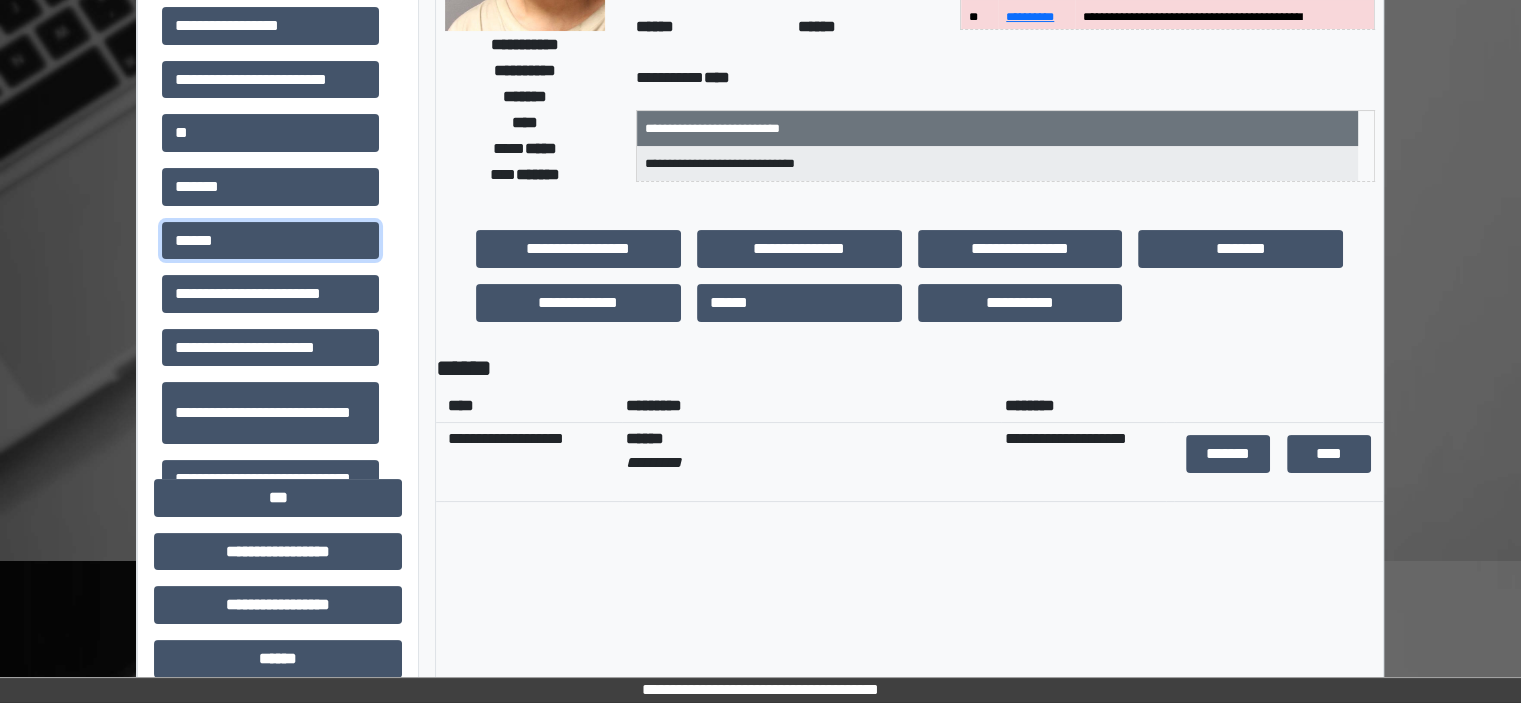scroll, scrollTop: 300, scrollLeft: 0, axis: vertical 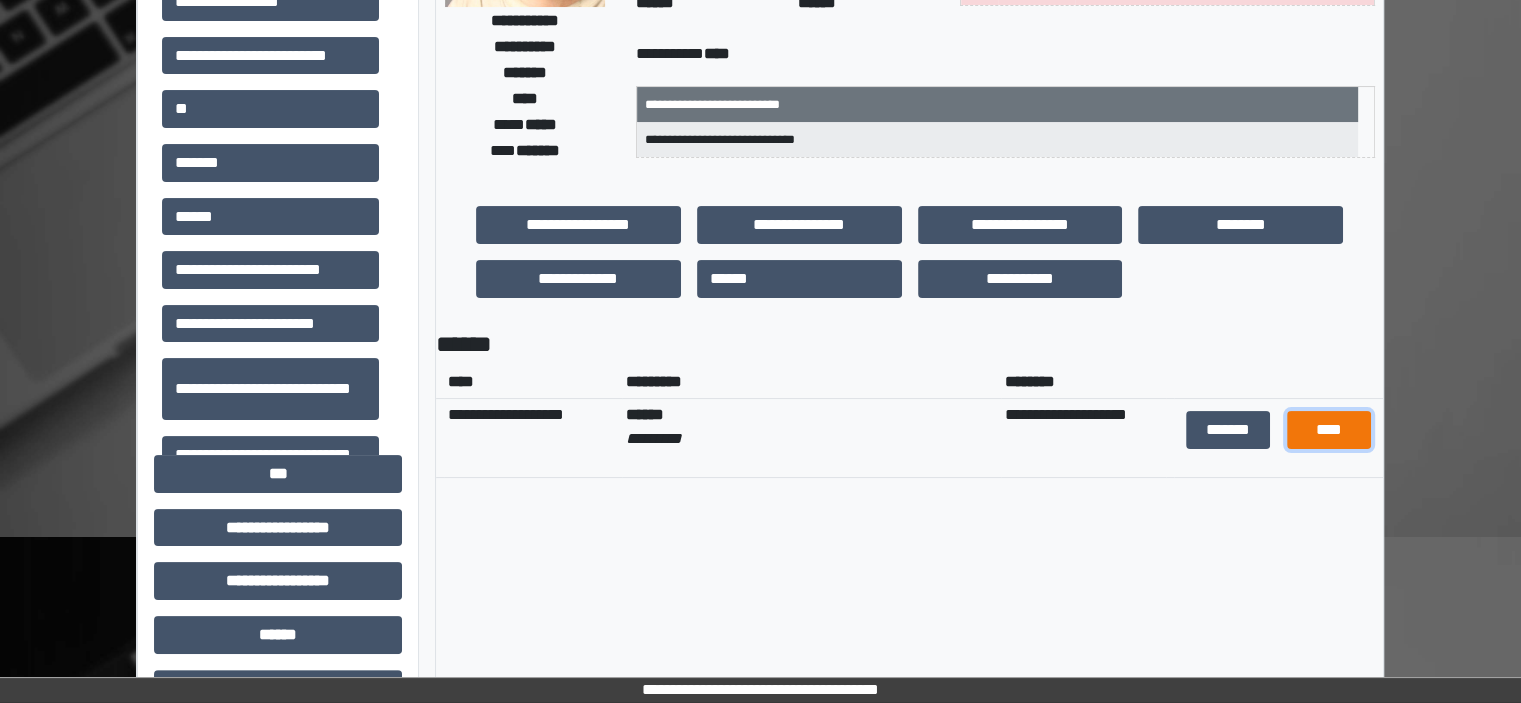 click on "****" at bounding box center [1329, 430] 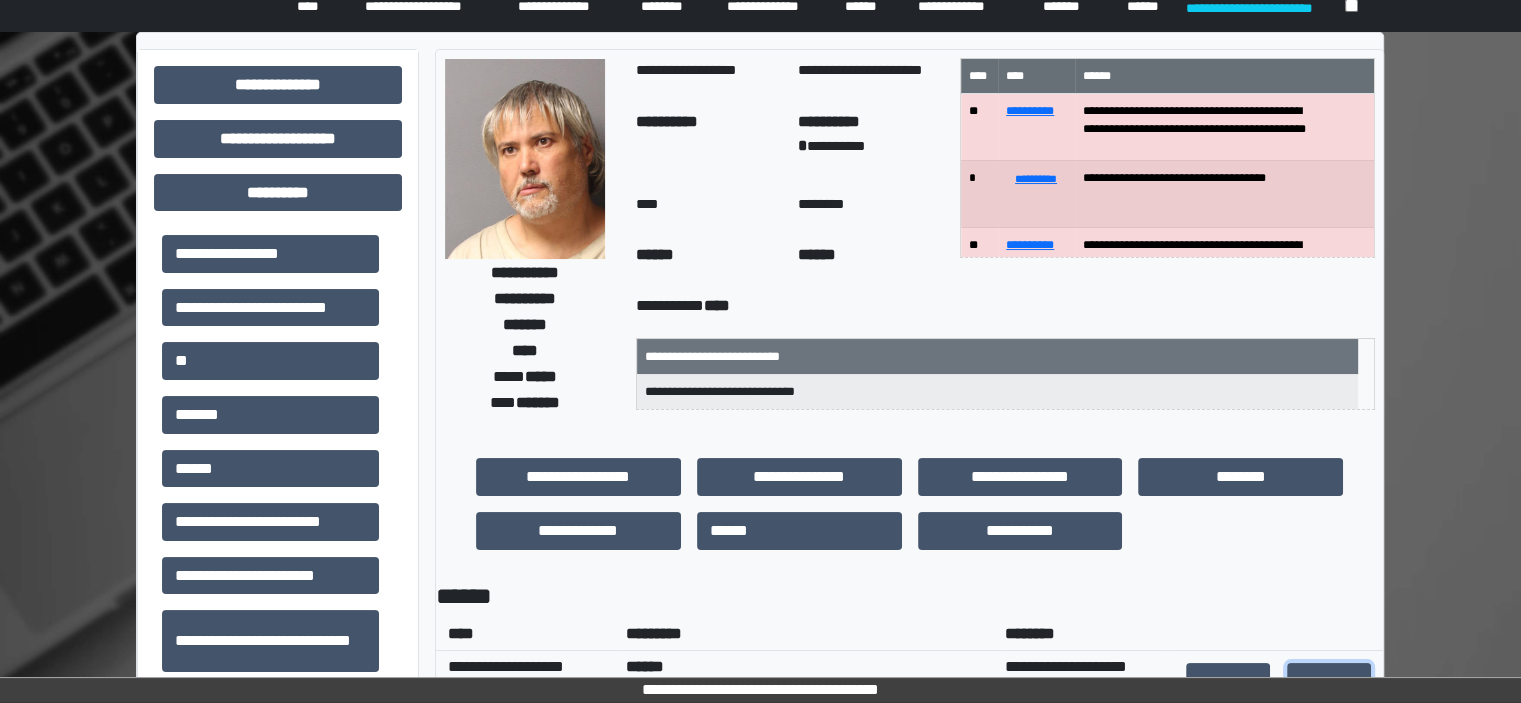 scroll, scrollTop: 0, scrollLeft: 0, axis: both 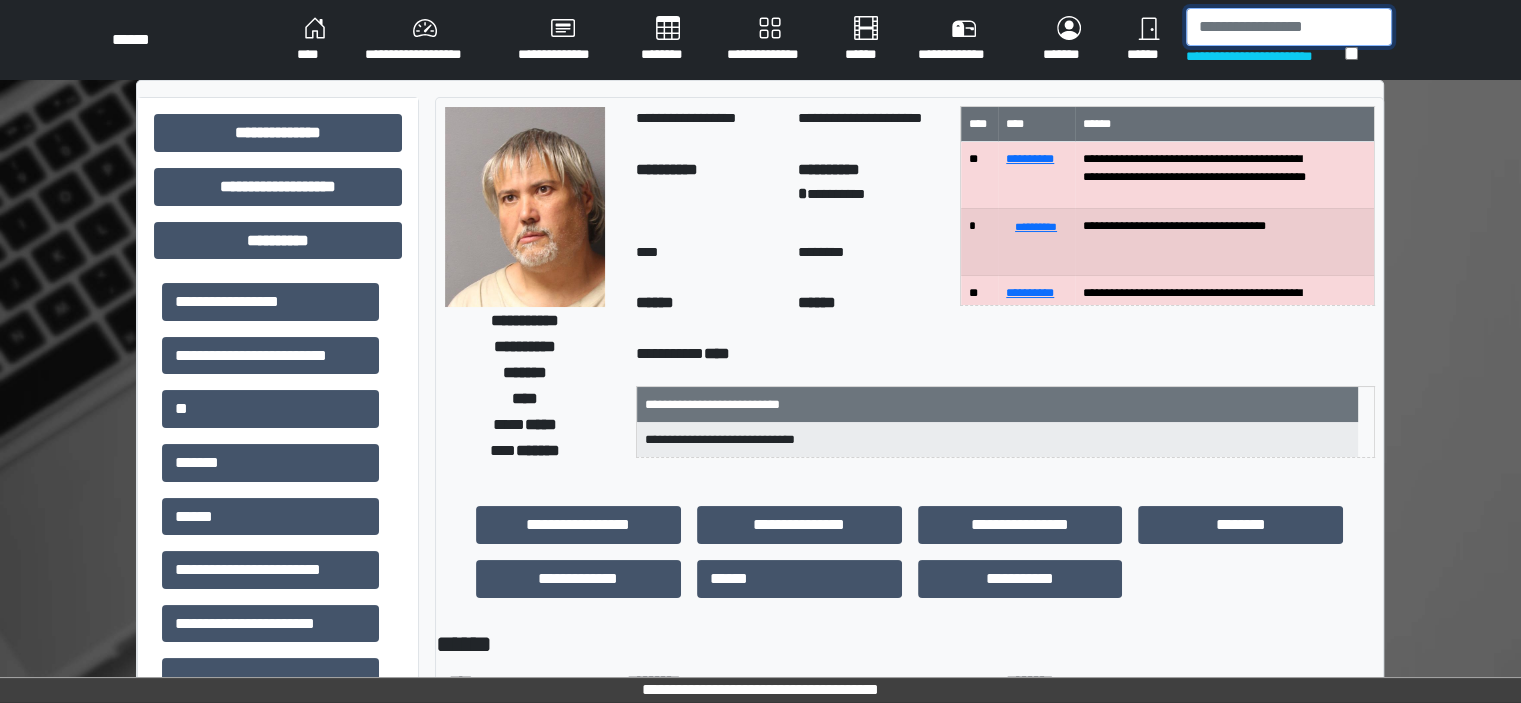 click at bounding box center [1289, 27] 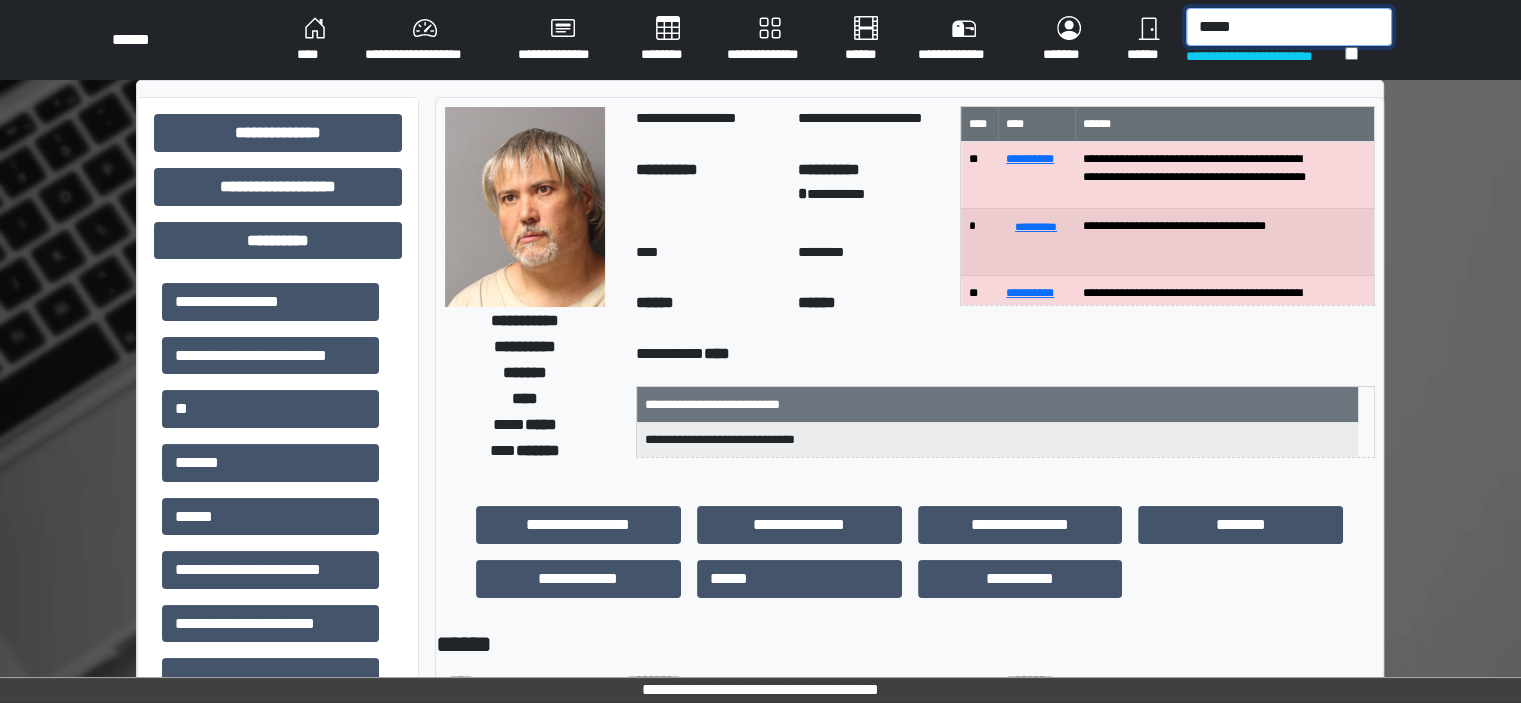 drag, startPoint x: 1257, startPoint y: 23, endPoint x: 1136, endPoint y: 23, distance: 121 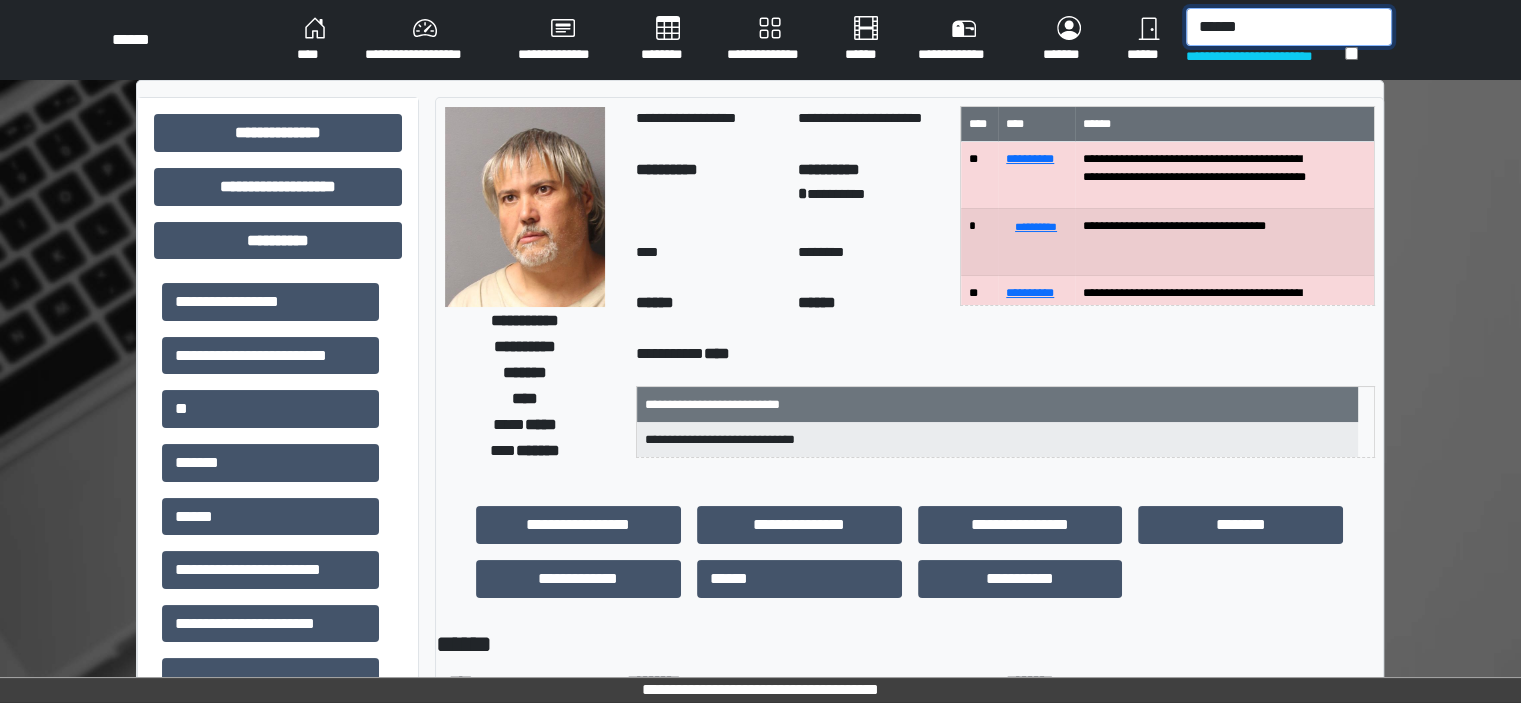 click on "******" at bounding box center [1289, 27] 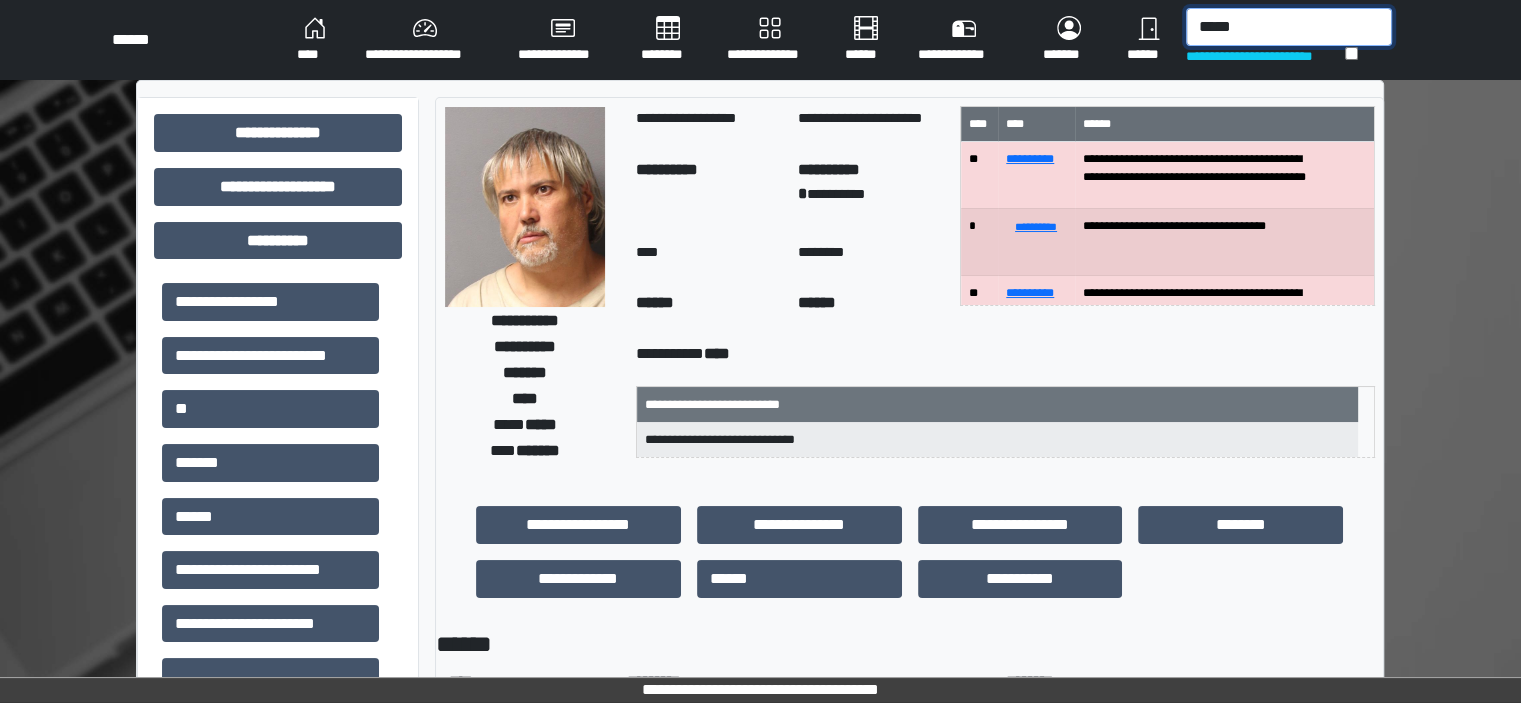 type on "*****" 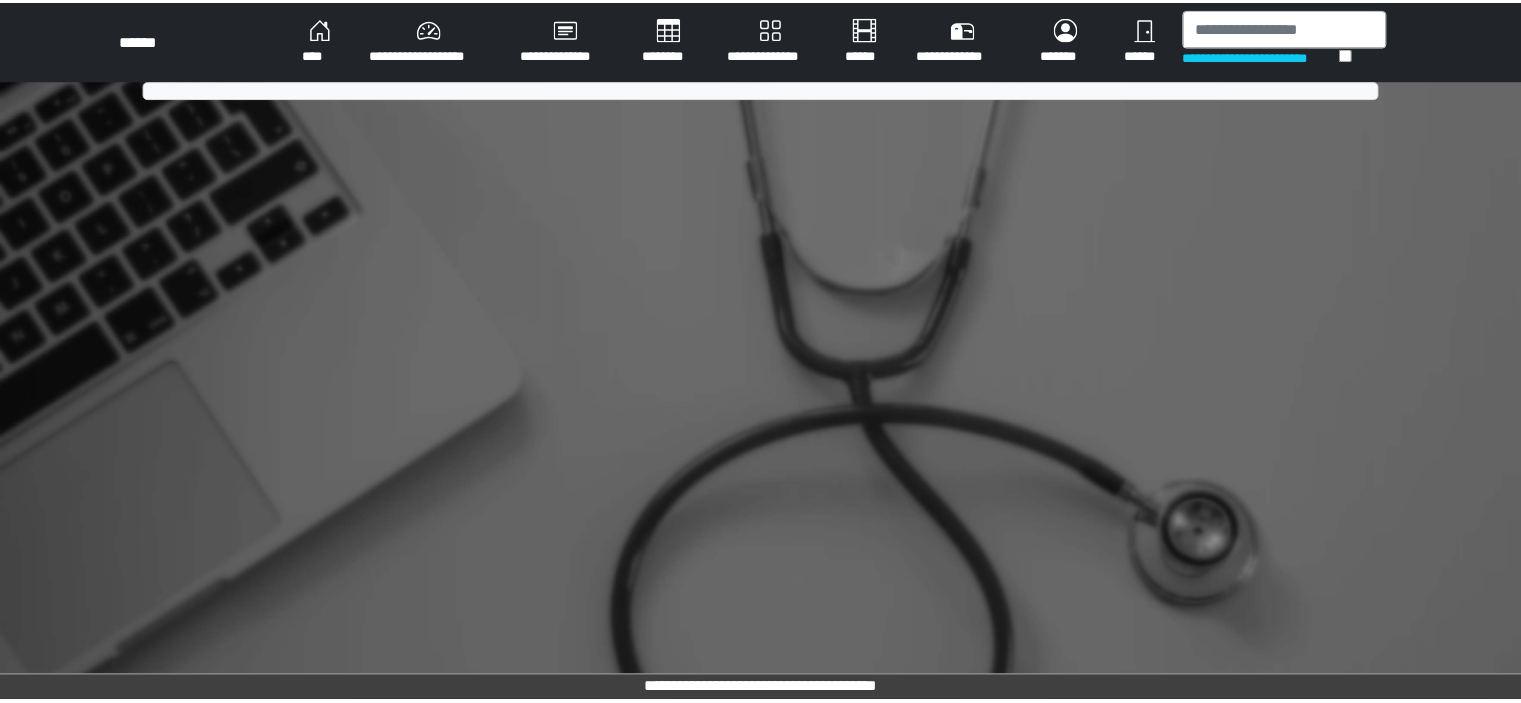 scroll, scrollTop: 0, scrollLeft: 0, axis: both 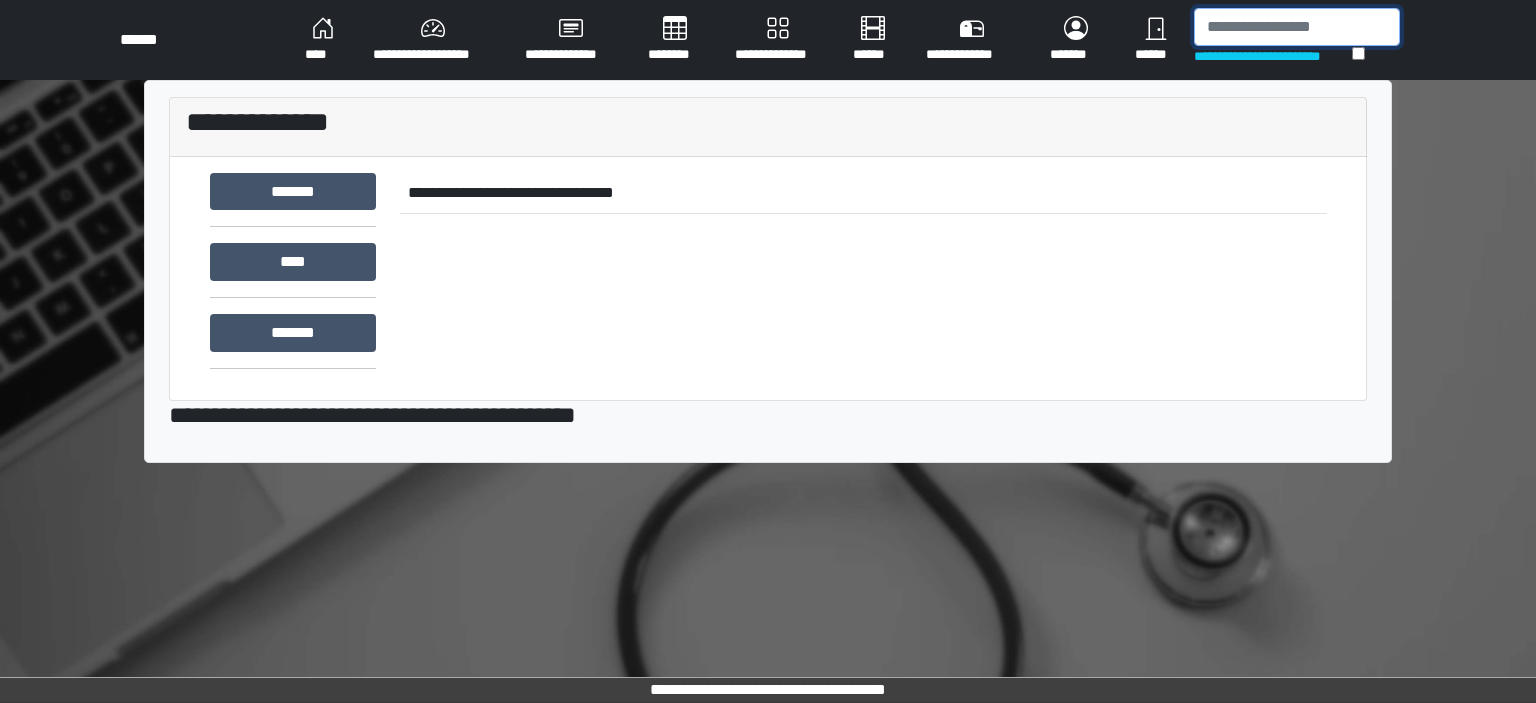 click at bounding box center (1297, 27) 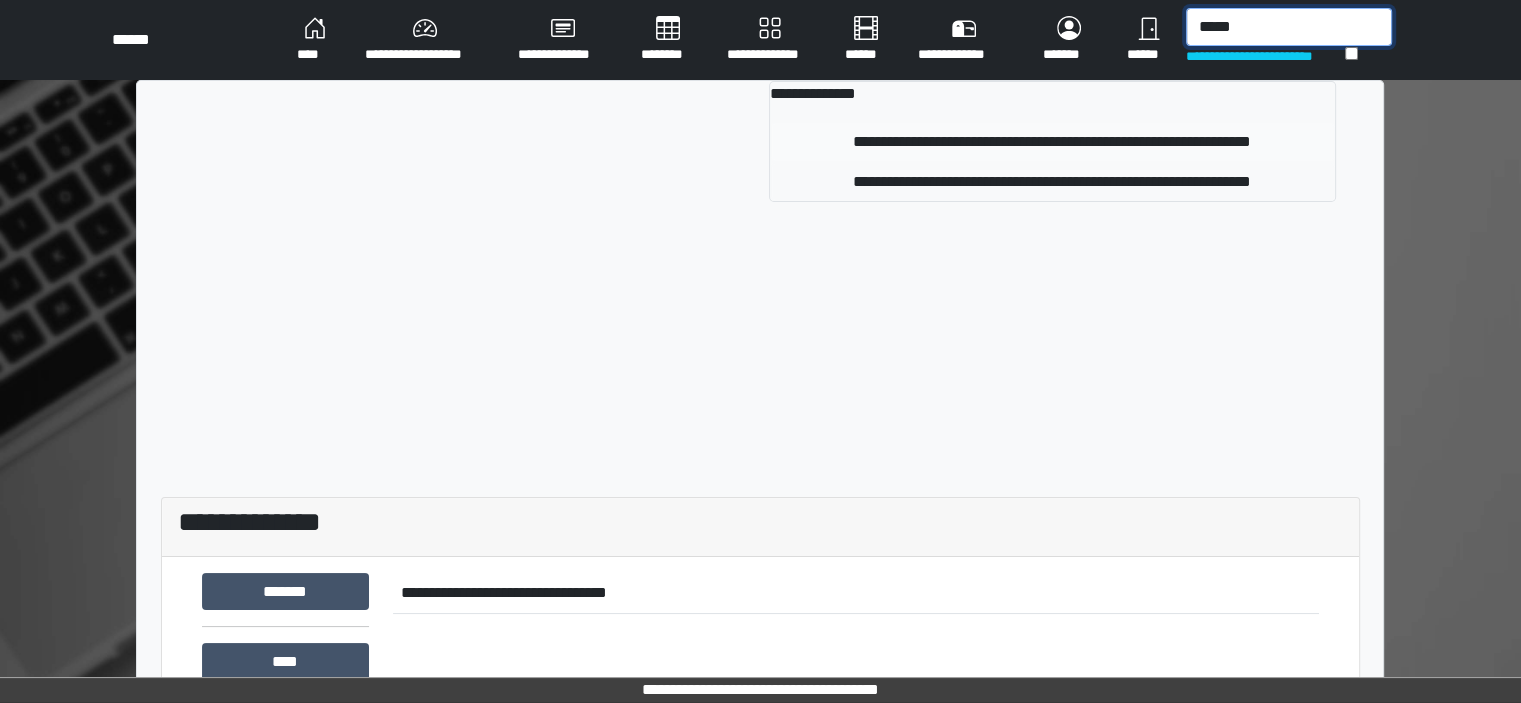 type on "*****" 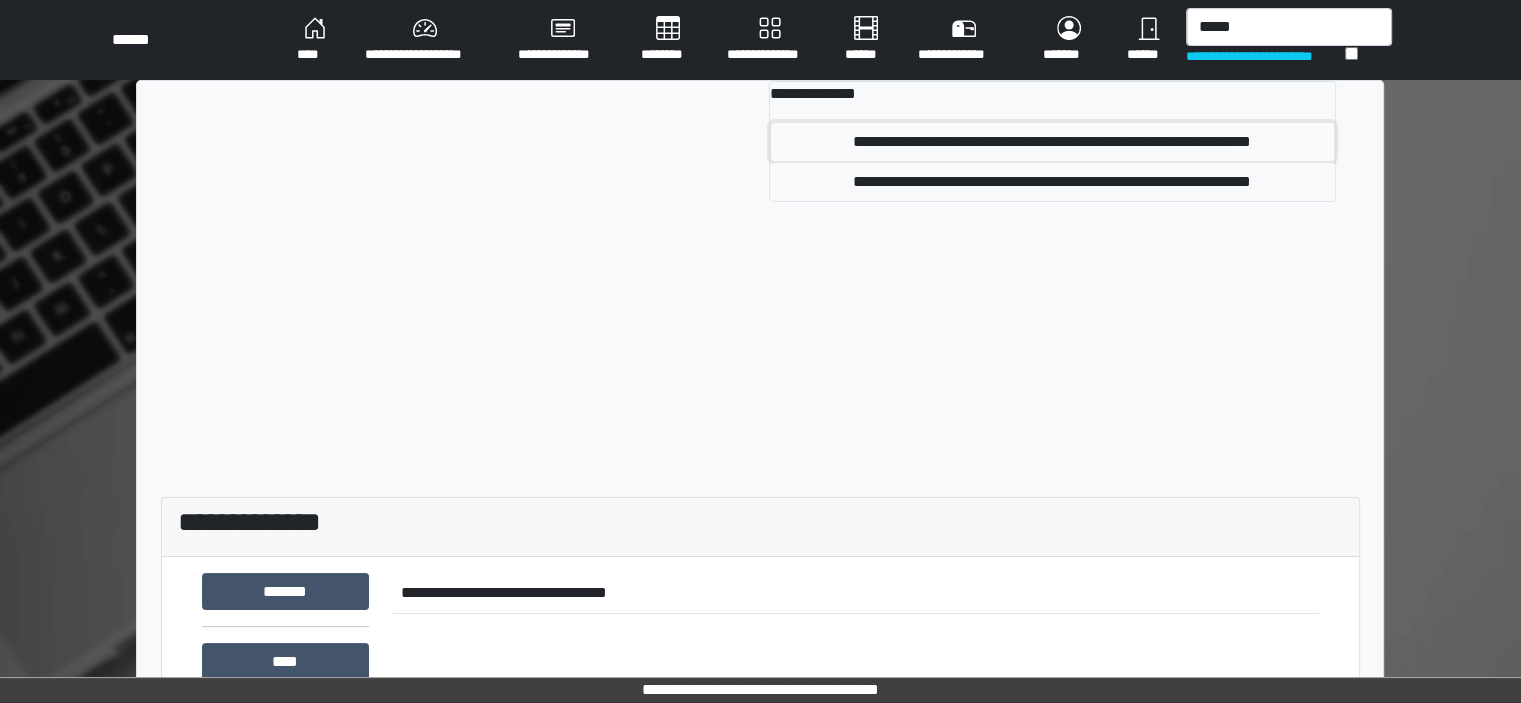 click on "**********" at bounding box center [1052, 142] 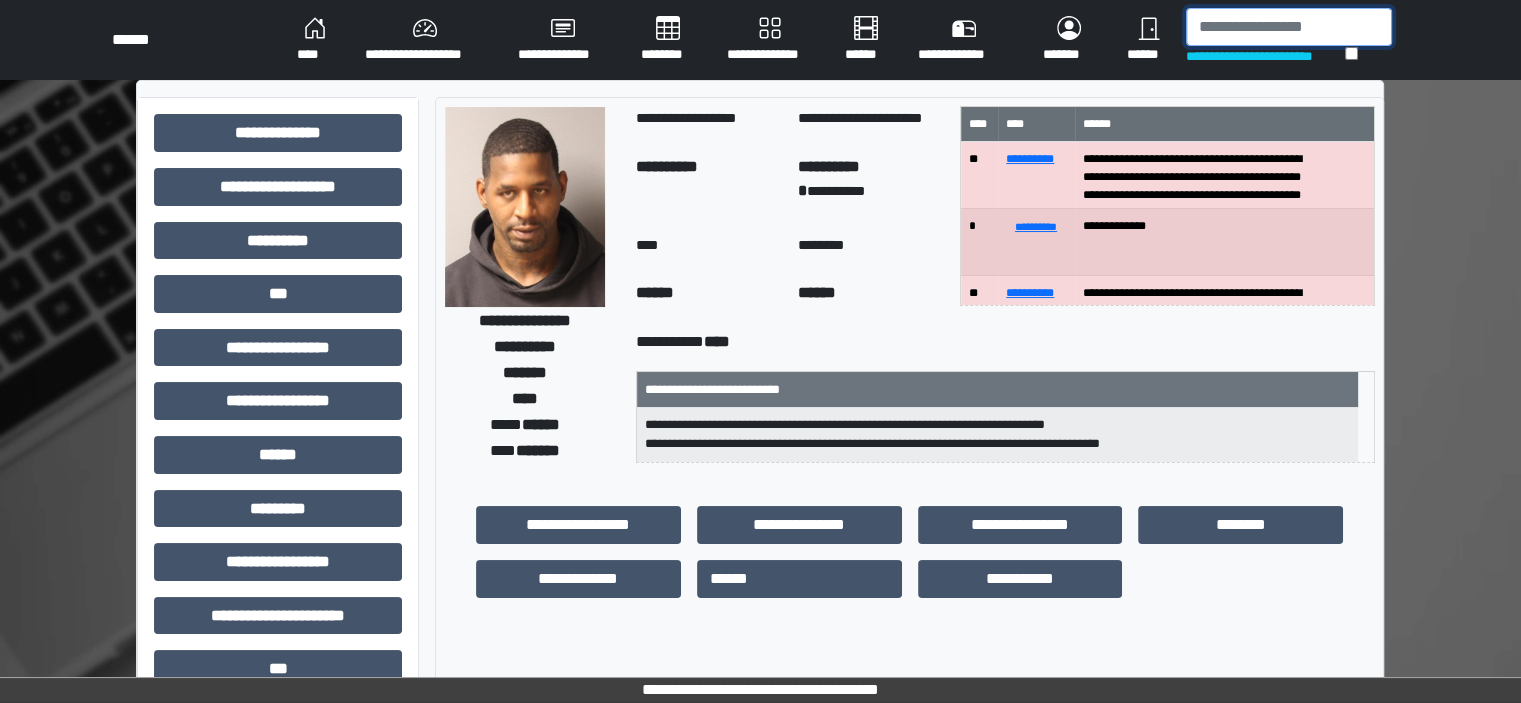 click at bounding box center [1289, 27] 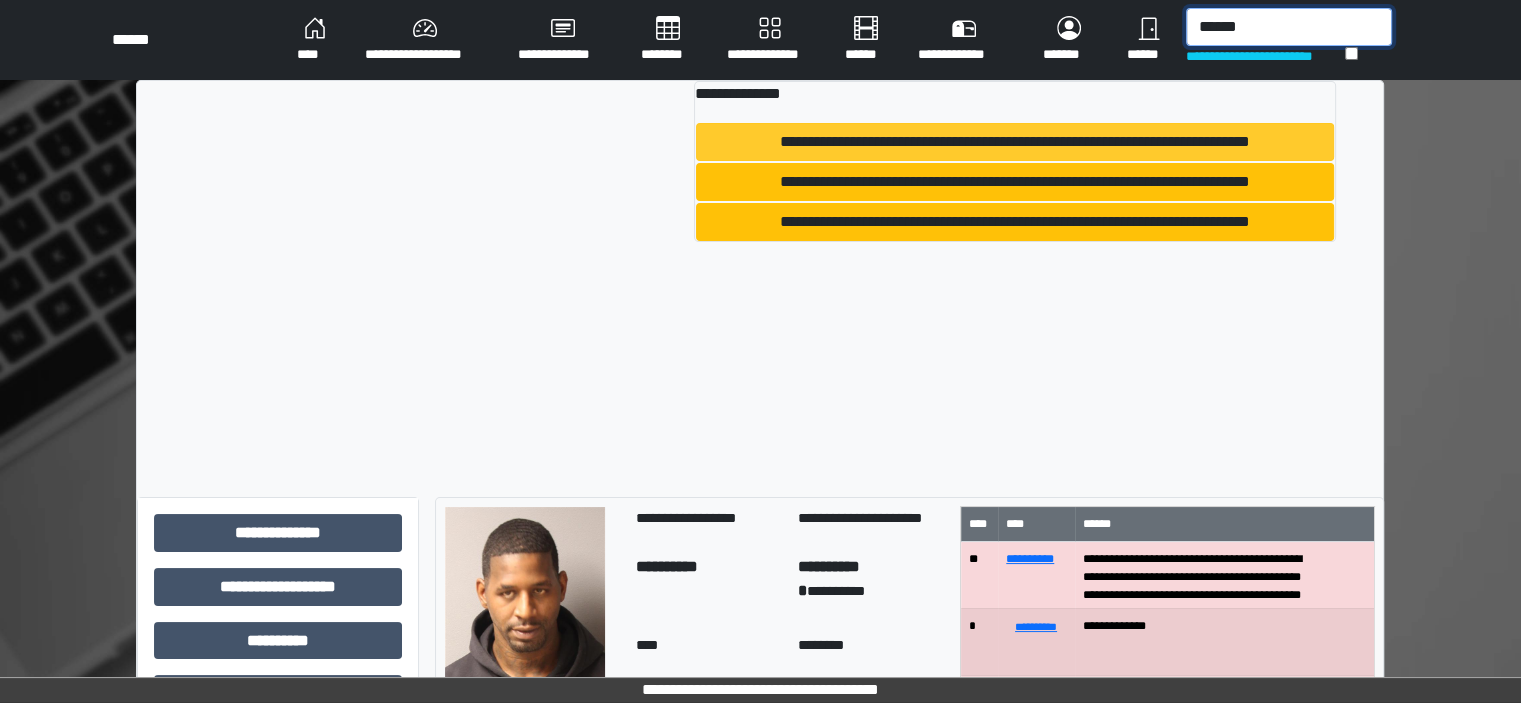 type on "******" 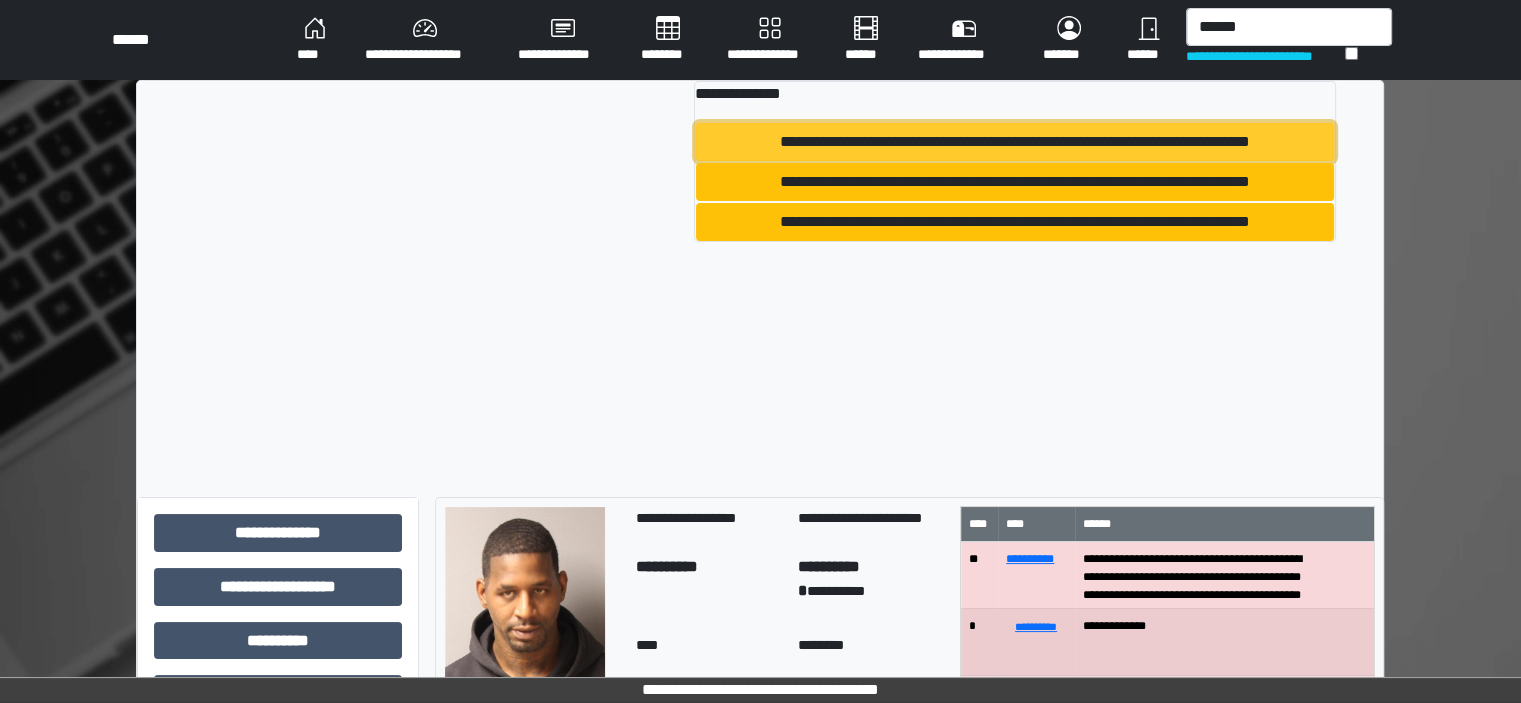 click on "**********" at bounding box center (1015, 142) 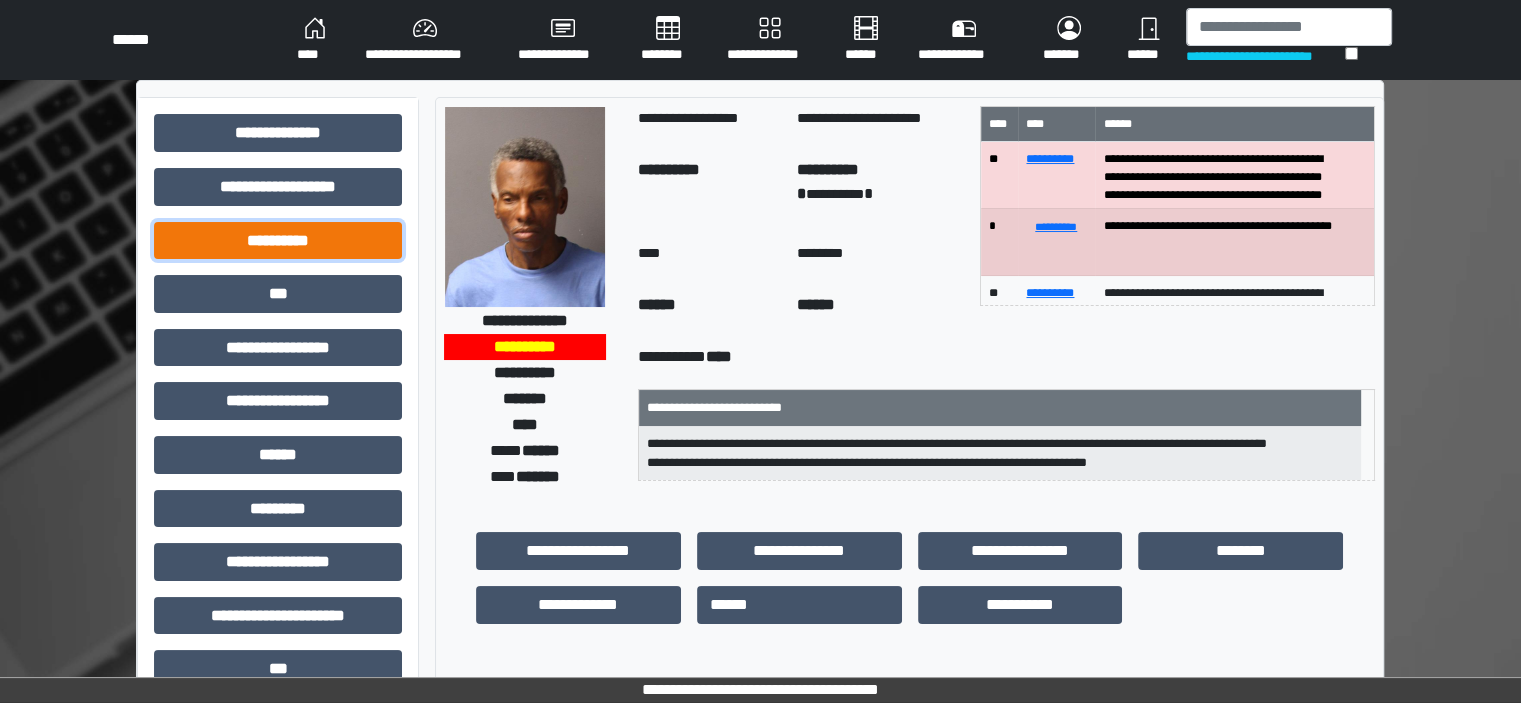 click on "**********" at bounding box center (278, 241) 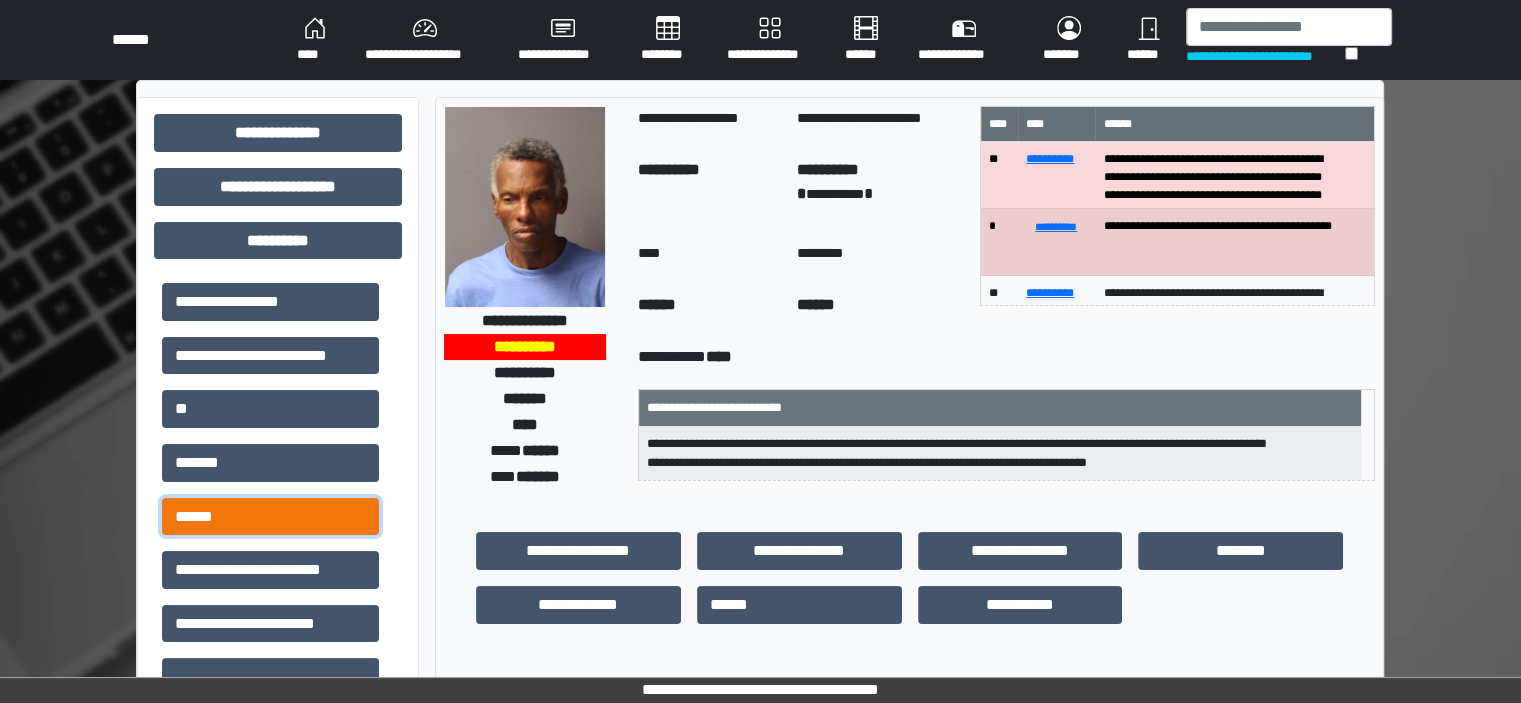 click on "******" at bounding box center (270, 517) 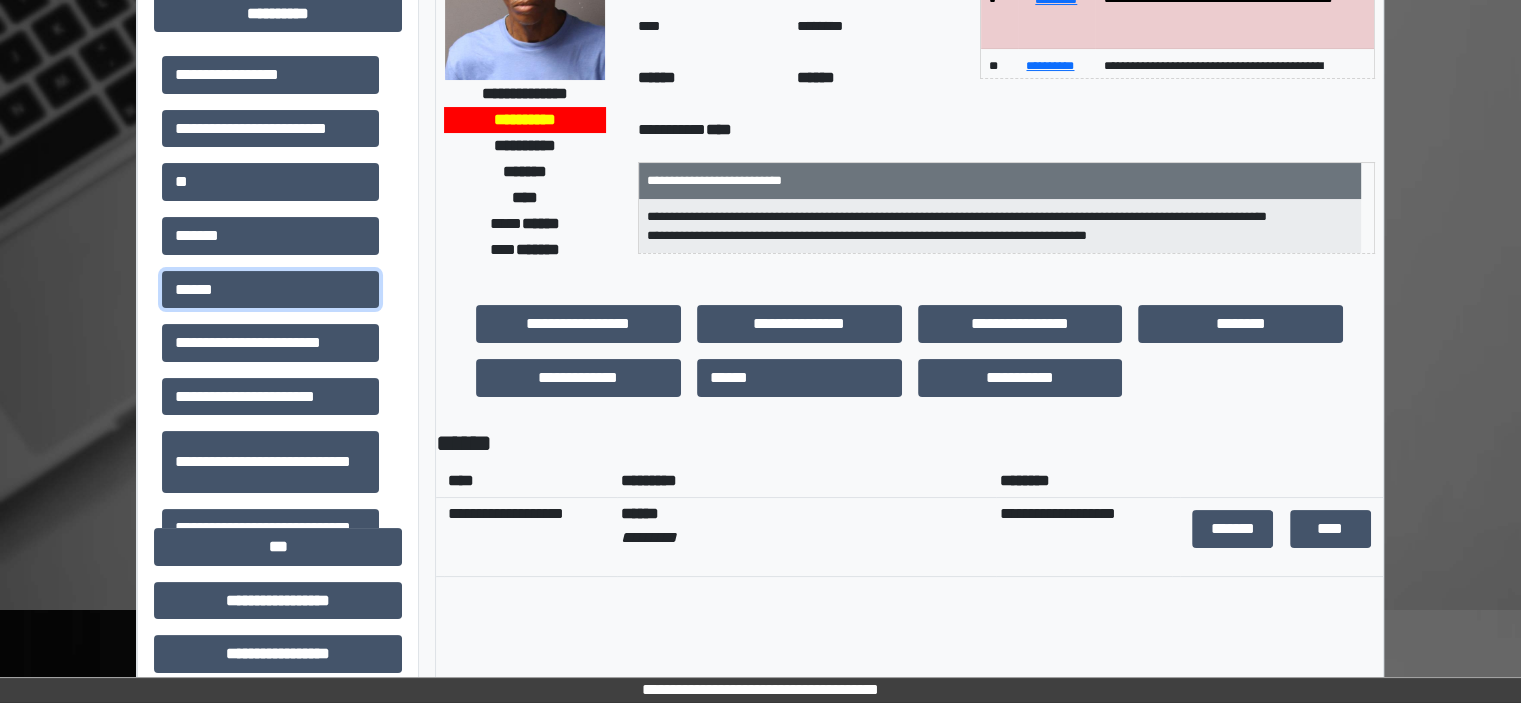 scroll, scrollTop: 300, scrollLeft: 0, axis: vertical 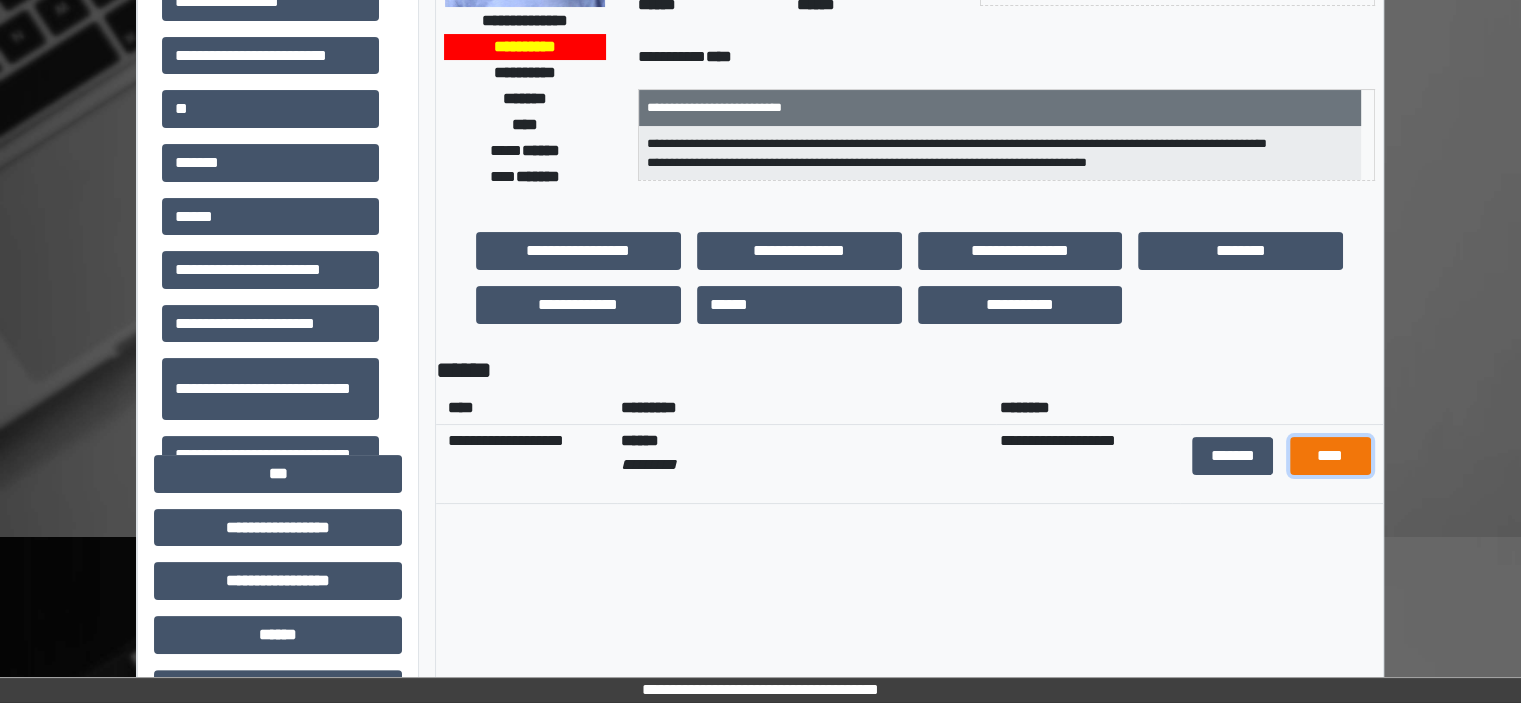 click on "****" at bounding box center [1330, 456] 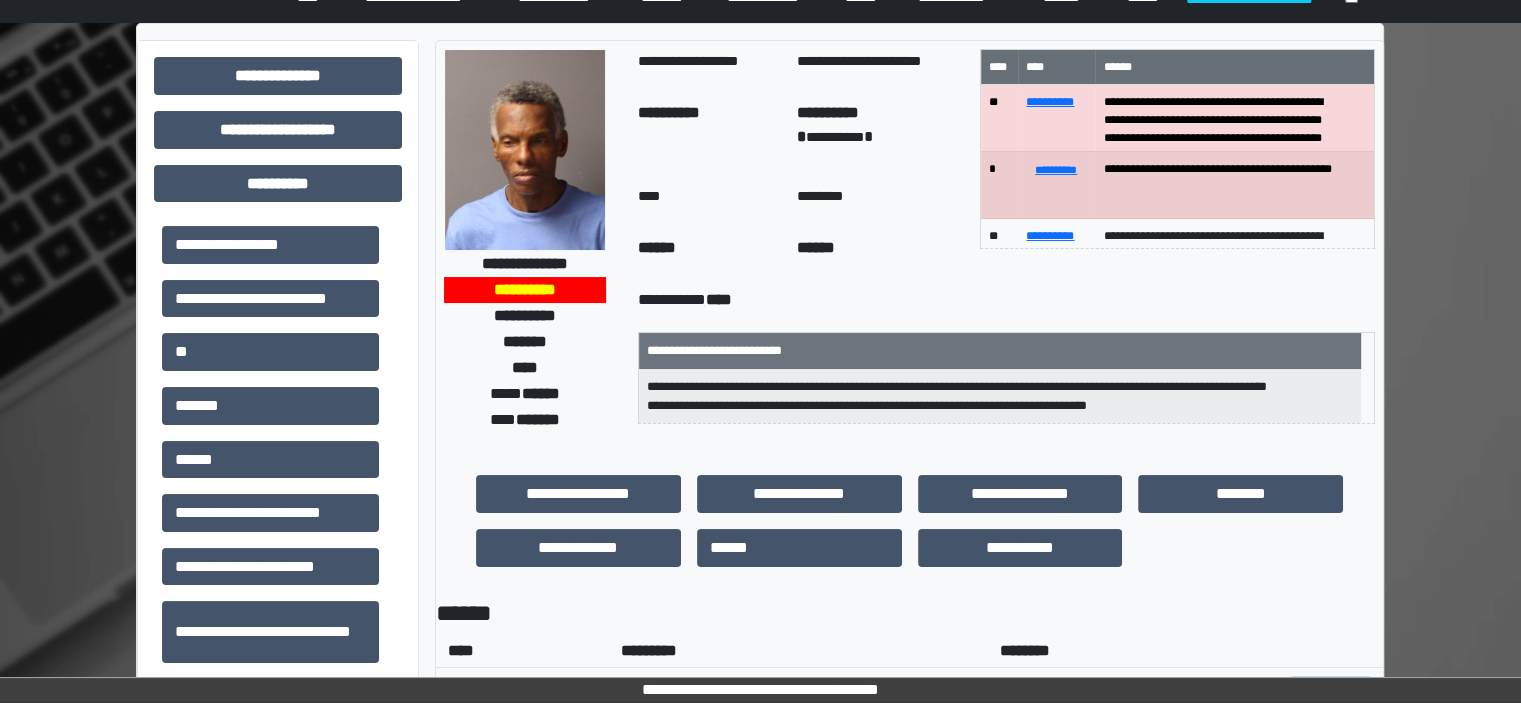 scroll, scrollTop: 0, scrollLeft: 0, axis: both 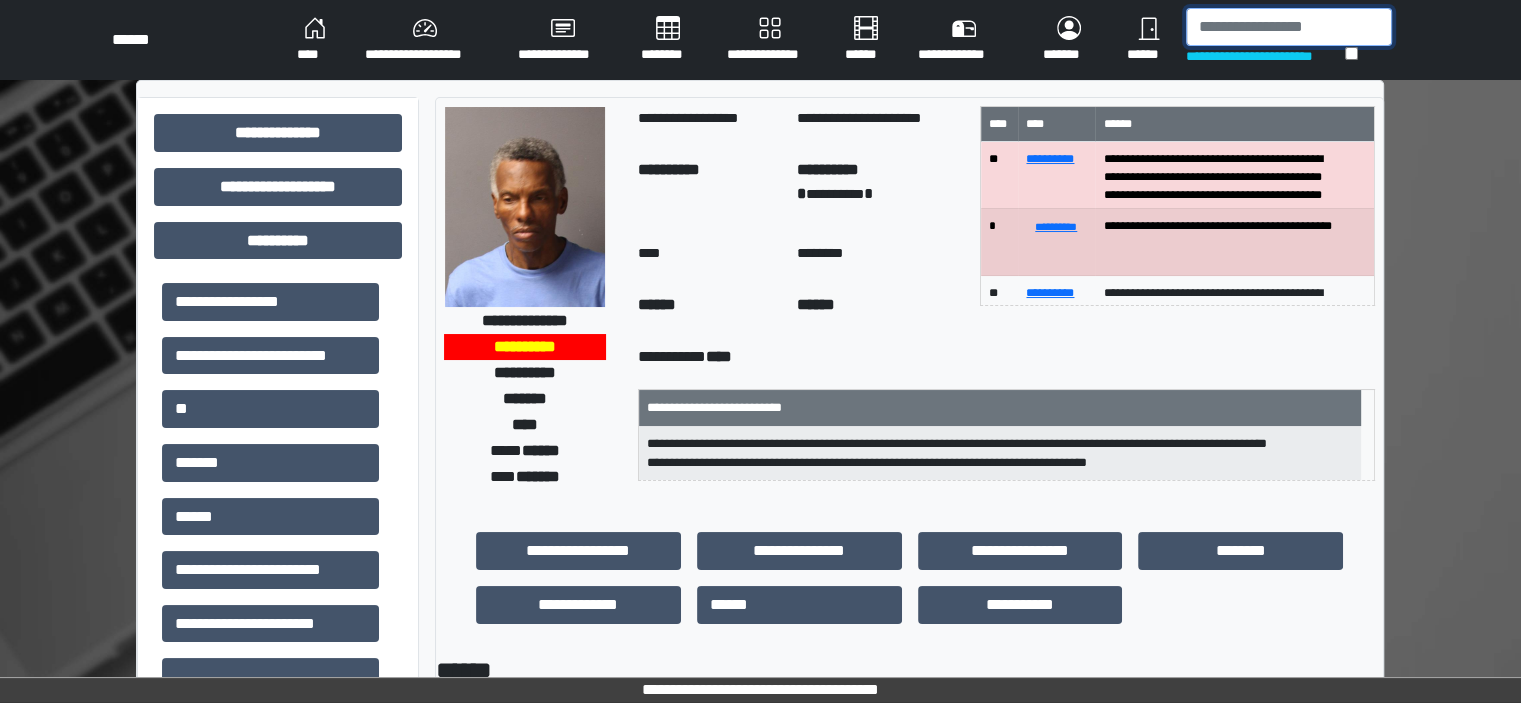 click at bounding box center (1289, 27) 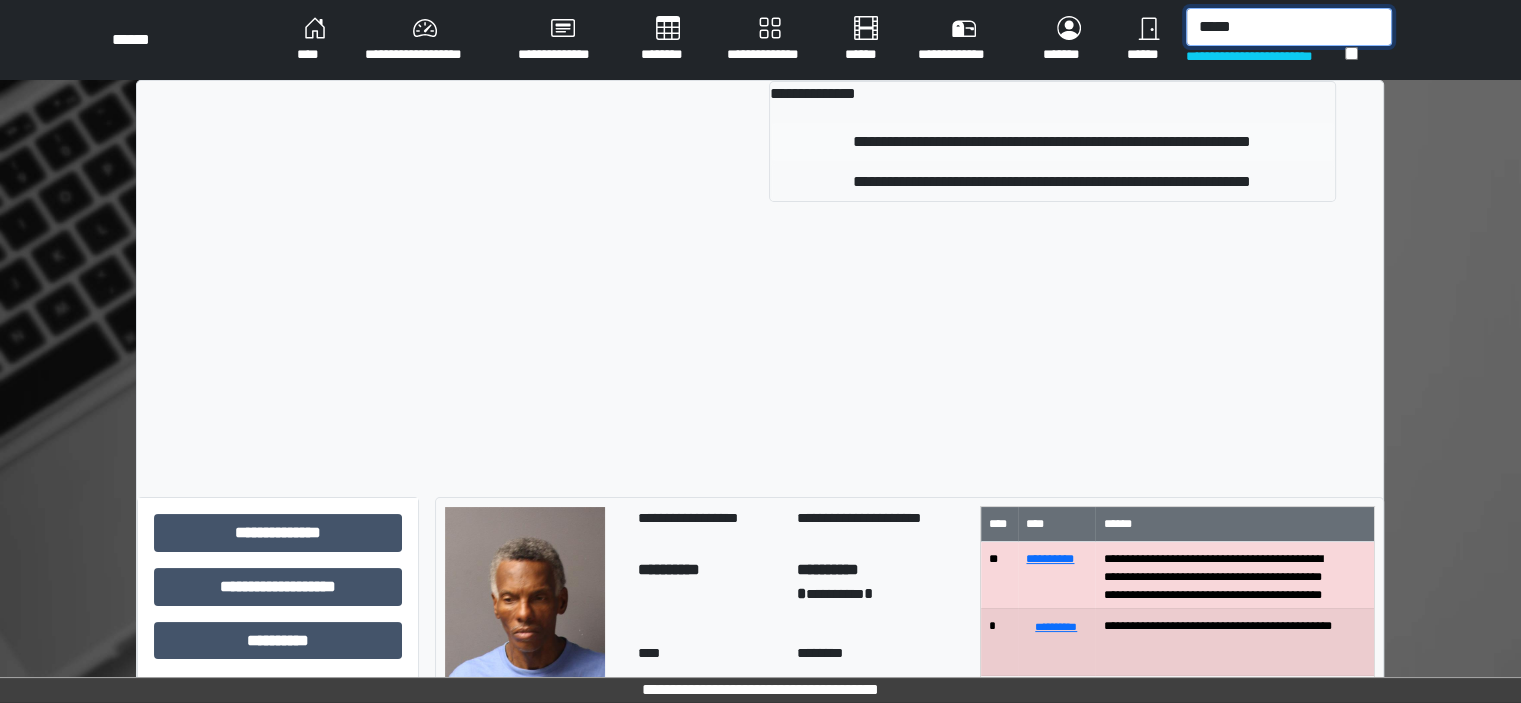 type on "*****" 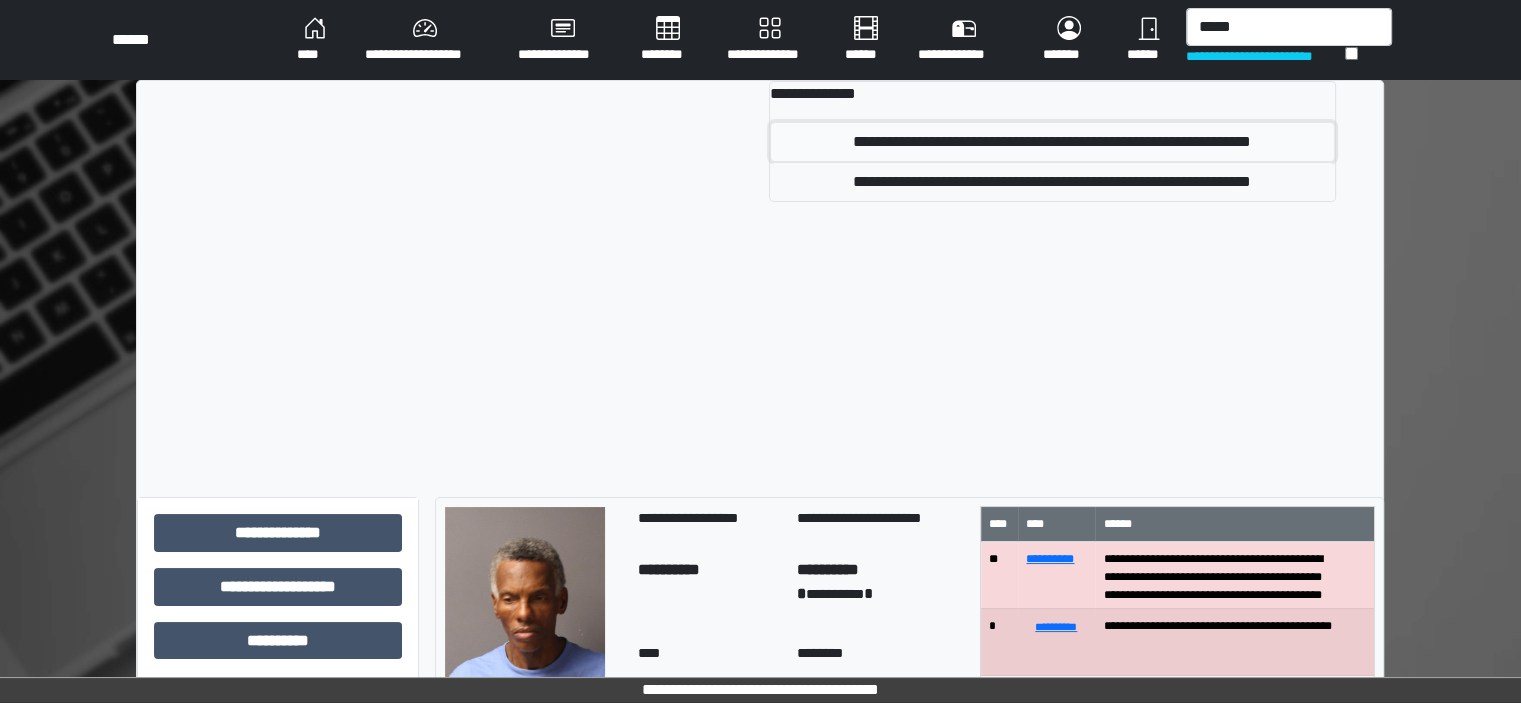 click on "**********" at bounding box center (1052, 142) 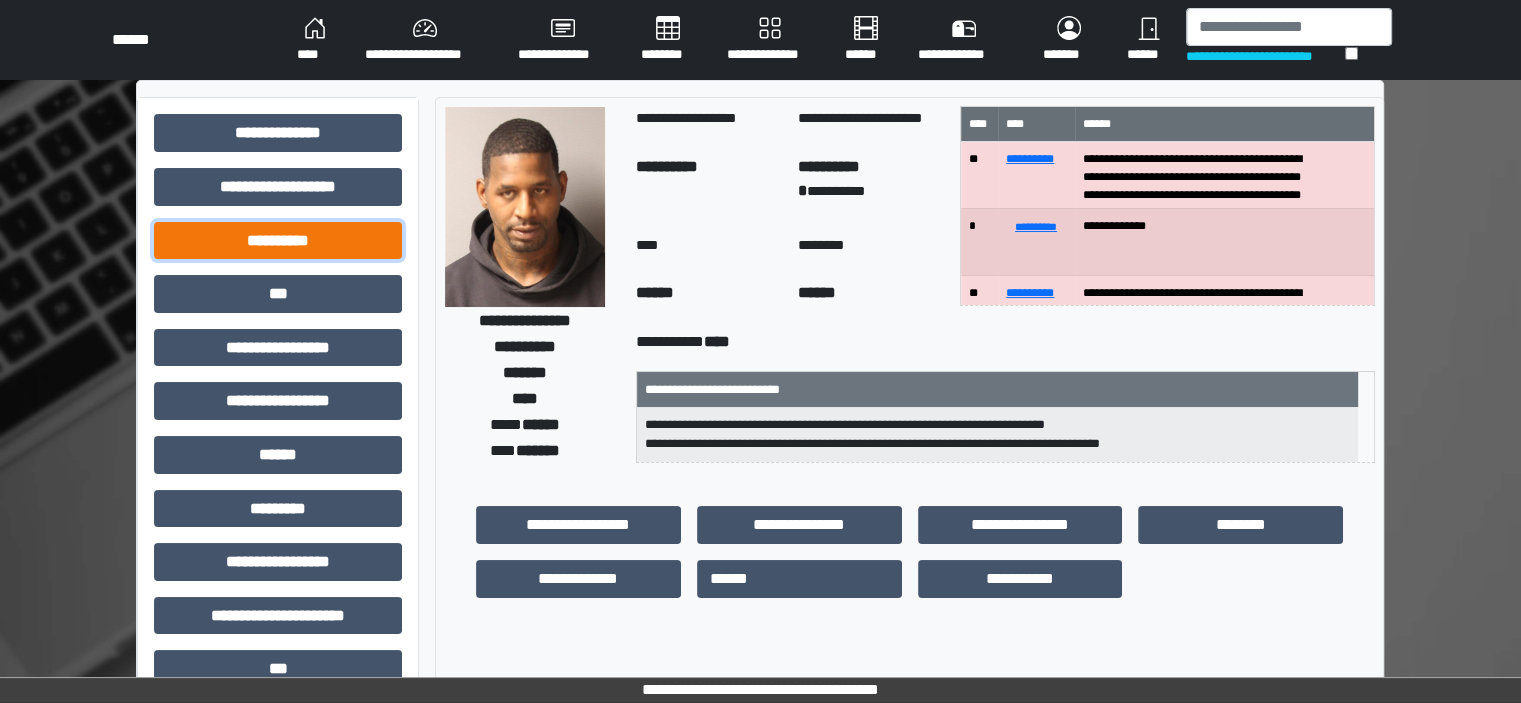 click on "**********" at bounding box center (278, 241) 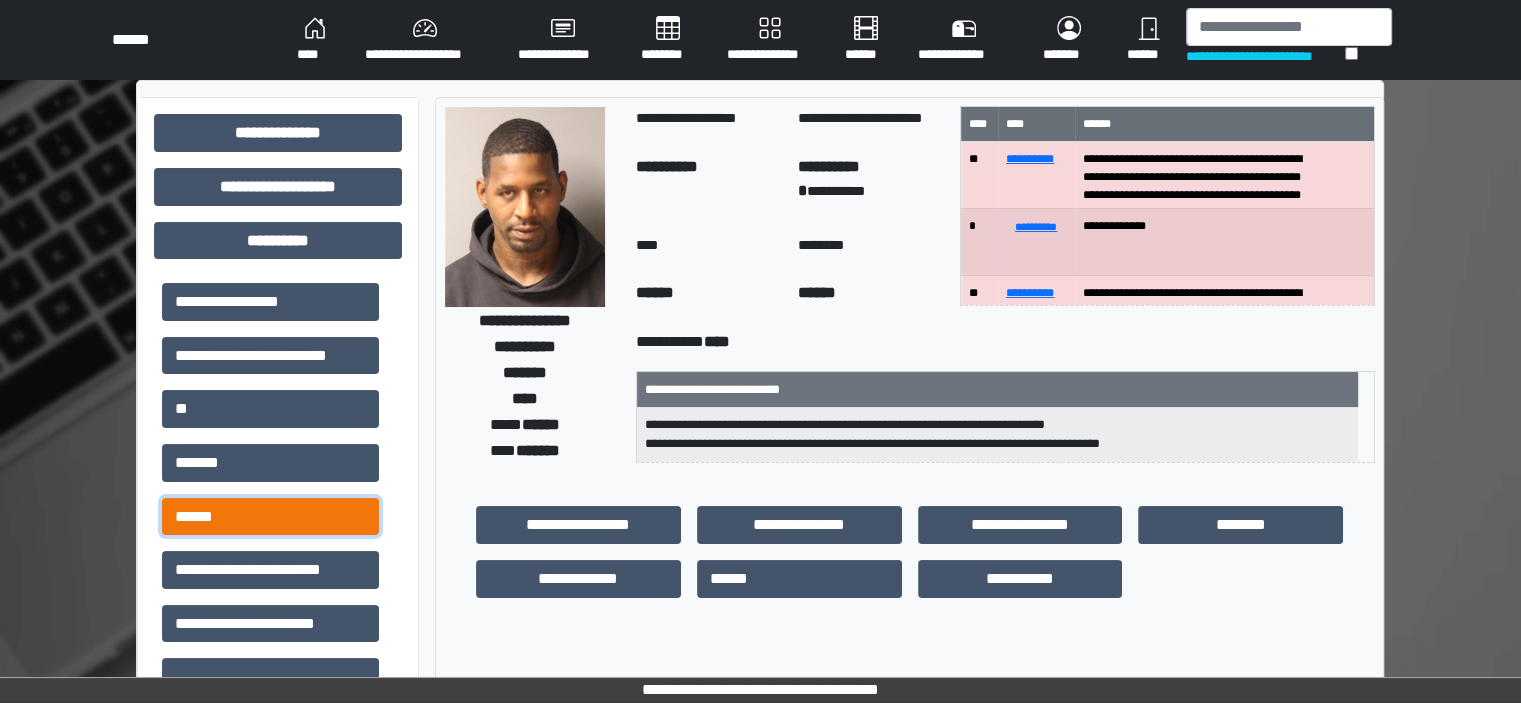 click on "******" at bounding box center [270, 517] 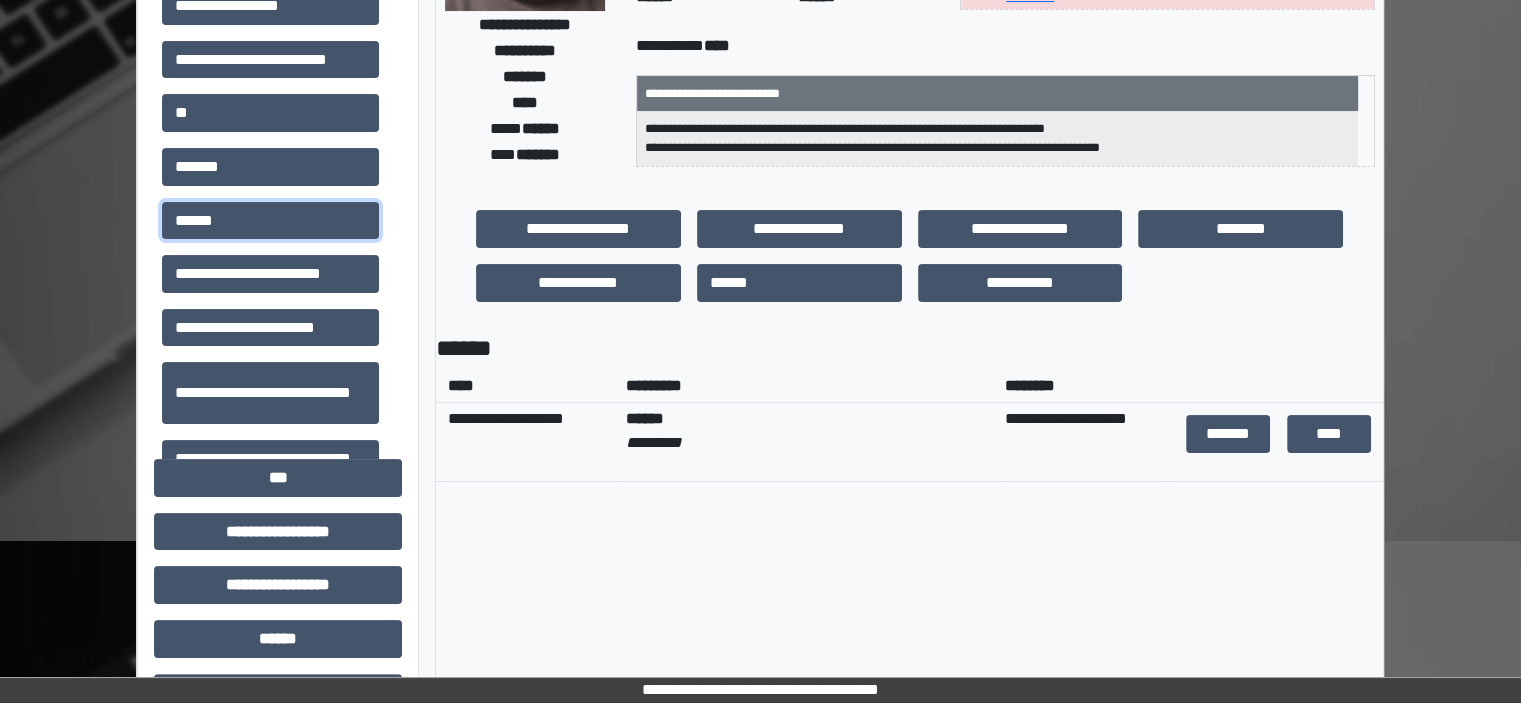 scroll, scrollTop: 300, scrollLeft: 0, axis: vertical 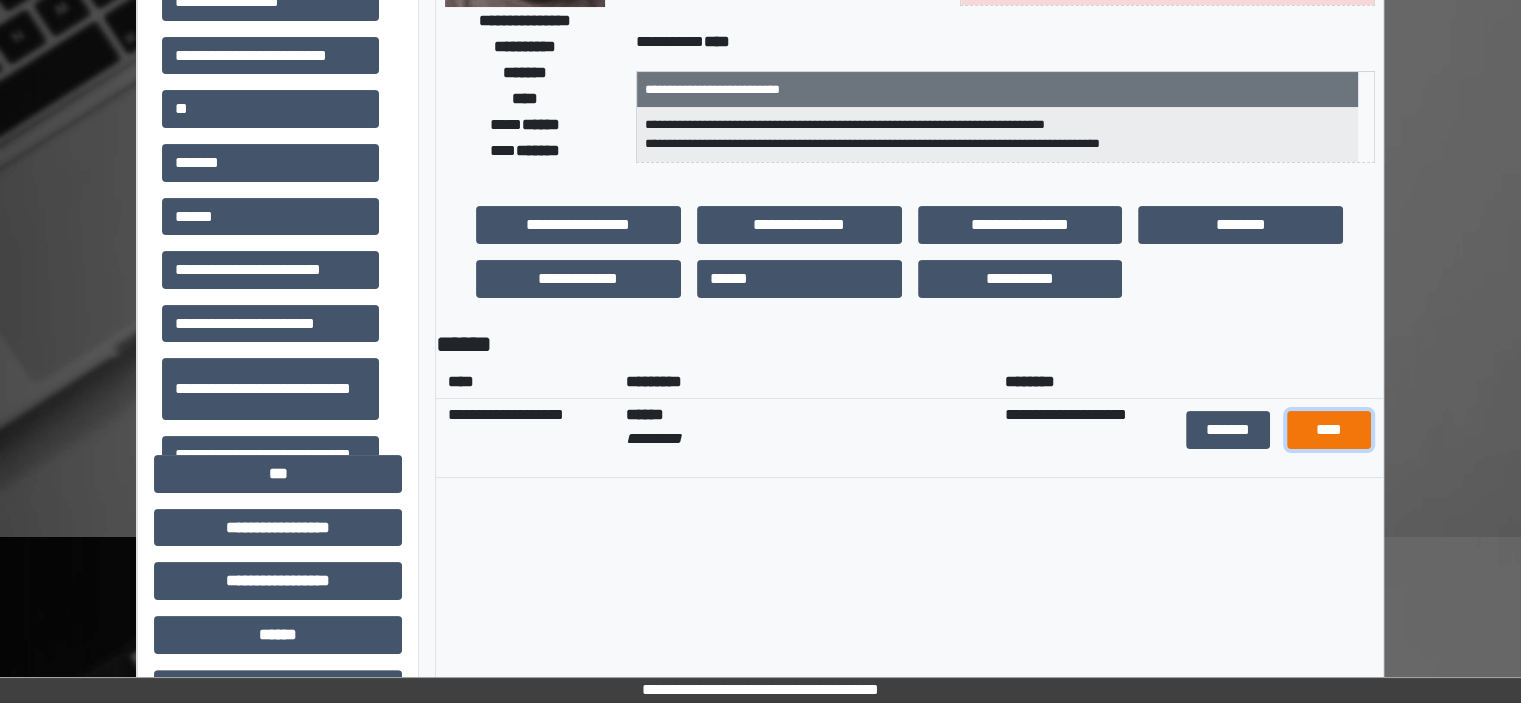 click on "****" at bounding box center [1329, 430] 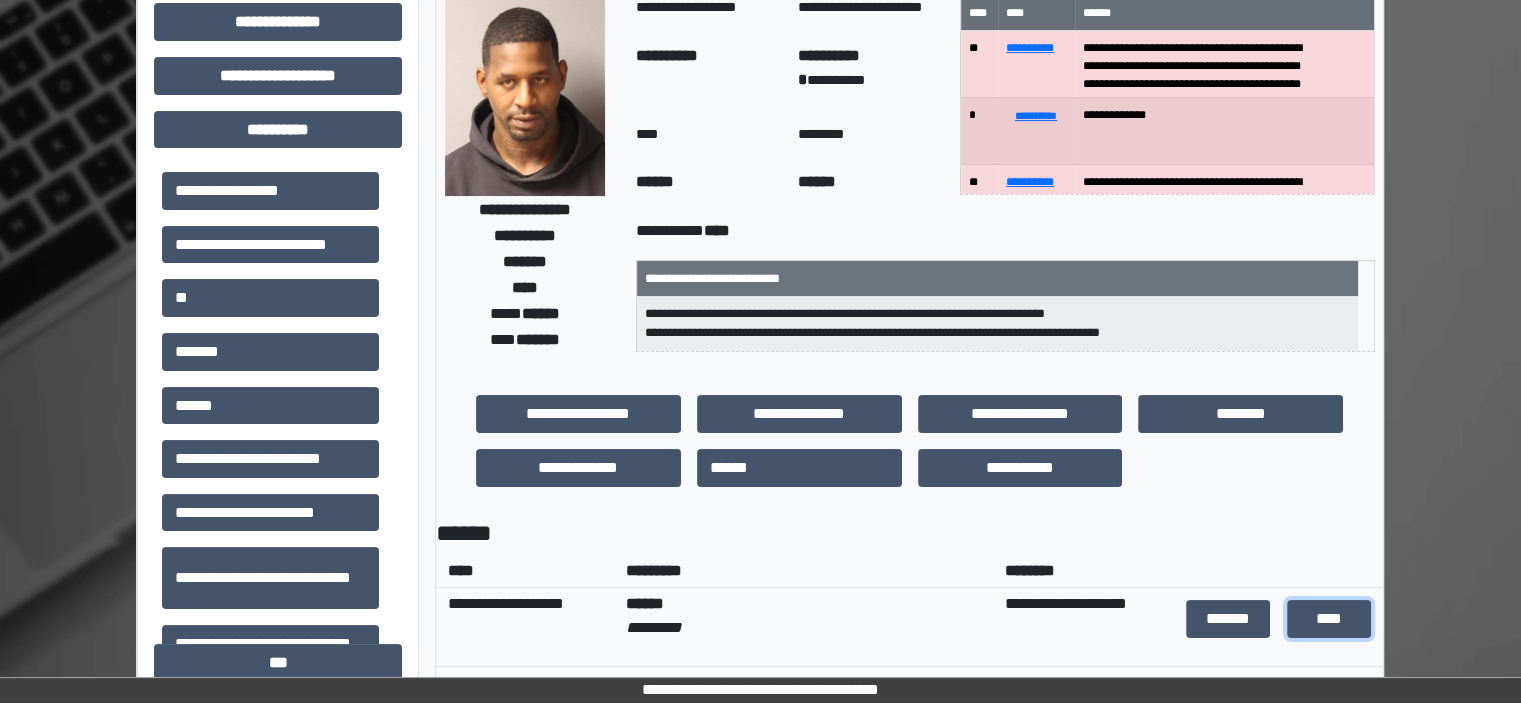 scroll, scrollTop: 0, scrollLeft: 0, axis: both 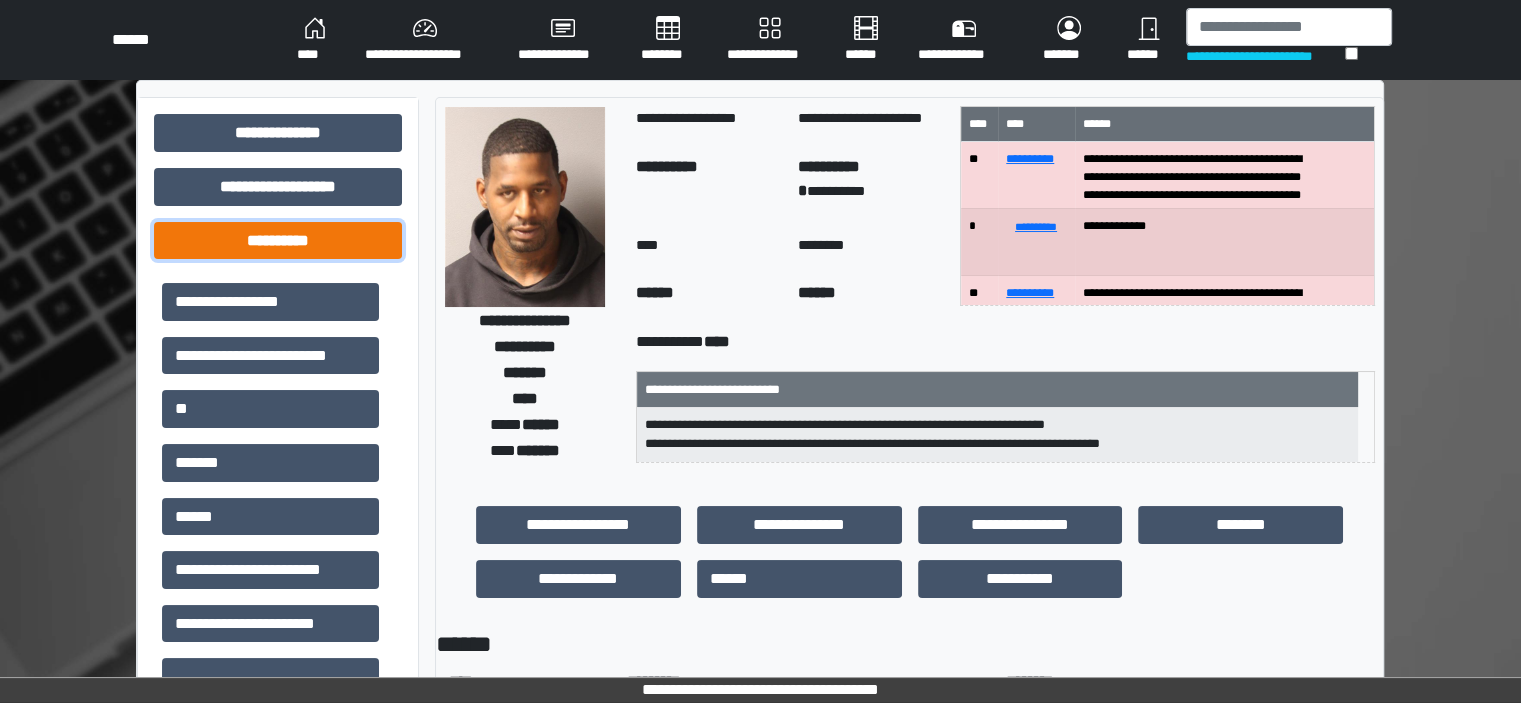 click on "**********" at bounding box center (278, 241) 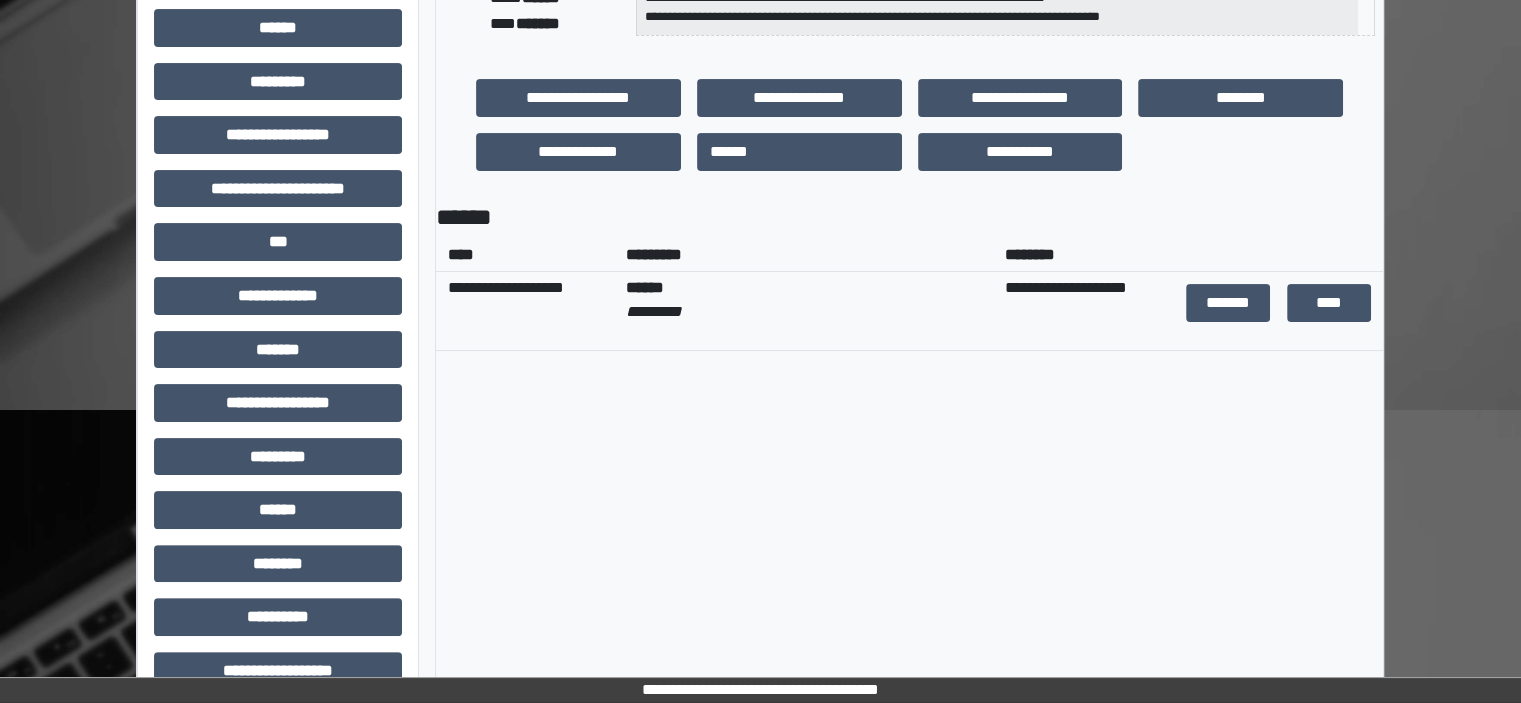 scroll, scrollTop: 498, scrollLeft: 0, axis: vertical 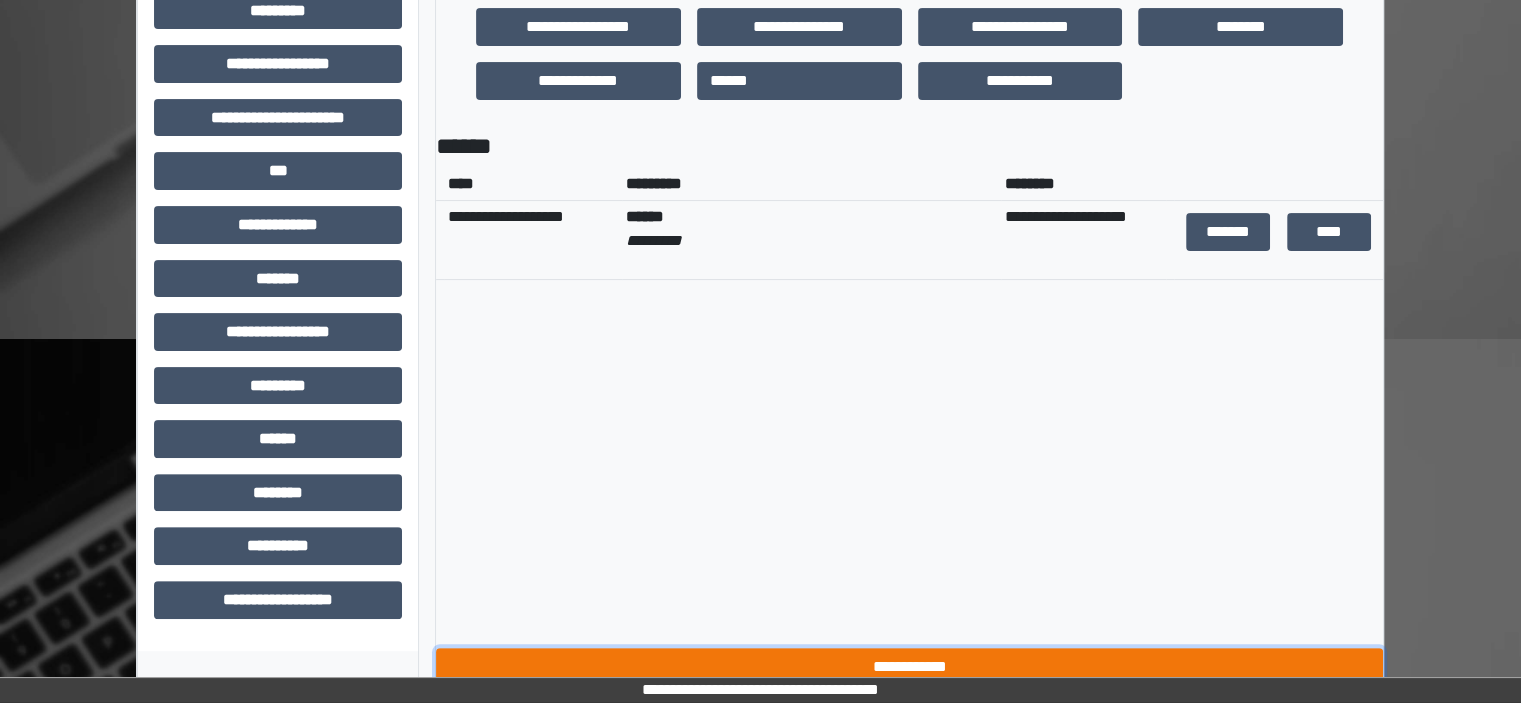 click on "**********" at bounding box center (909, 667) 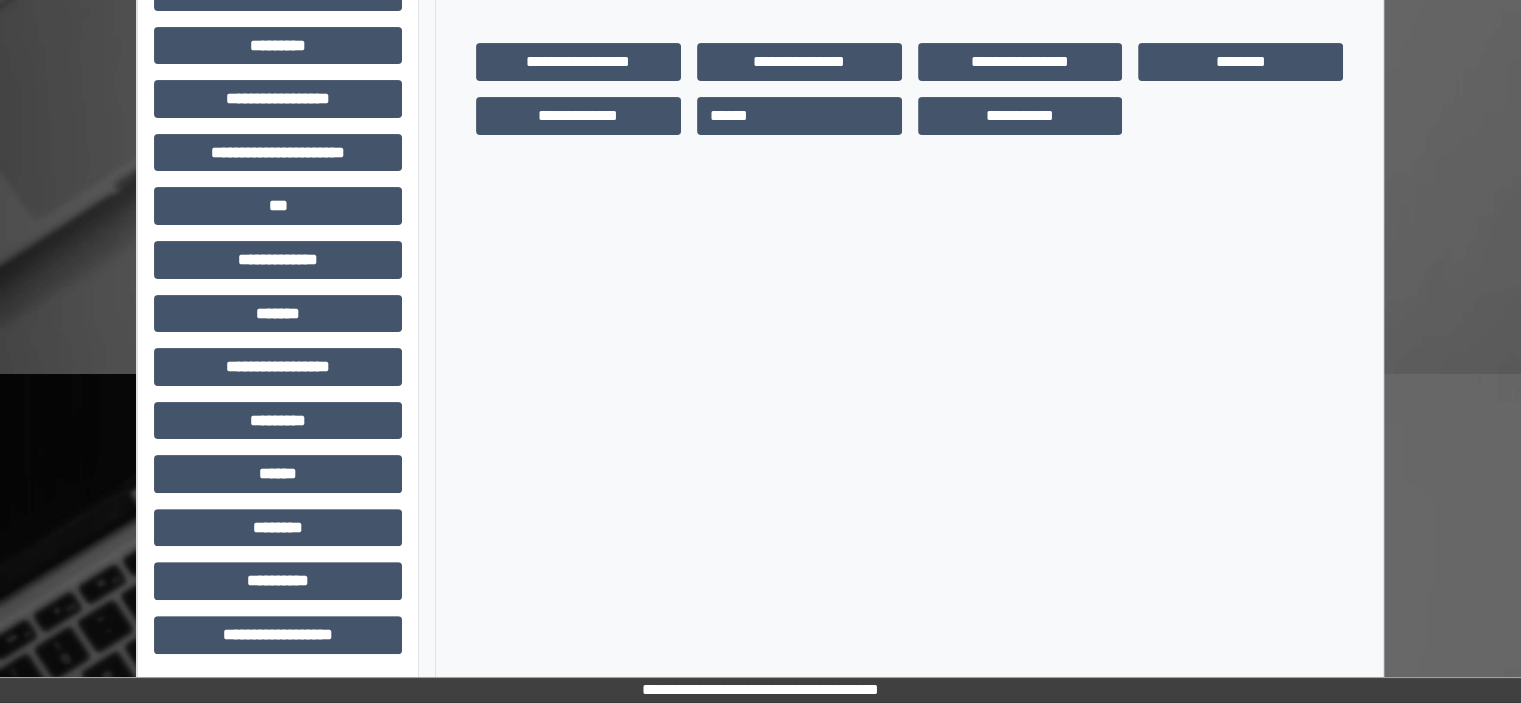 scroll, scrollTop: 463, scrollLeft: 0, axis: vertical 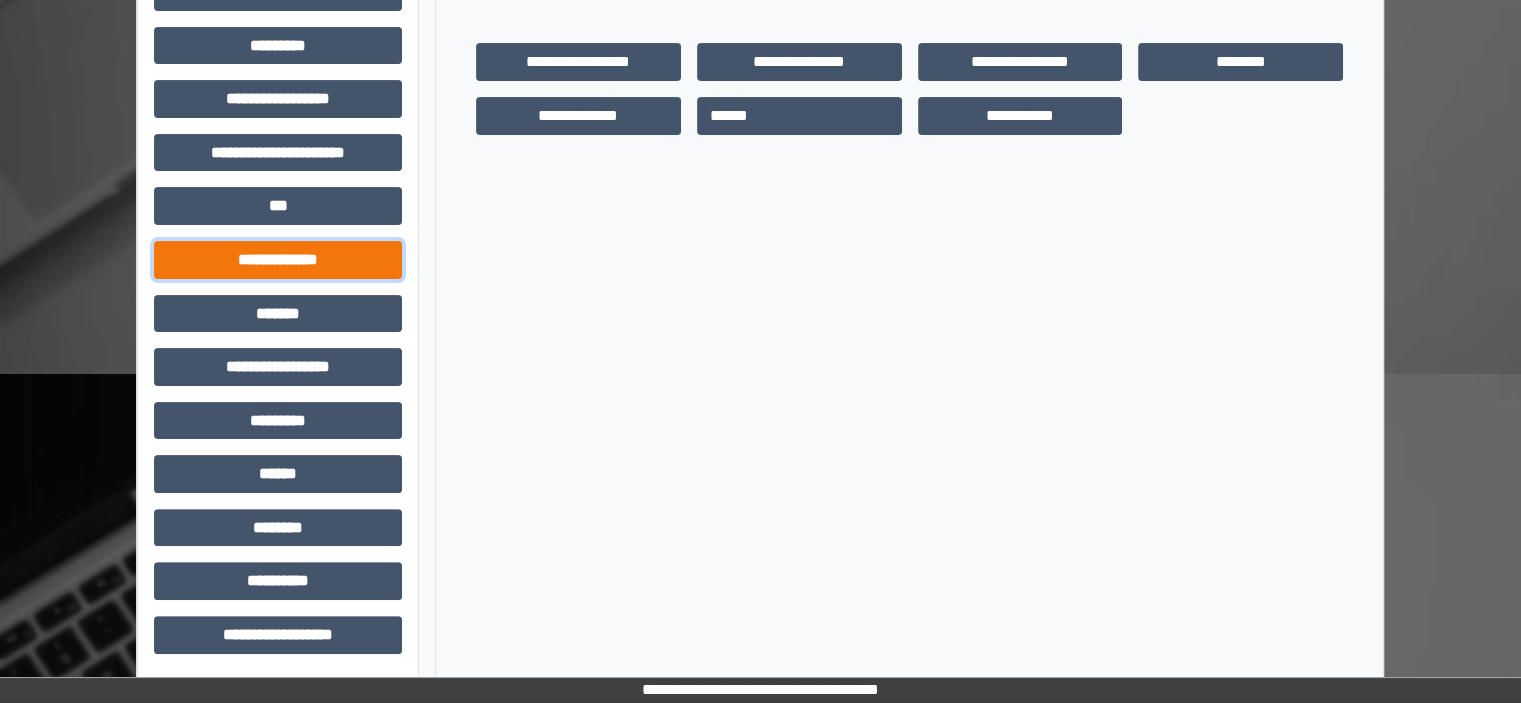 click on "**********" at bounding box center [278, 260] 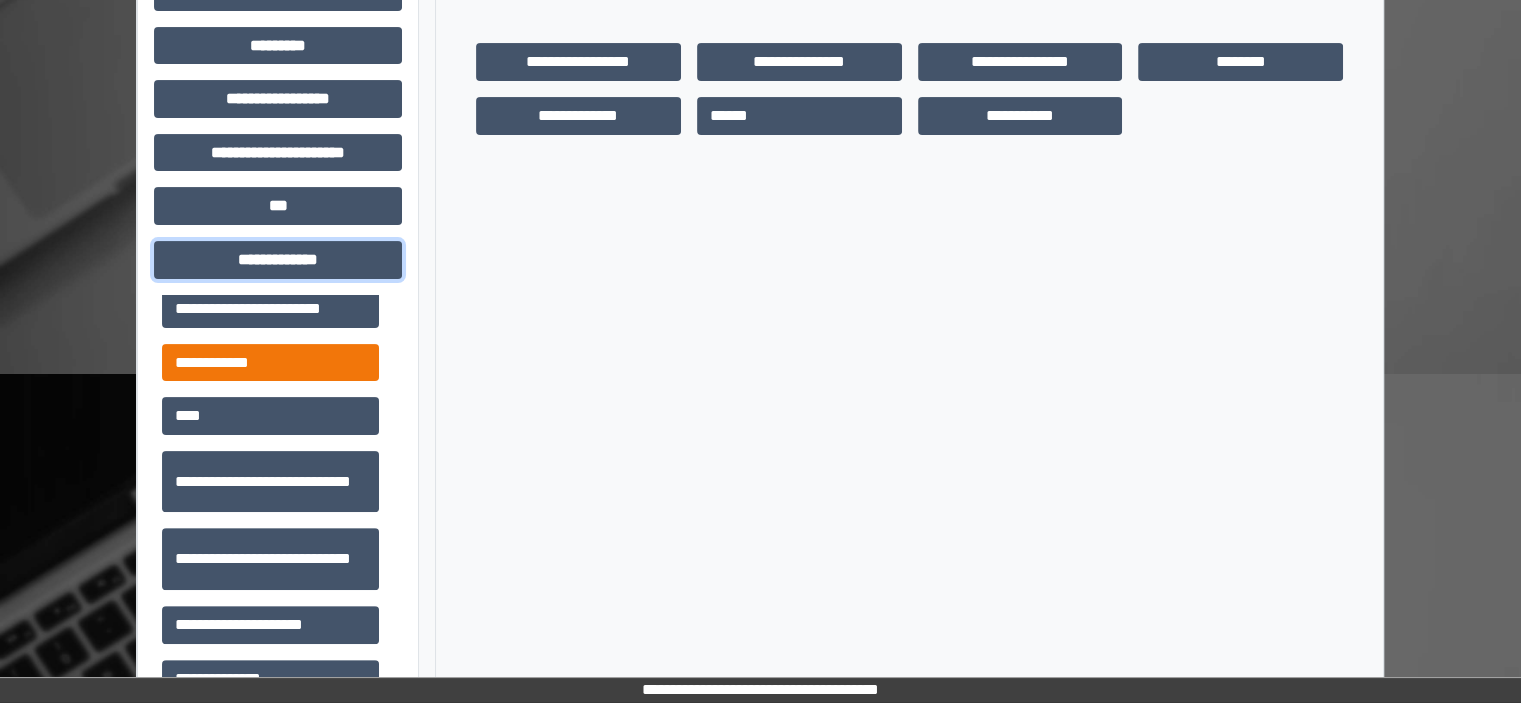 scroll, scrollTop: 598, scrollLeft: 0, axis: vertical 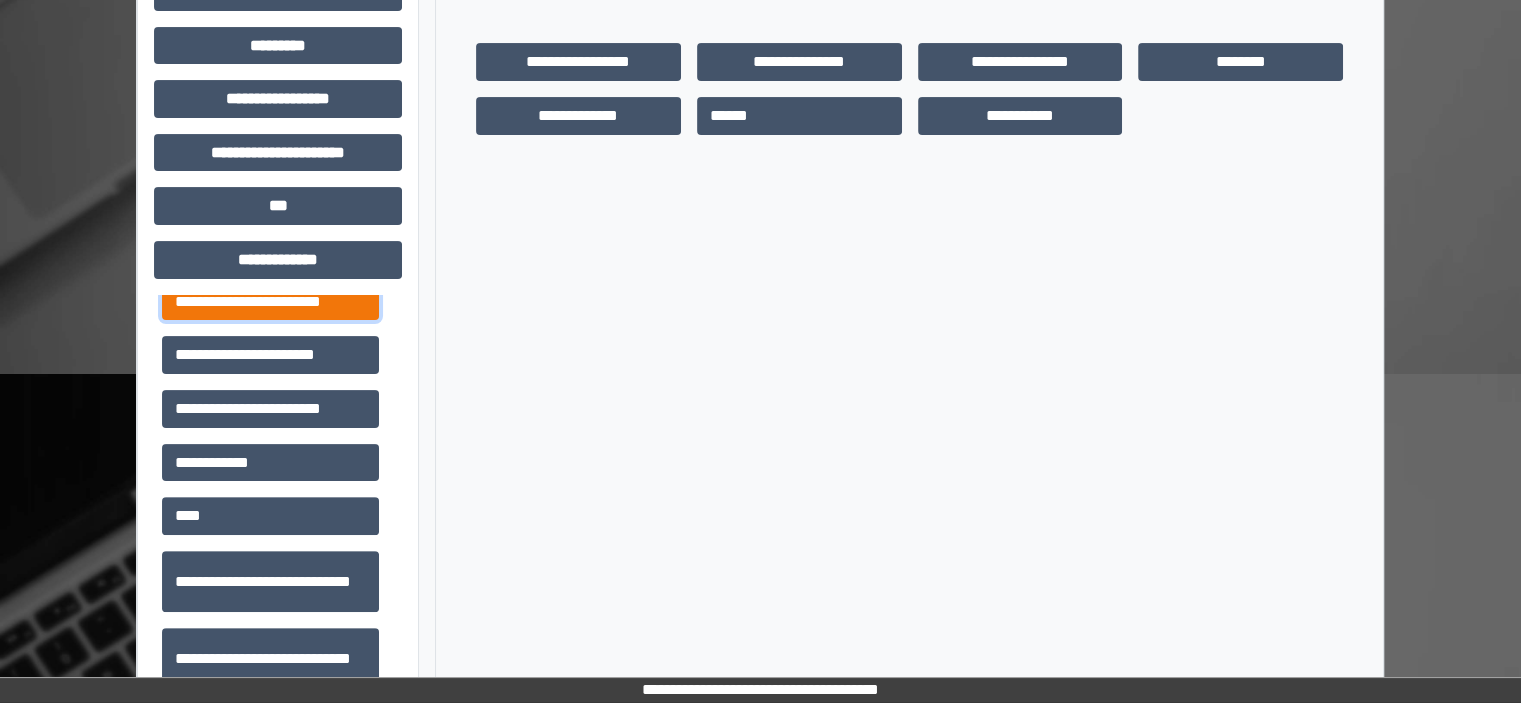 click on "**********" at bounding box center (270, 302) 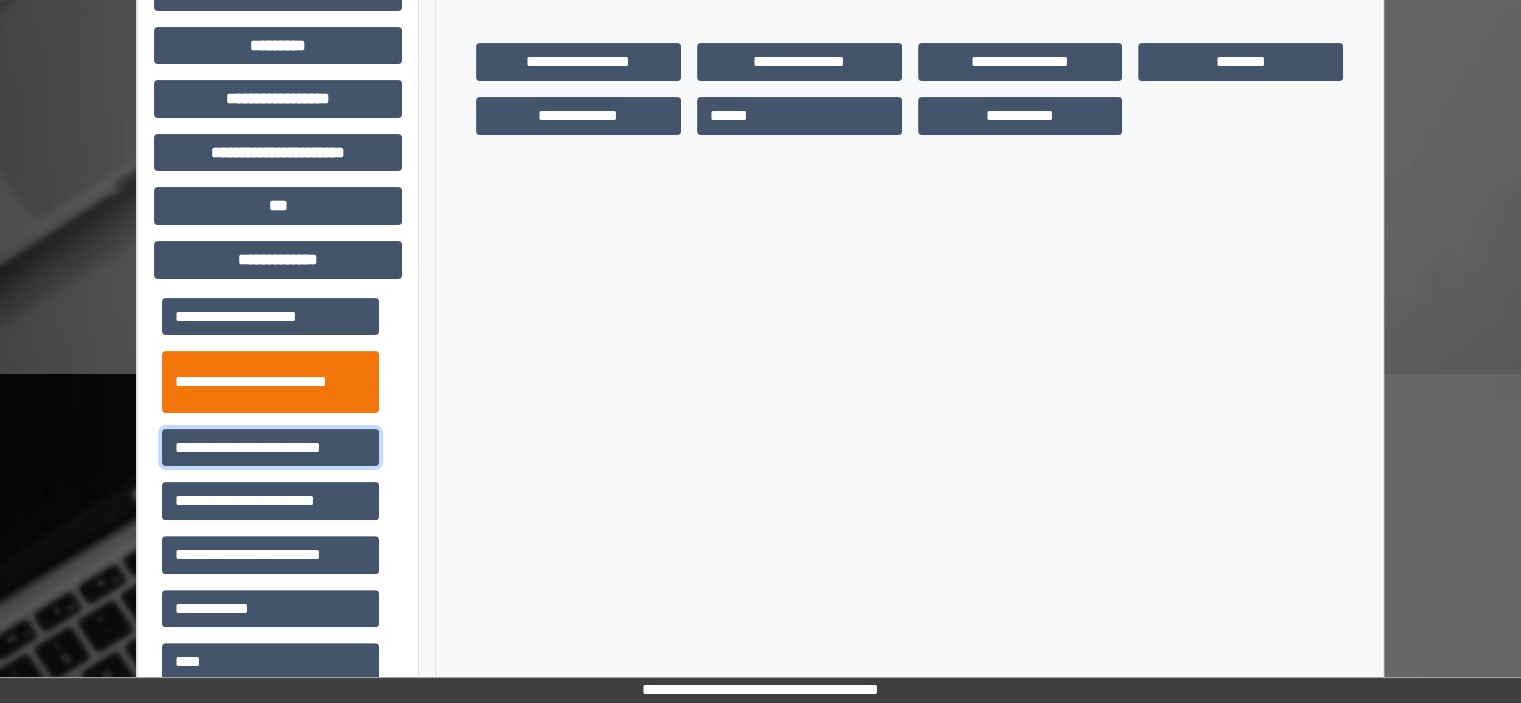 scroll, scrollTop: 498, scrollLeft: 0, axis: vertical 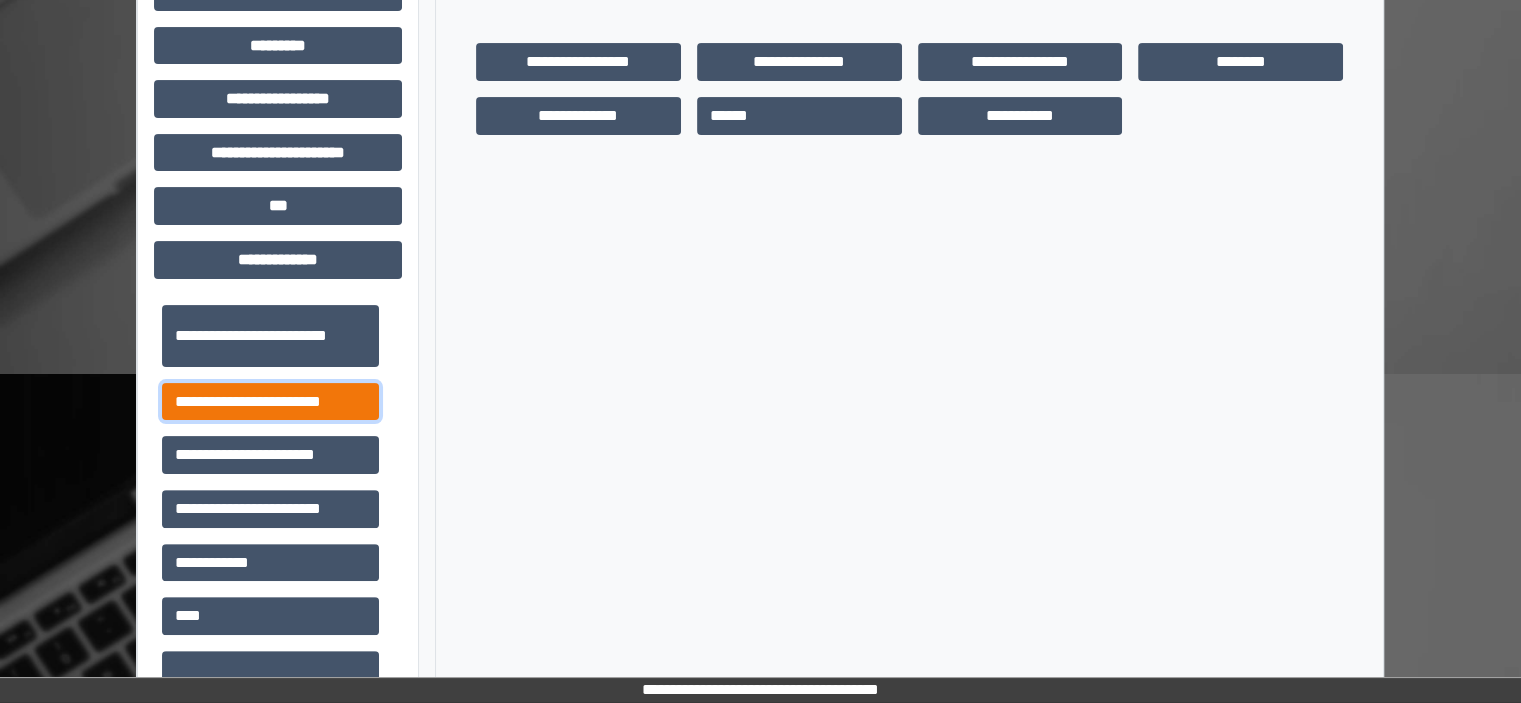 click on "**********" at bounding box center [270, 402] 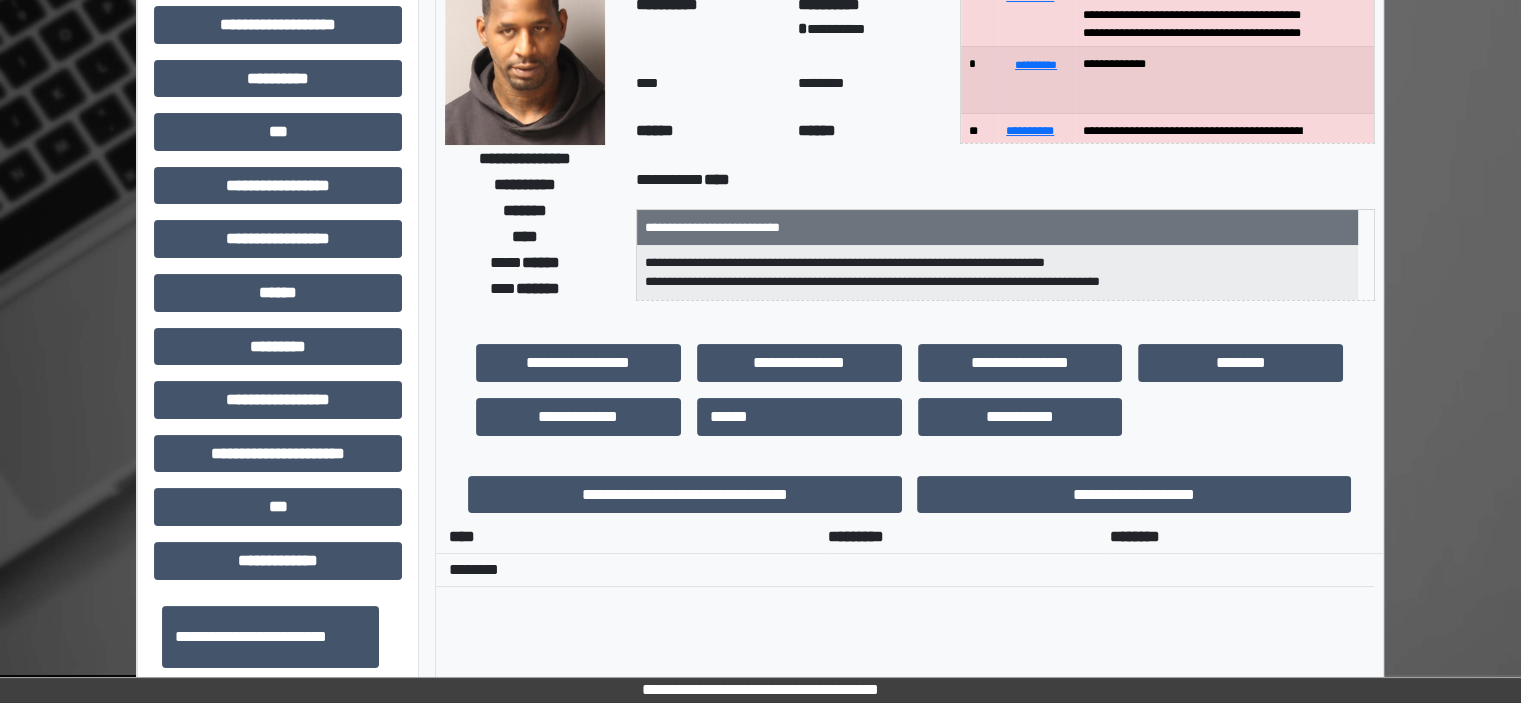 scroll, scrollTop: 0, scrollLeft: 0, axis: both 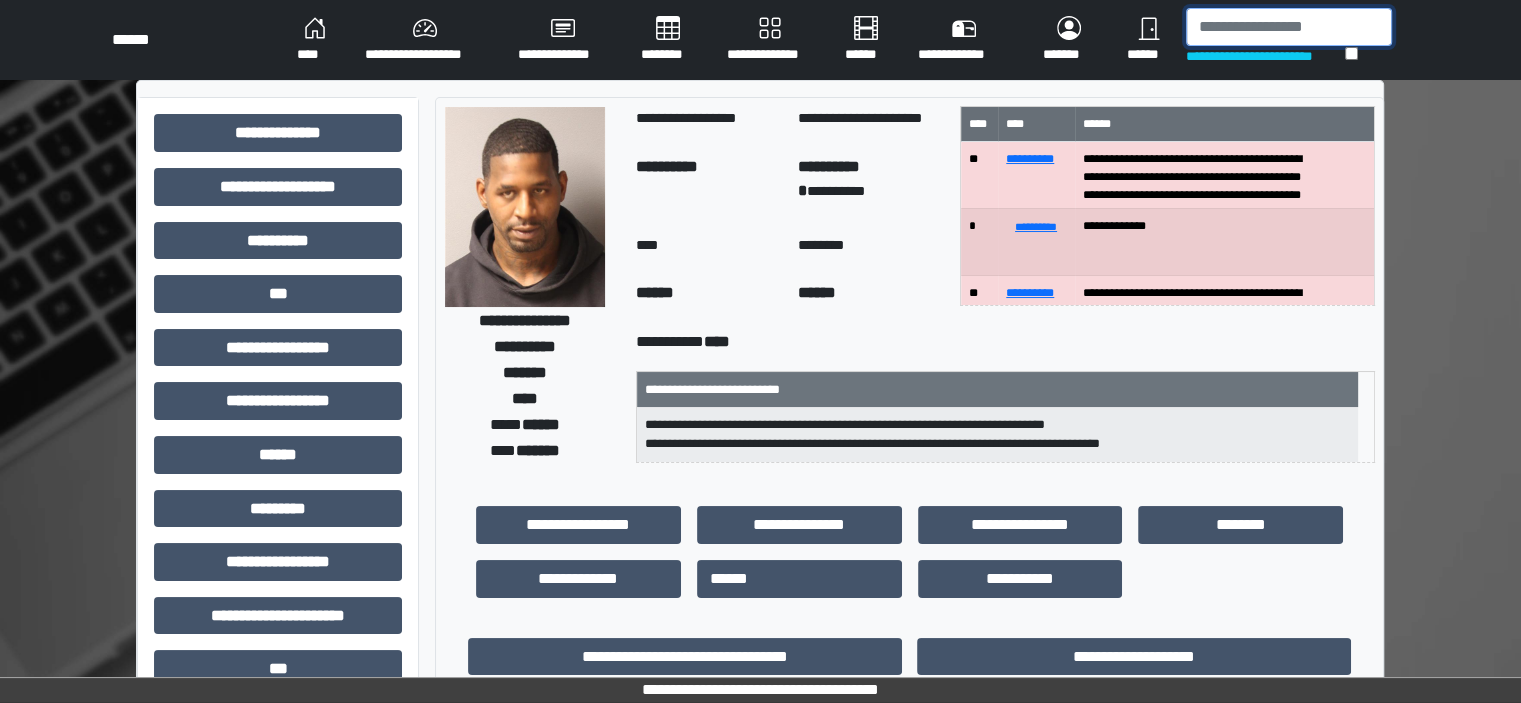 click at bounding box center [1289, 27] 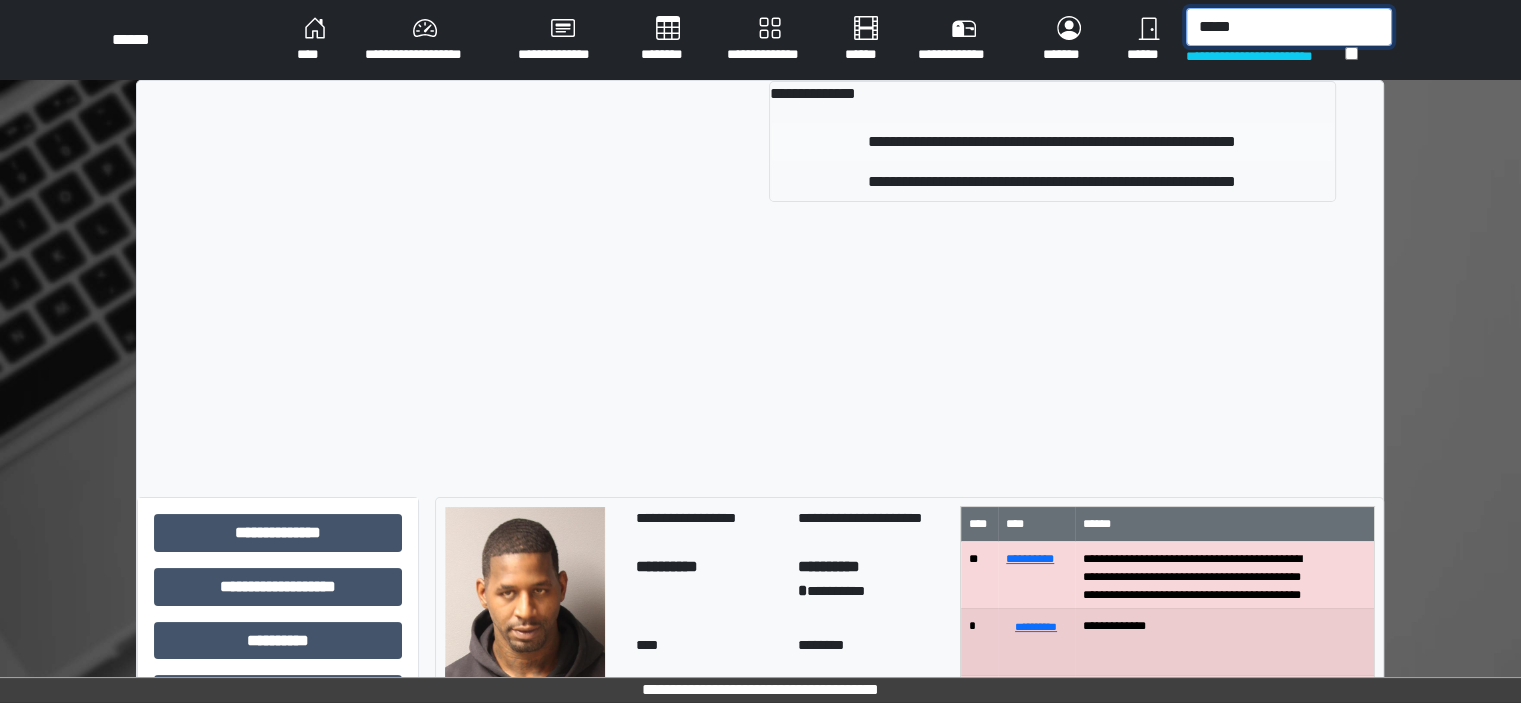 type on "*****" 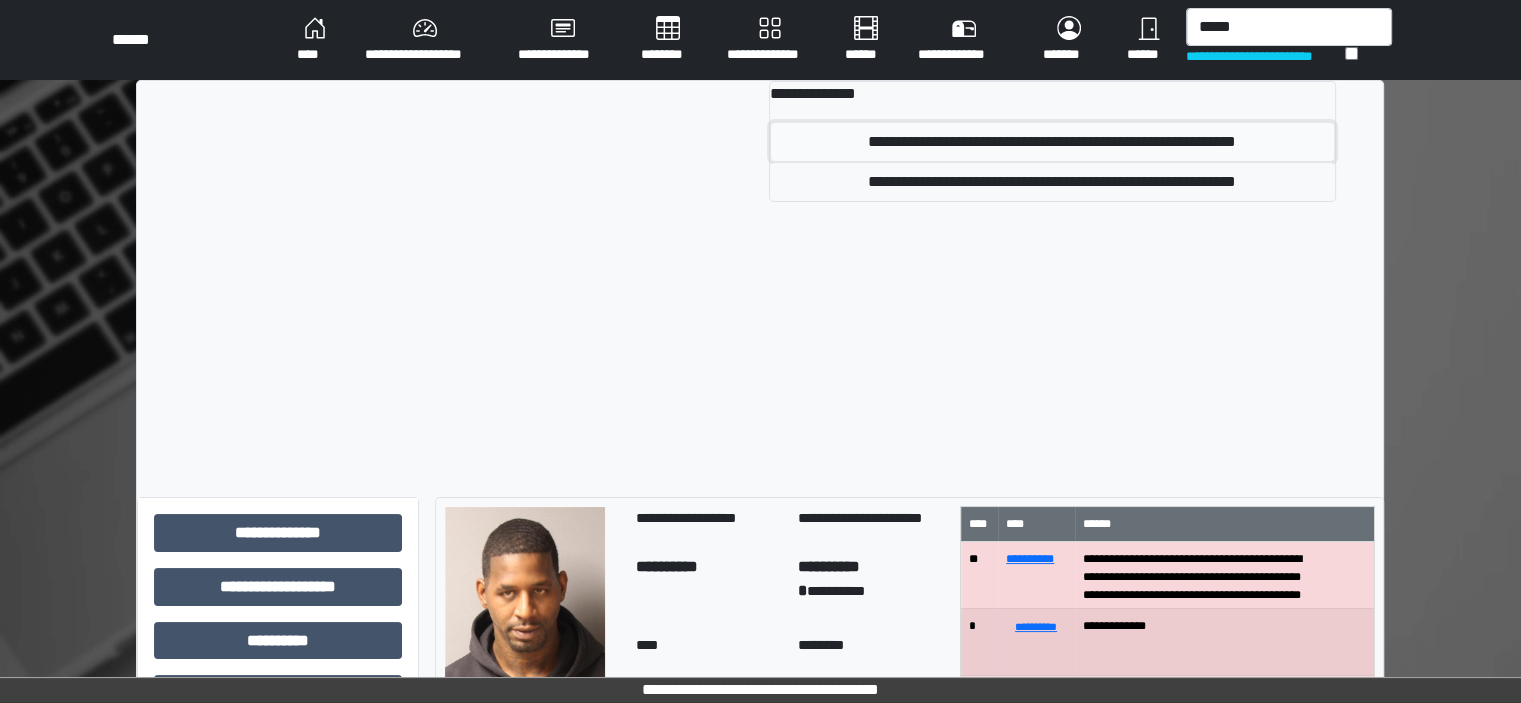 click on "**********" at bounding box center [1052, 142] 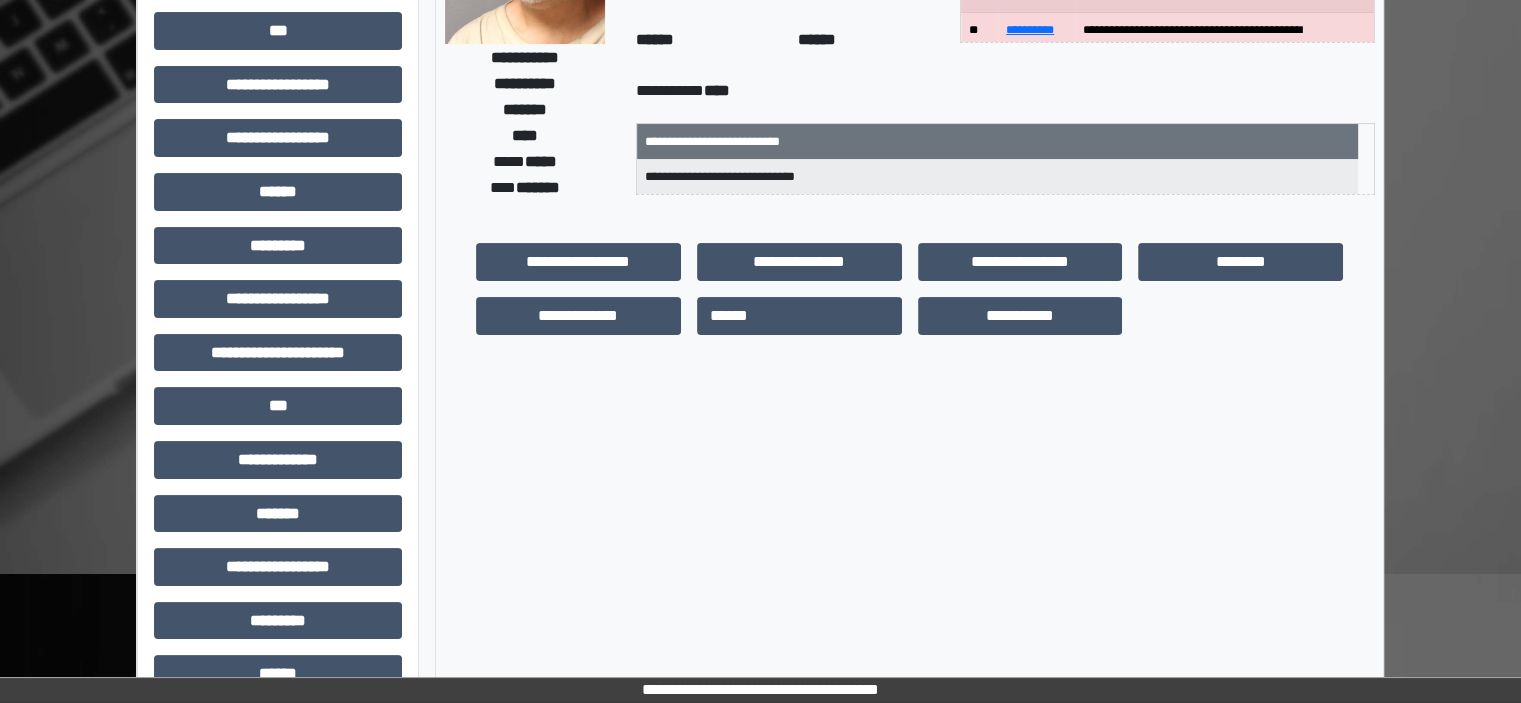 scroll, scrollTop: 463, scrollLeft: 0, axis: vertical 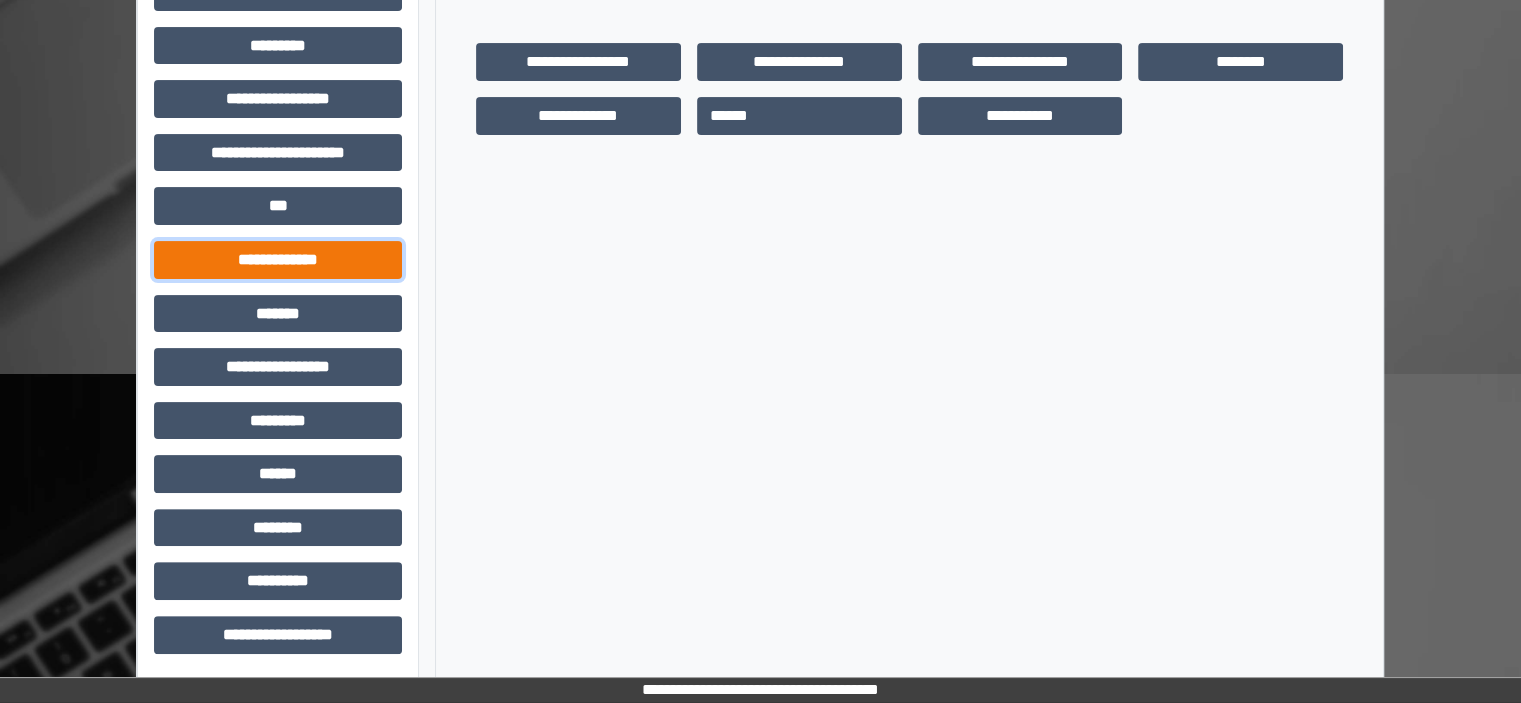 click on "**********" at bounding box center (278, 260) 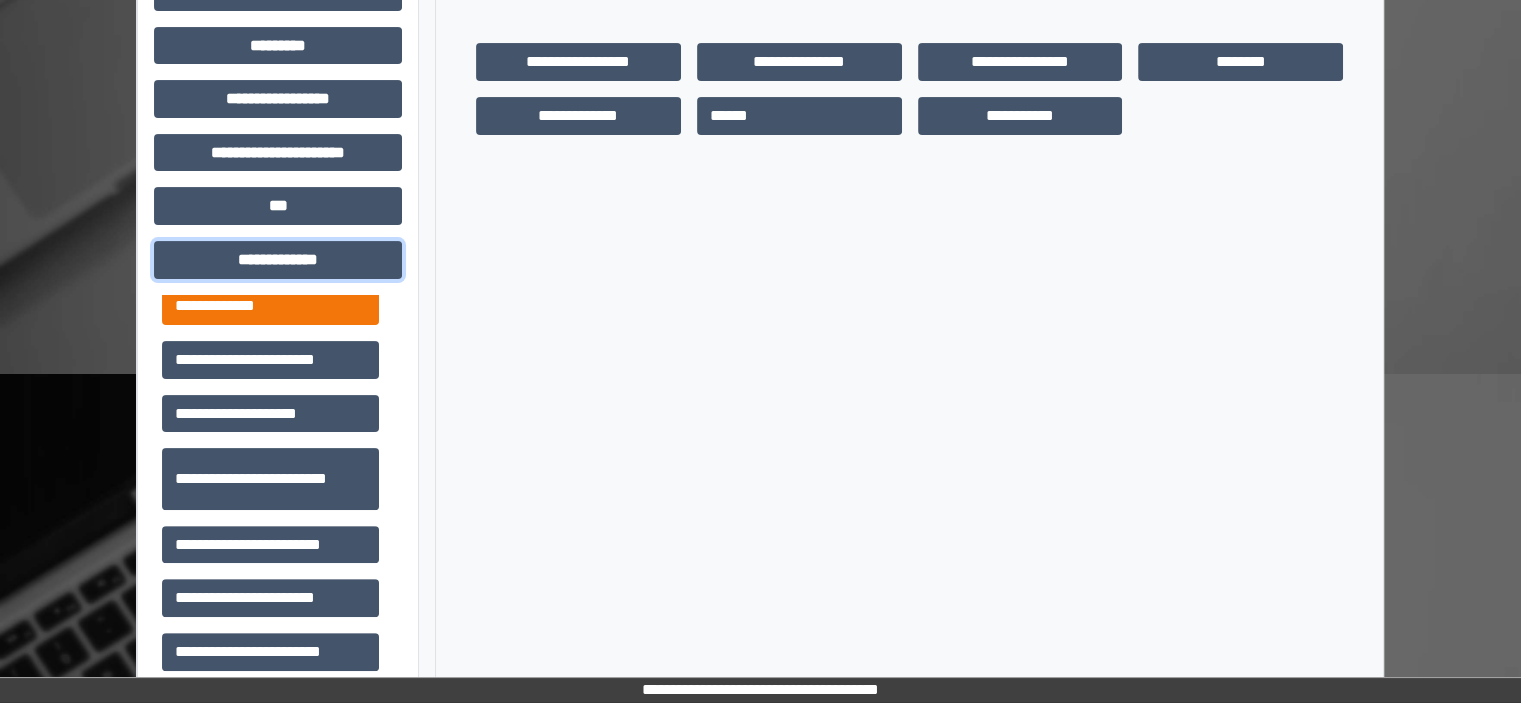 scroll, scrollTop: 600, scrollLeft: 0, axis: vertical 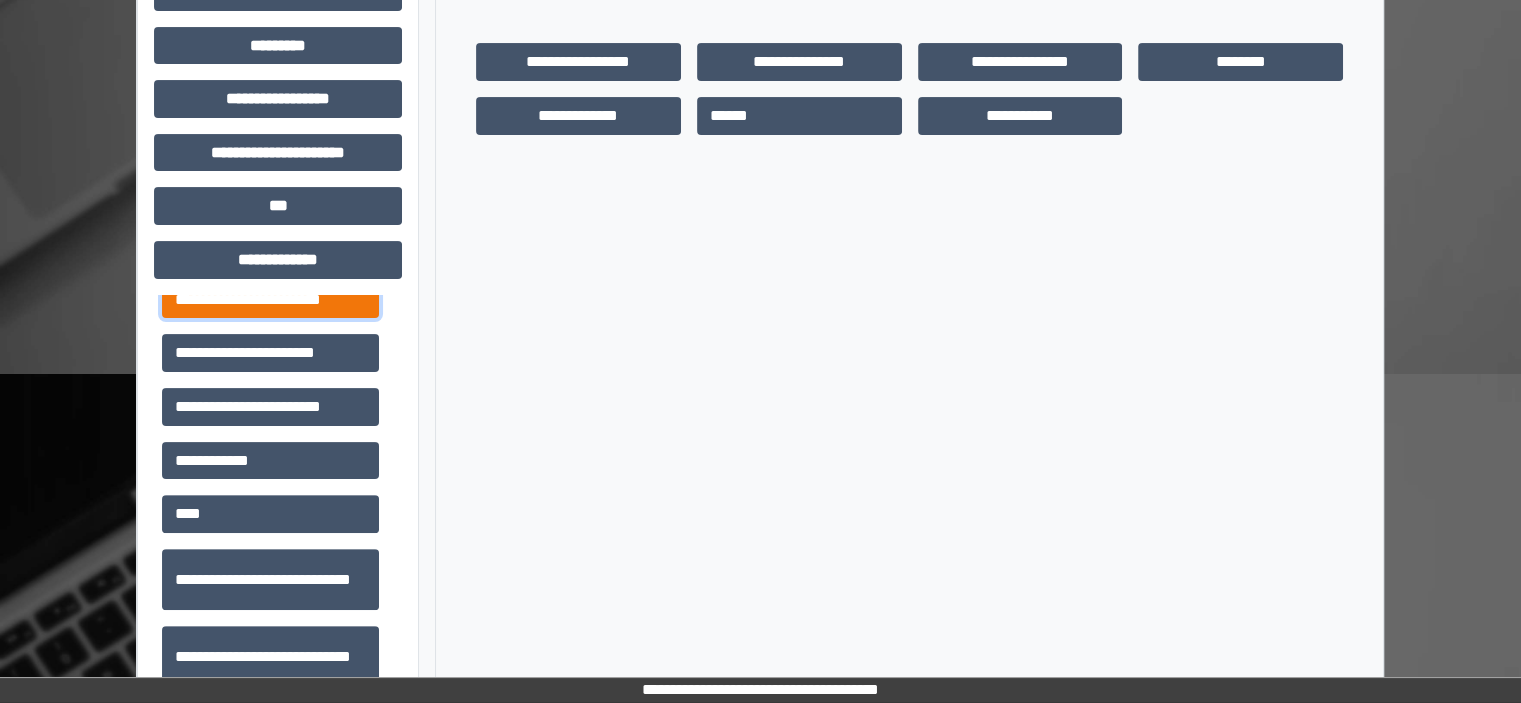 click on "**********" at bounding box center (270, 300) 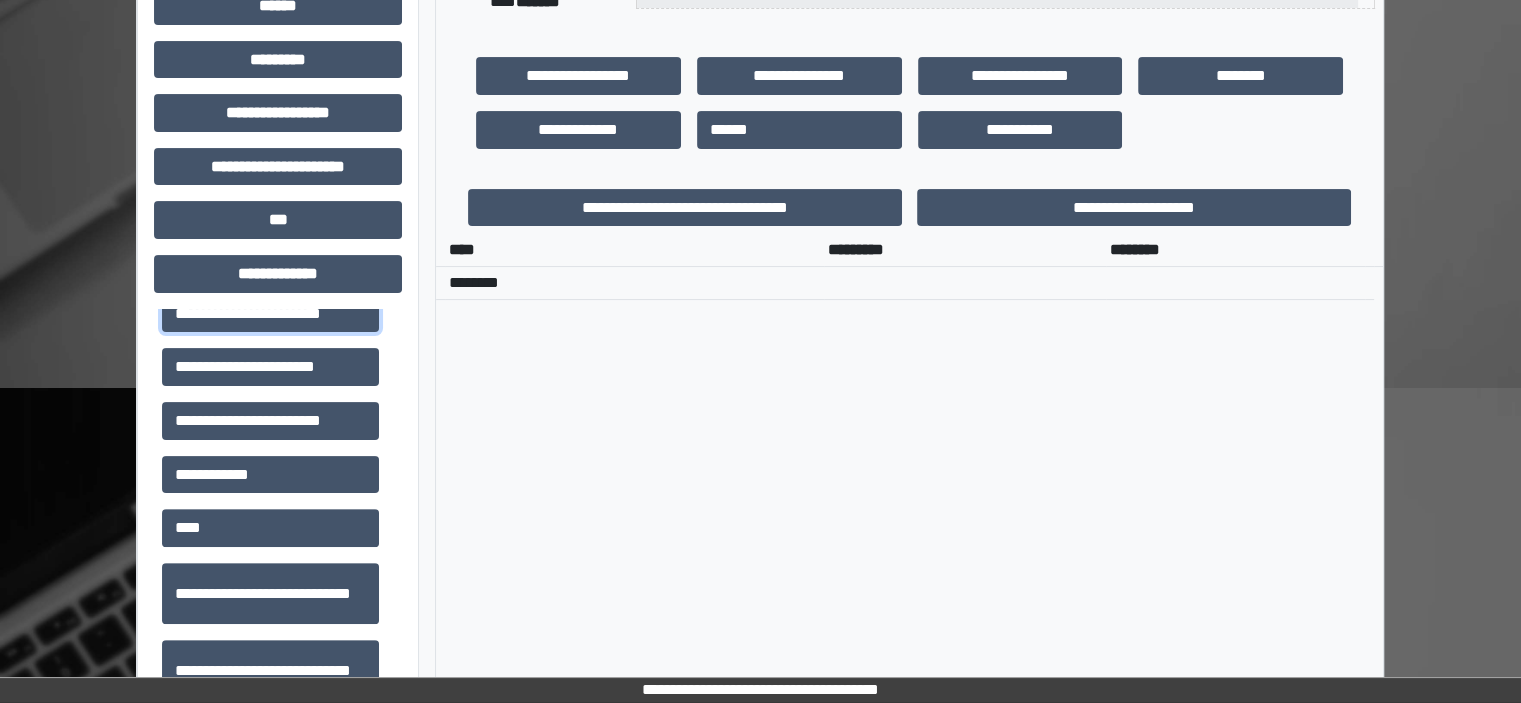 scroll, scrollTop: 0, scrollLeft: 0, axis: both 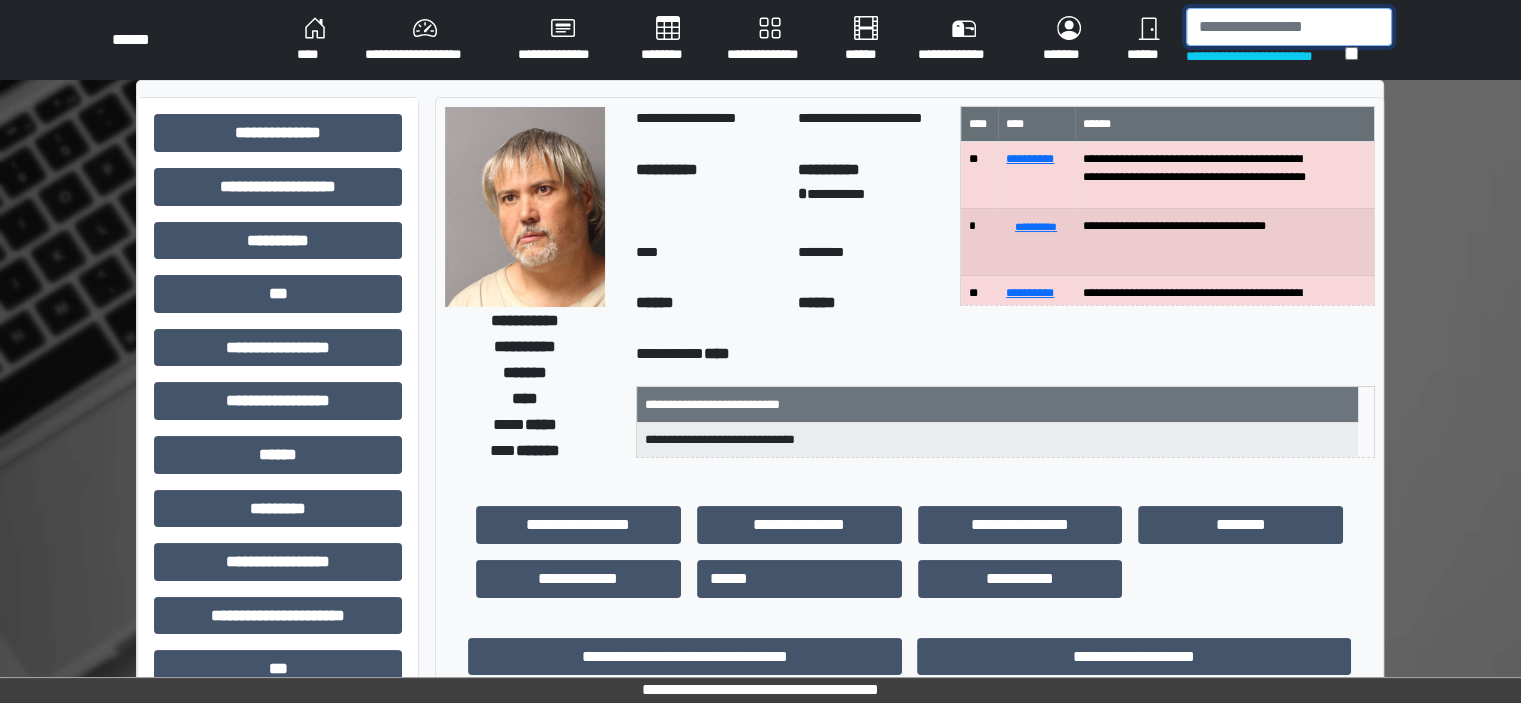 click at bounding box center (1289, 27) 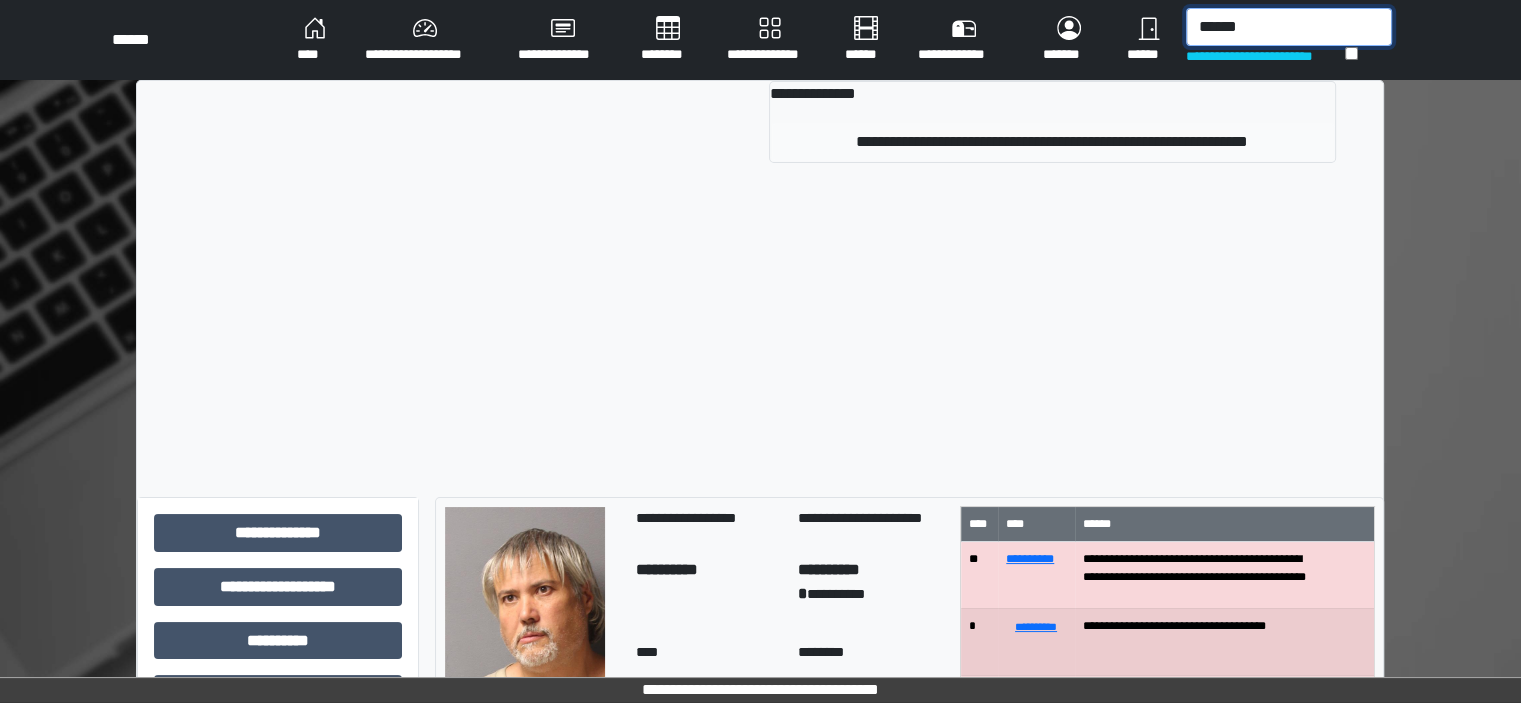 type on "******" 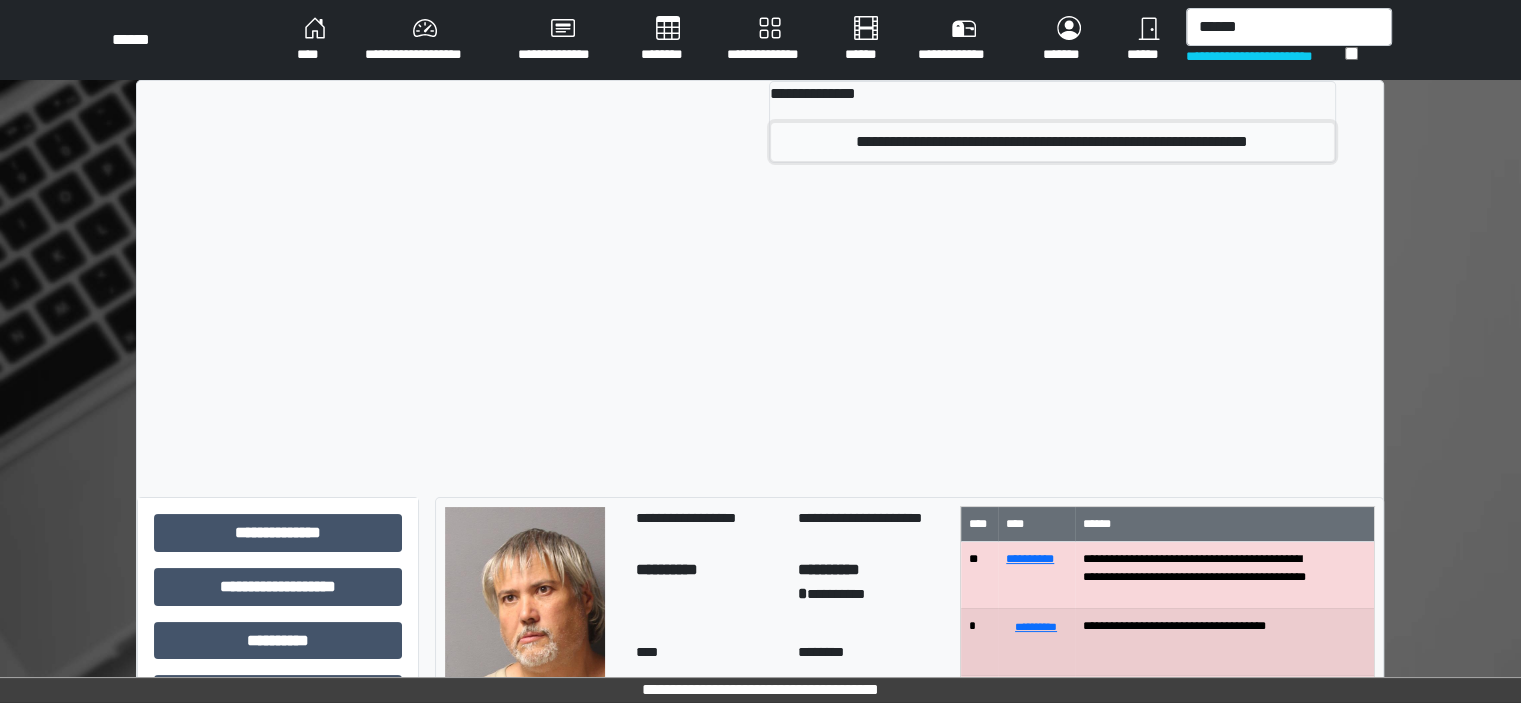 click on "**********" at bounding box center (1052, 142) 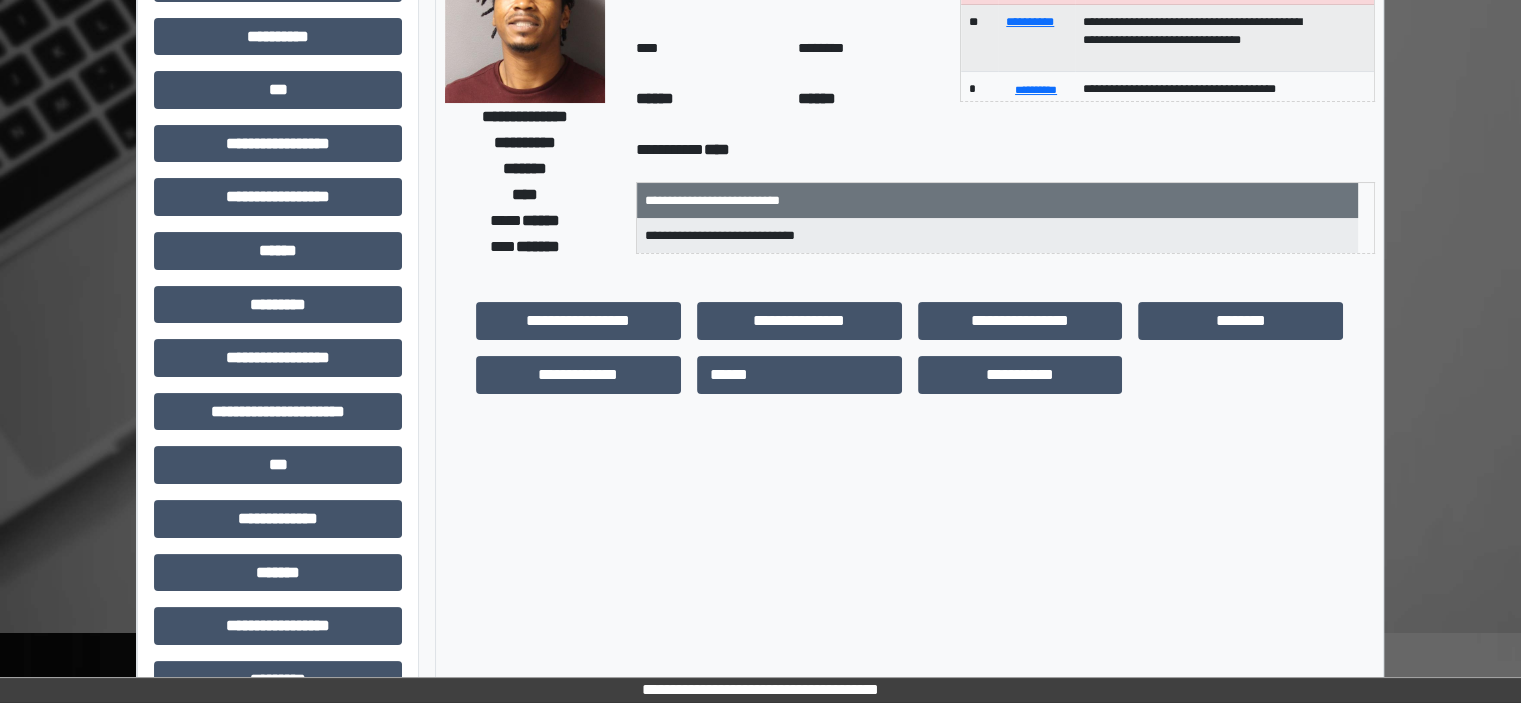 scroll, scrollTop: 463, scrollLeft: 0, axis: vertical 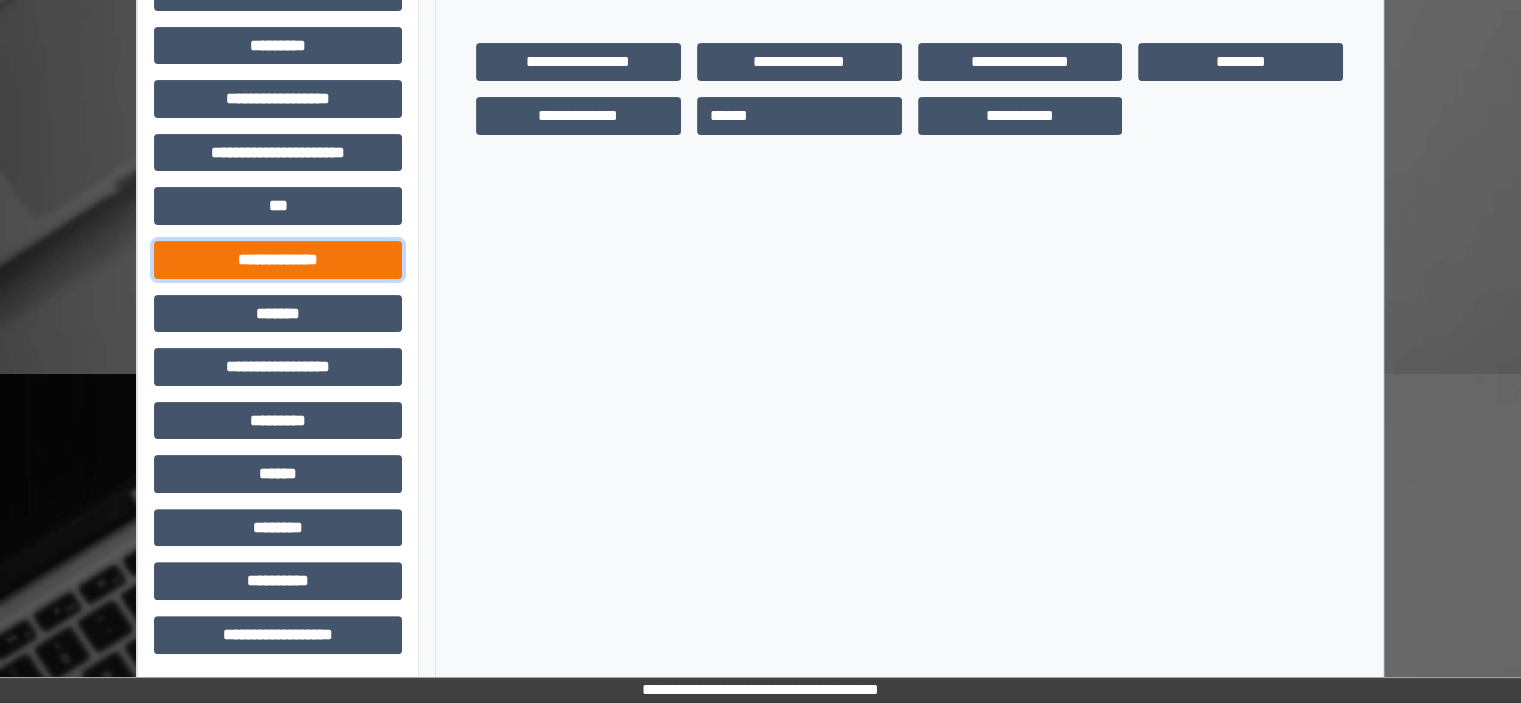 click on "**********" at bounding box center (278, 260) 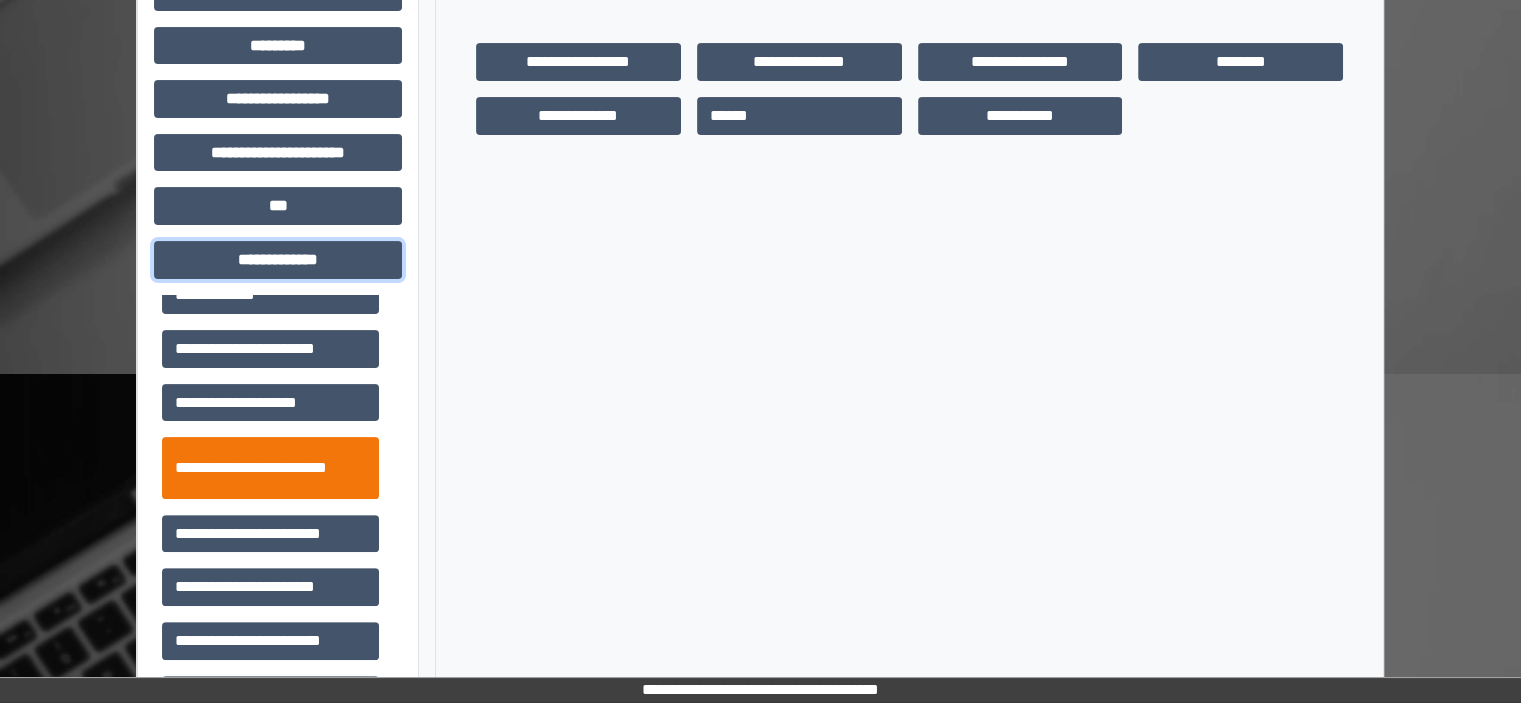 scroll, scrollTop: 400, scrollLeft: 0, axis: vertical 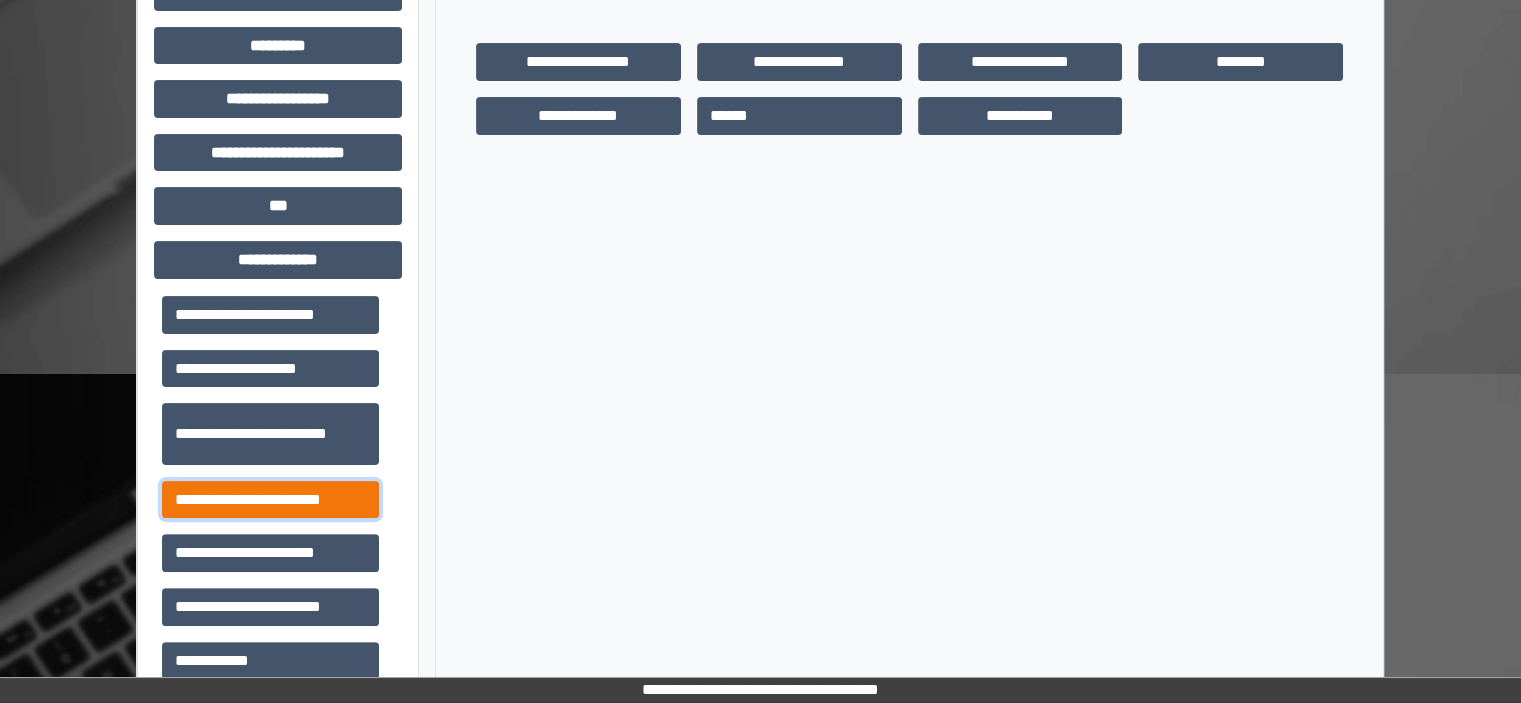 click on "**********" at bounding box center (270, 500) 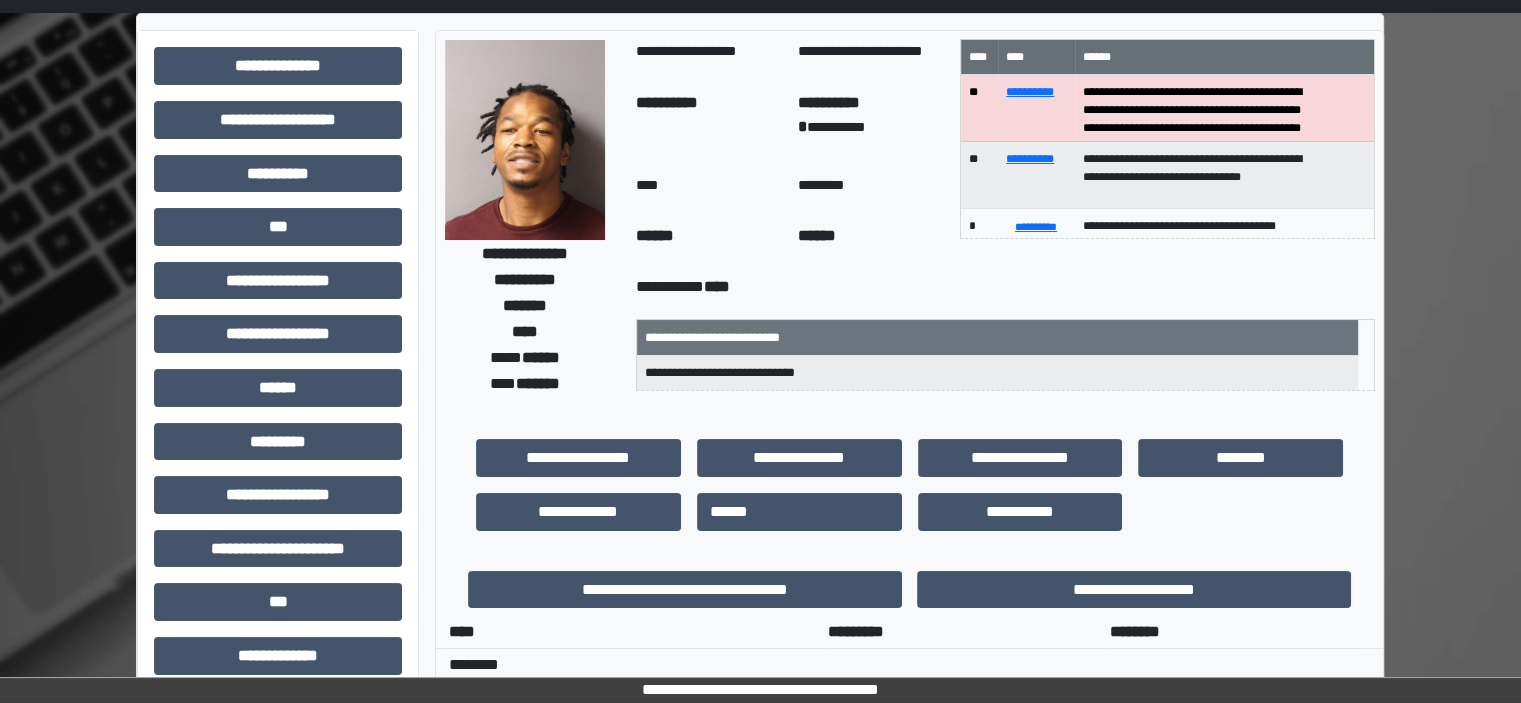 scroll, scrollTop: 0, scrollLeft: 0, axis: both 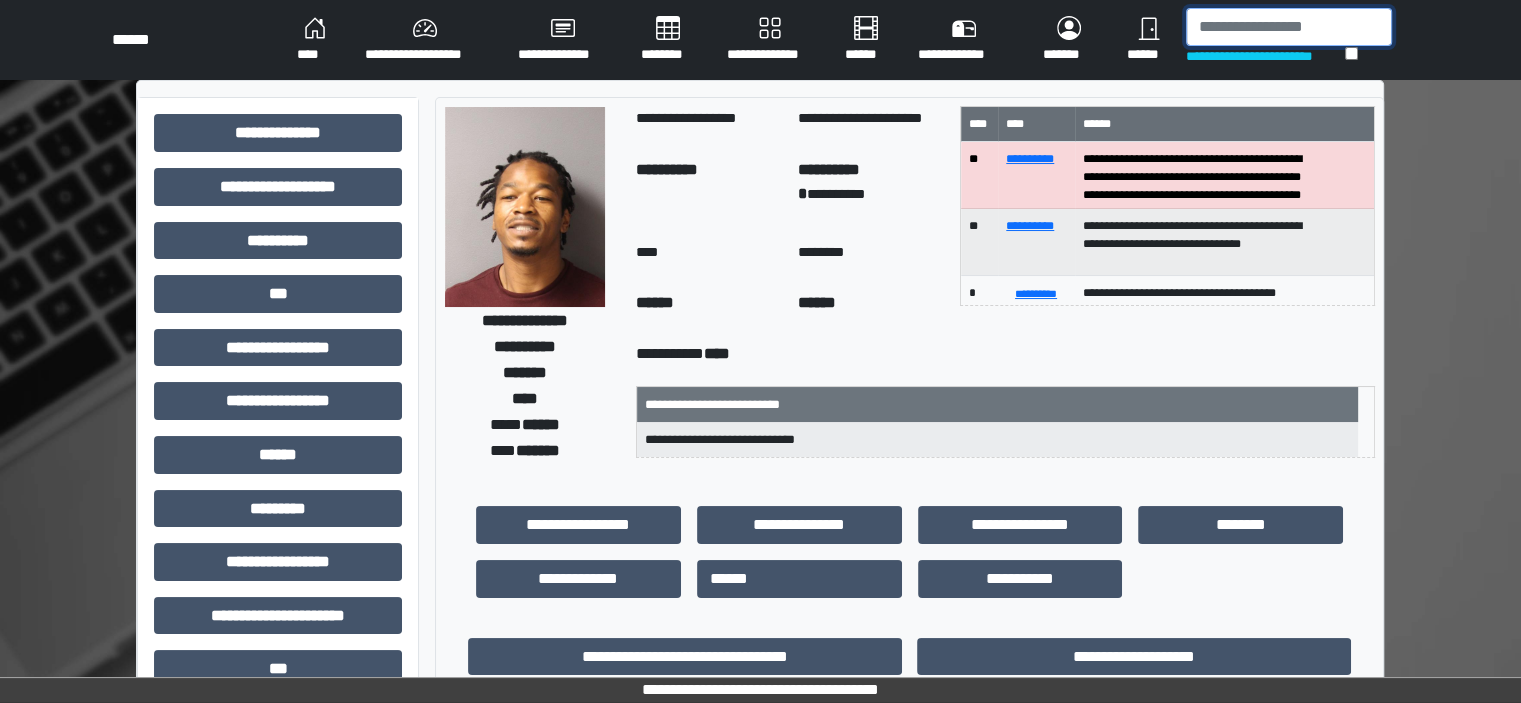 click at bounding box center [1289, 27] 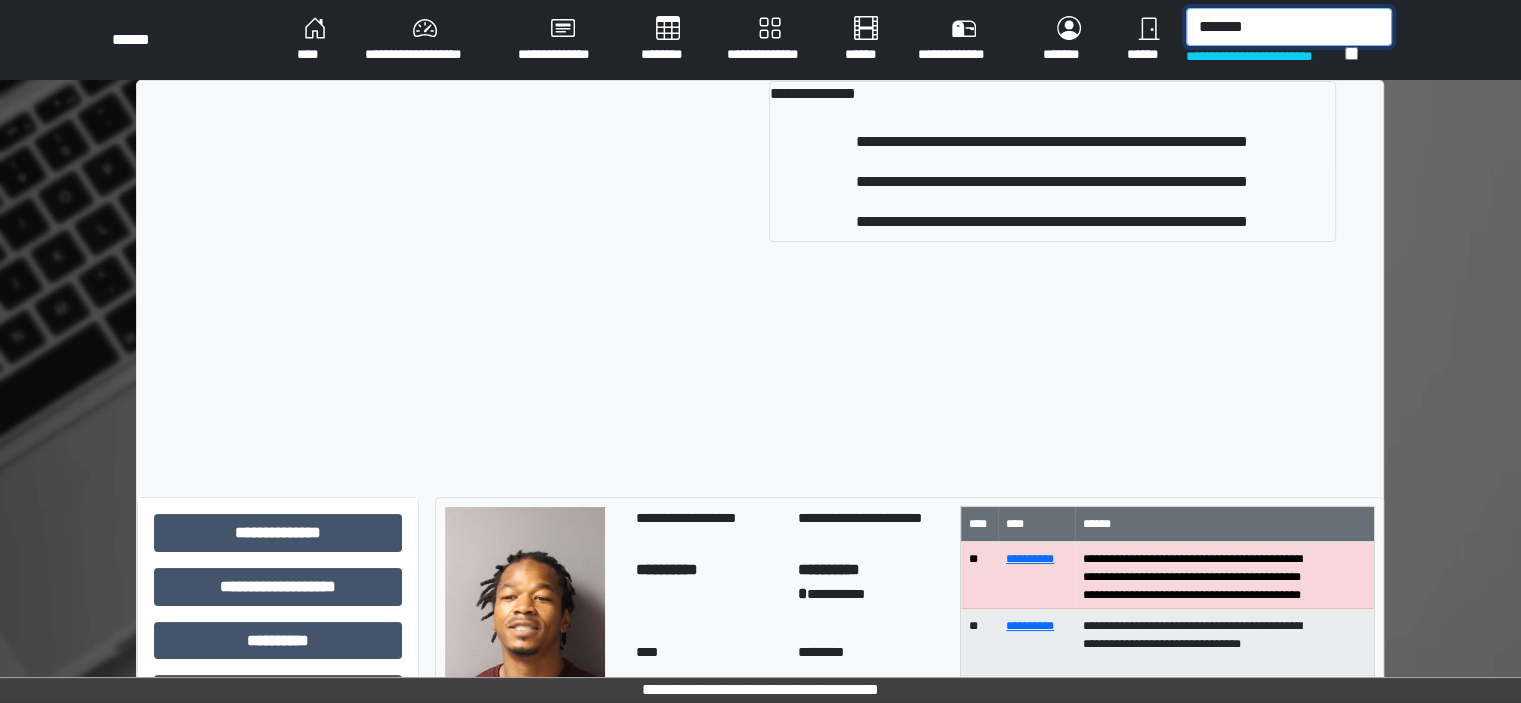 type on "*******" 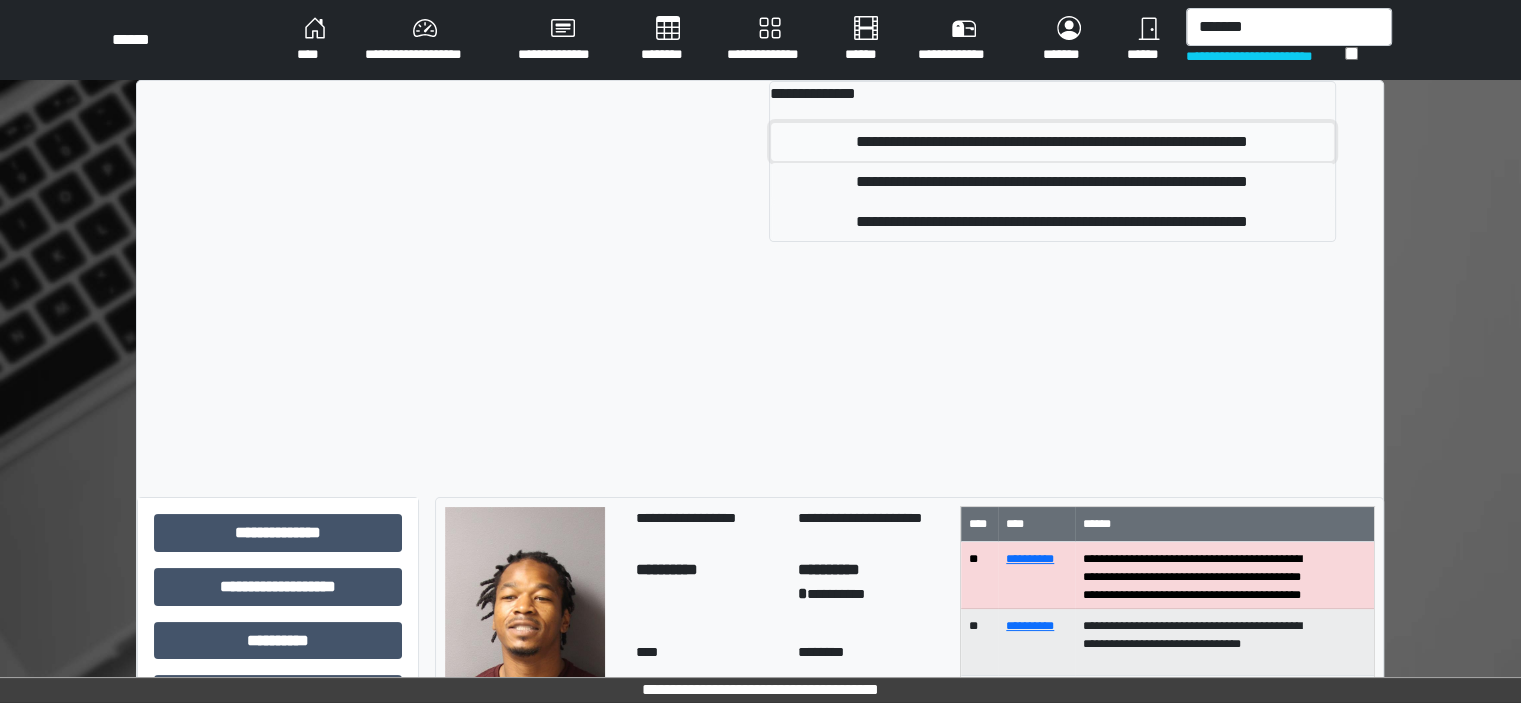 click on "**********" at bounding box center (1052, 142) 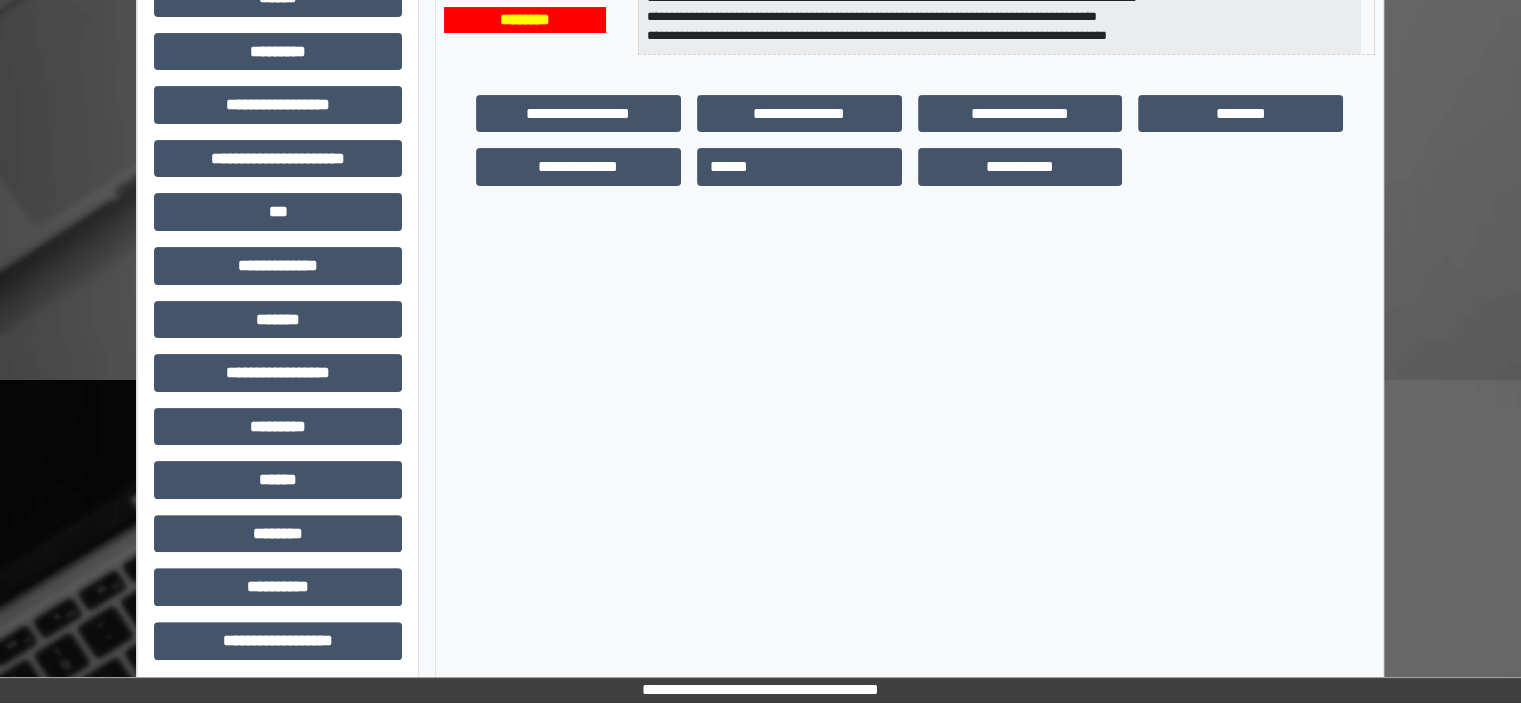 scroll, scrollTop: 463, scrollLeft: 0, axis: vertical 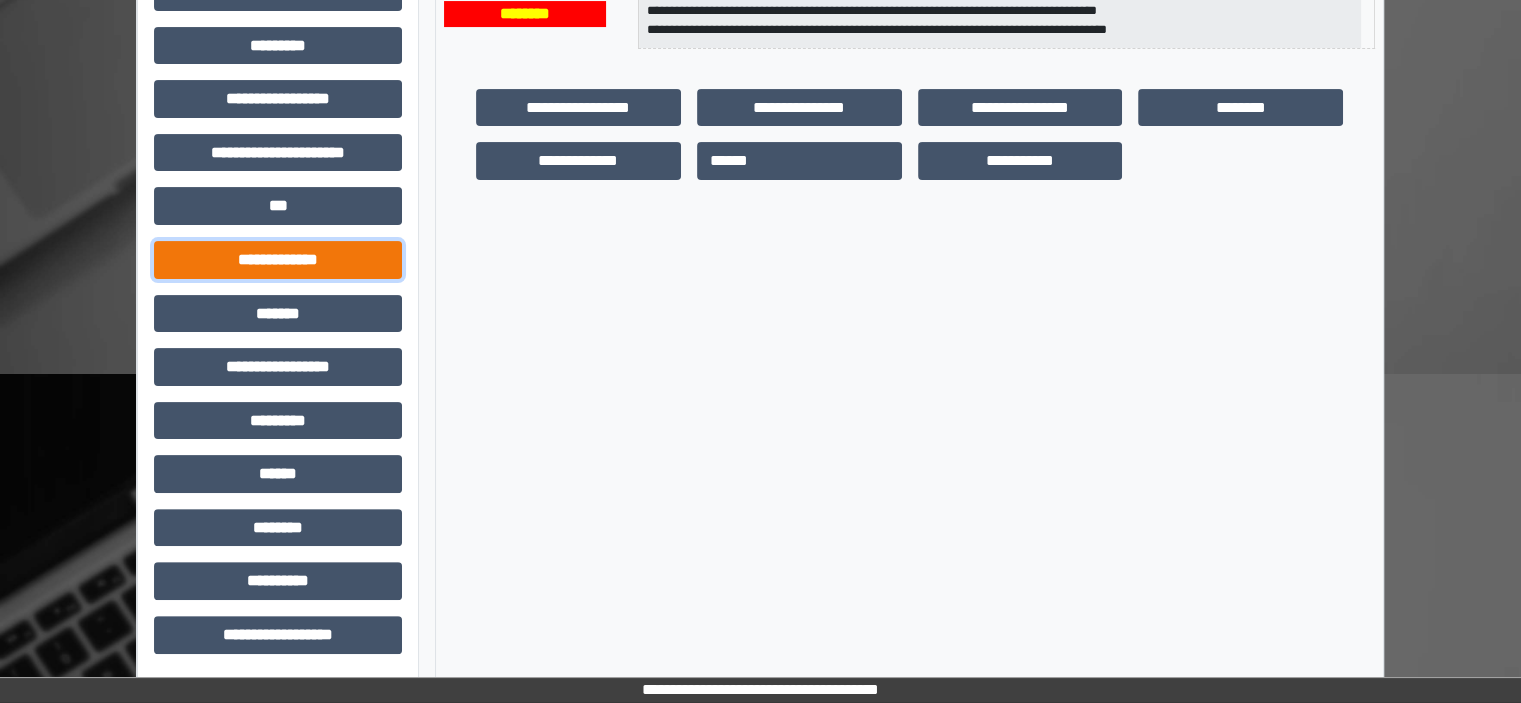 click on "**********" at bounding box center [278, 260] 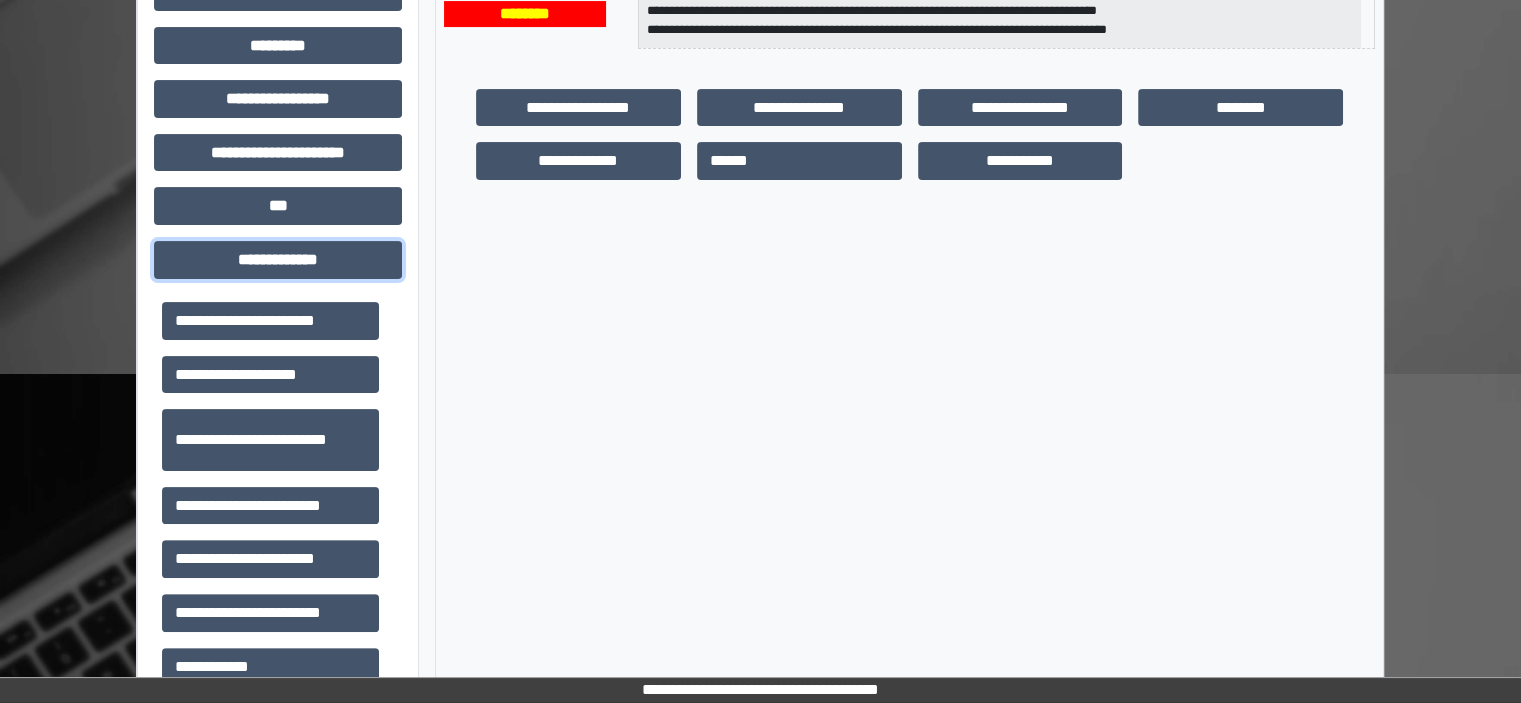 scroll, scrollTop: 400, scrollLeft: 0, axis: vertical 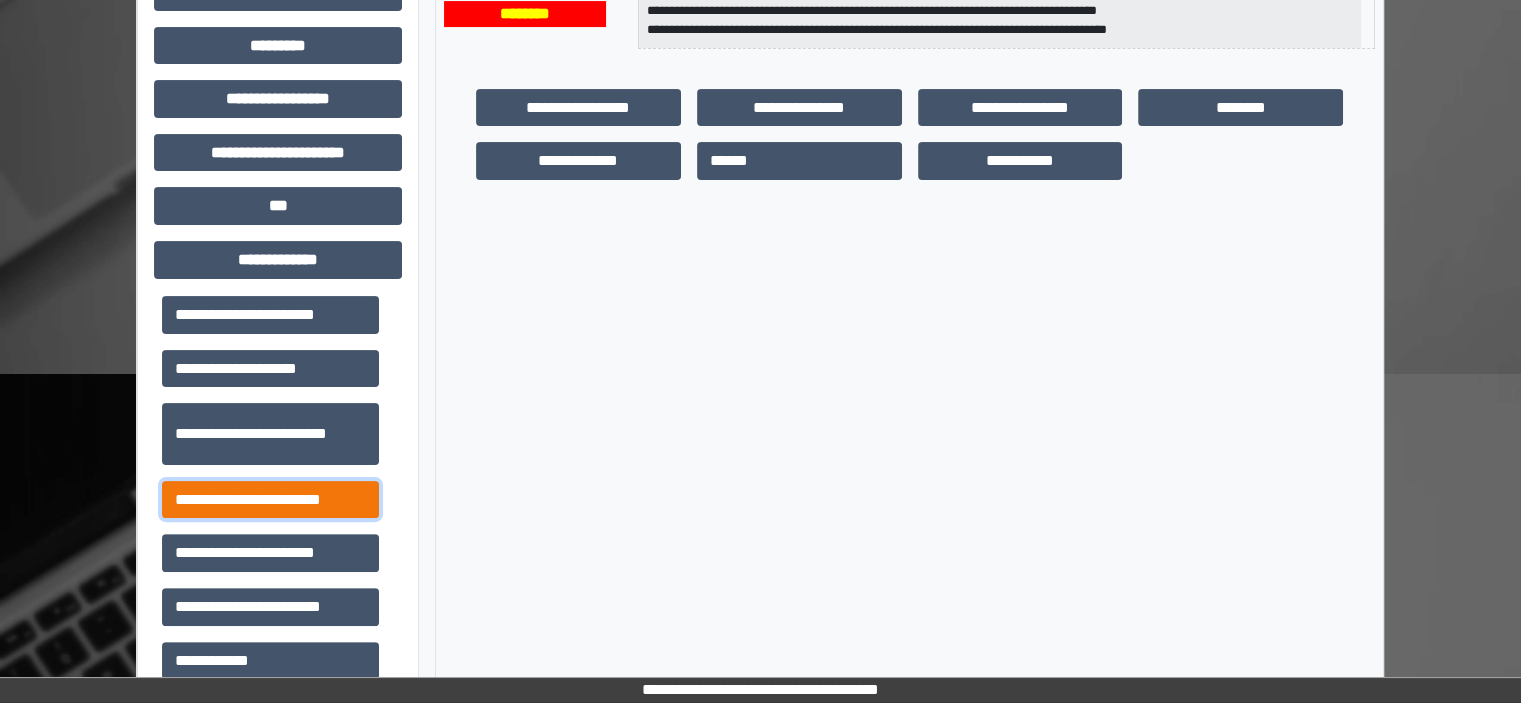 click on "**********" at bounding box center [270, 500] 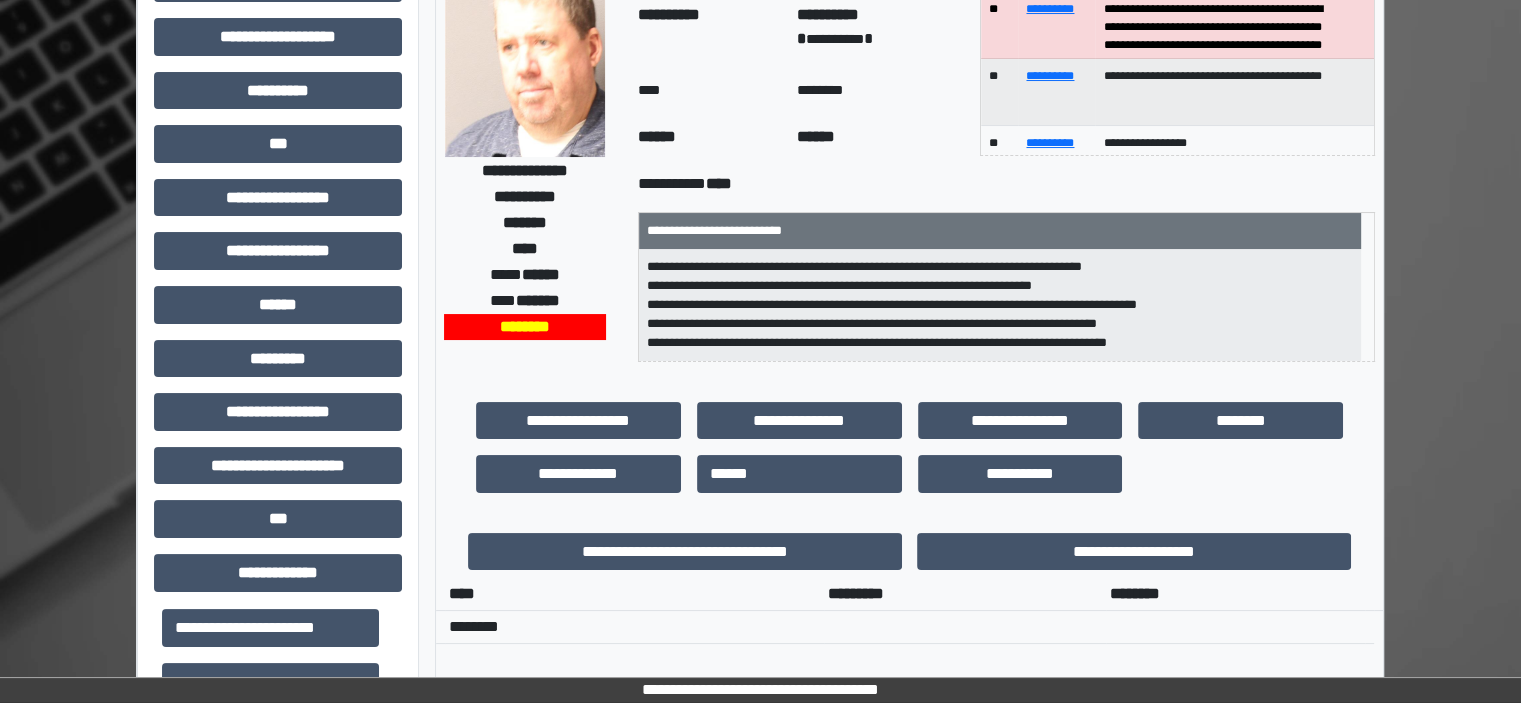 scroll, scrollTop: 0, scrollLeft: 0, axis: both 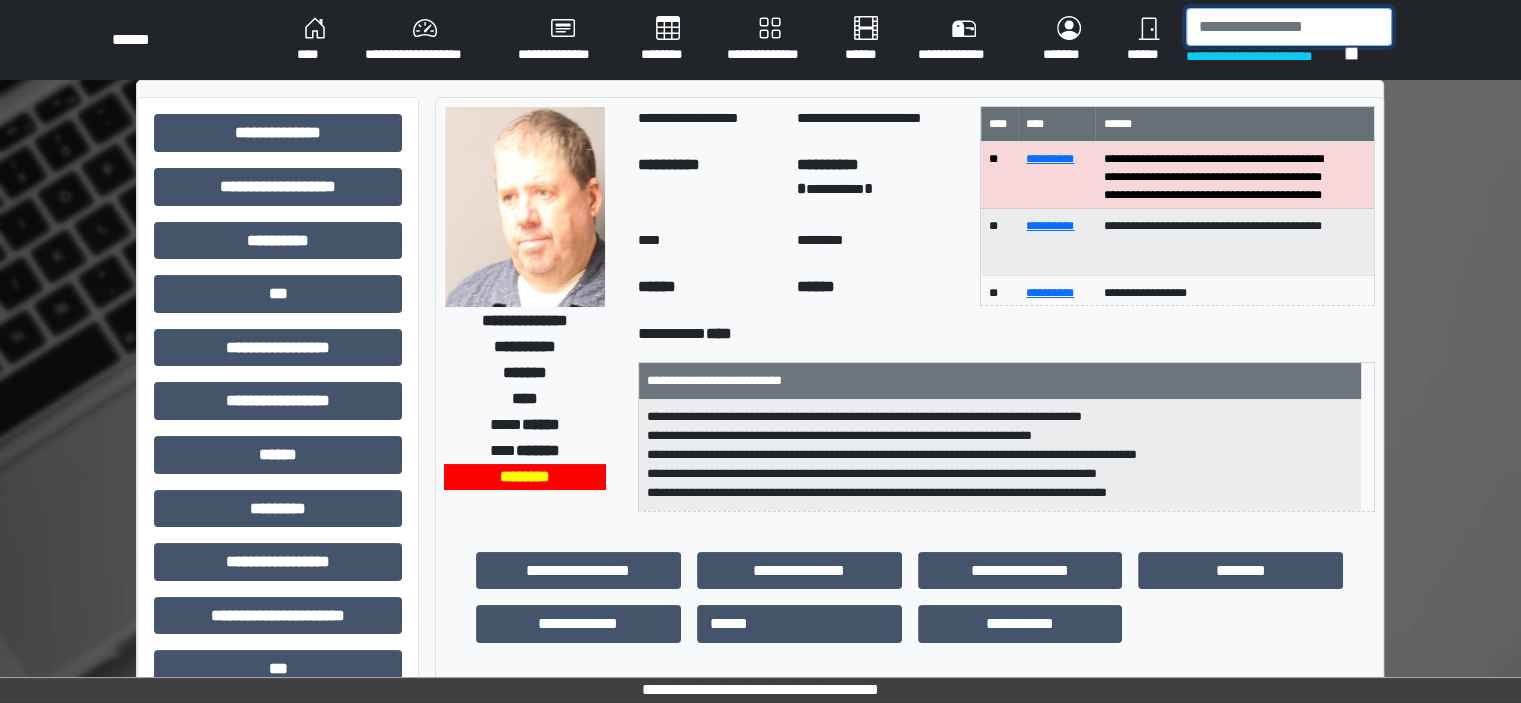 click at bounding box center (1289, 27) 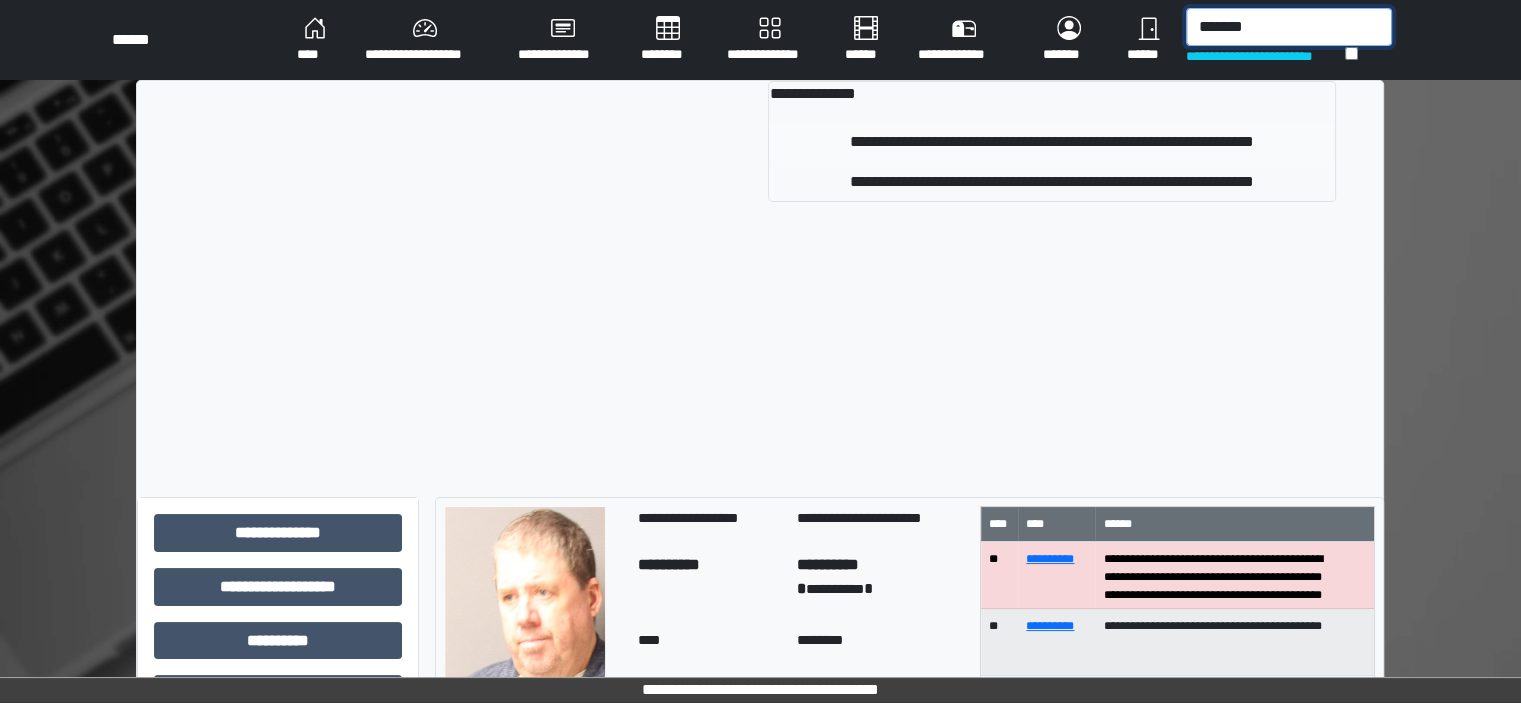 type on "*******" 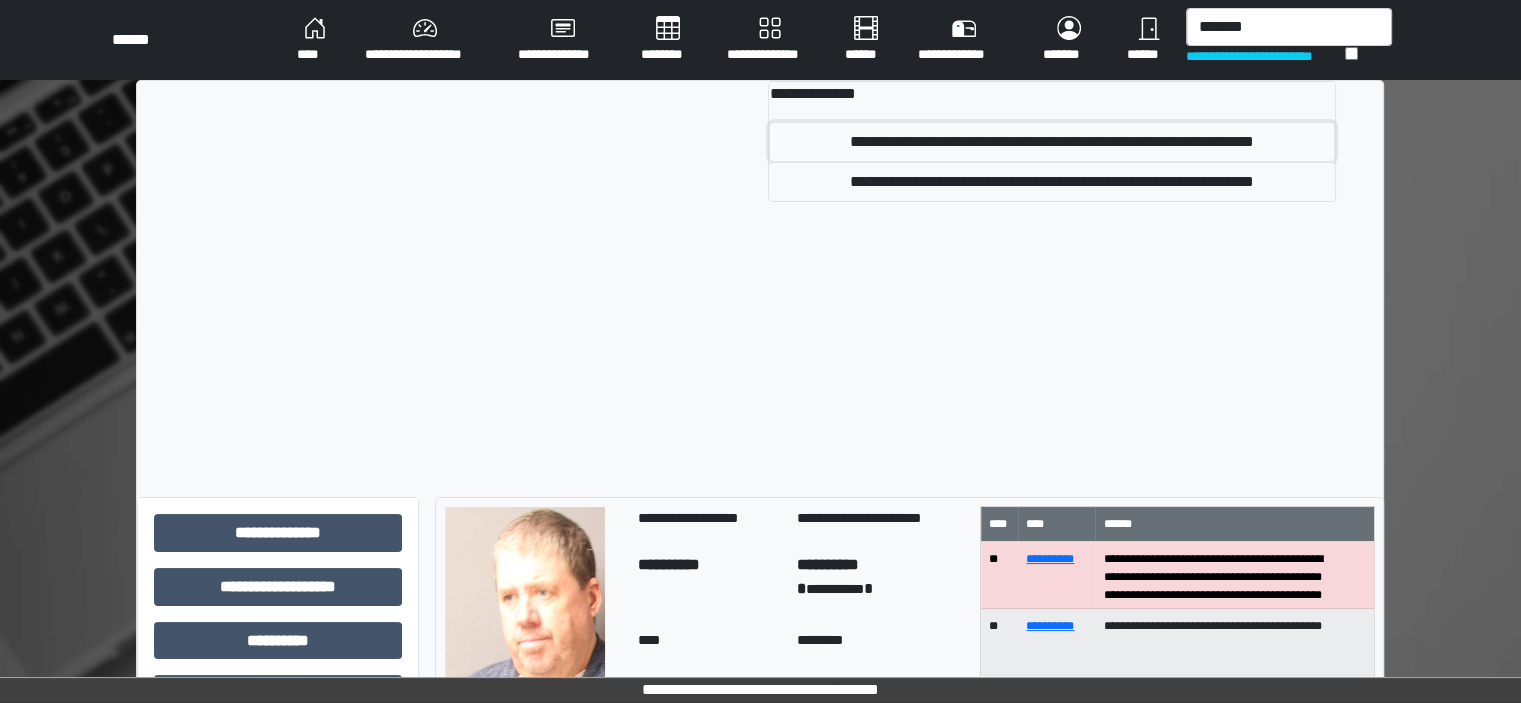 click on "**********" at bounding box center (1051, 142) 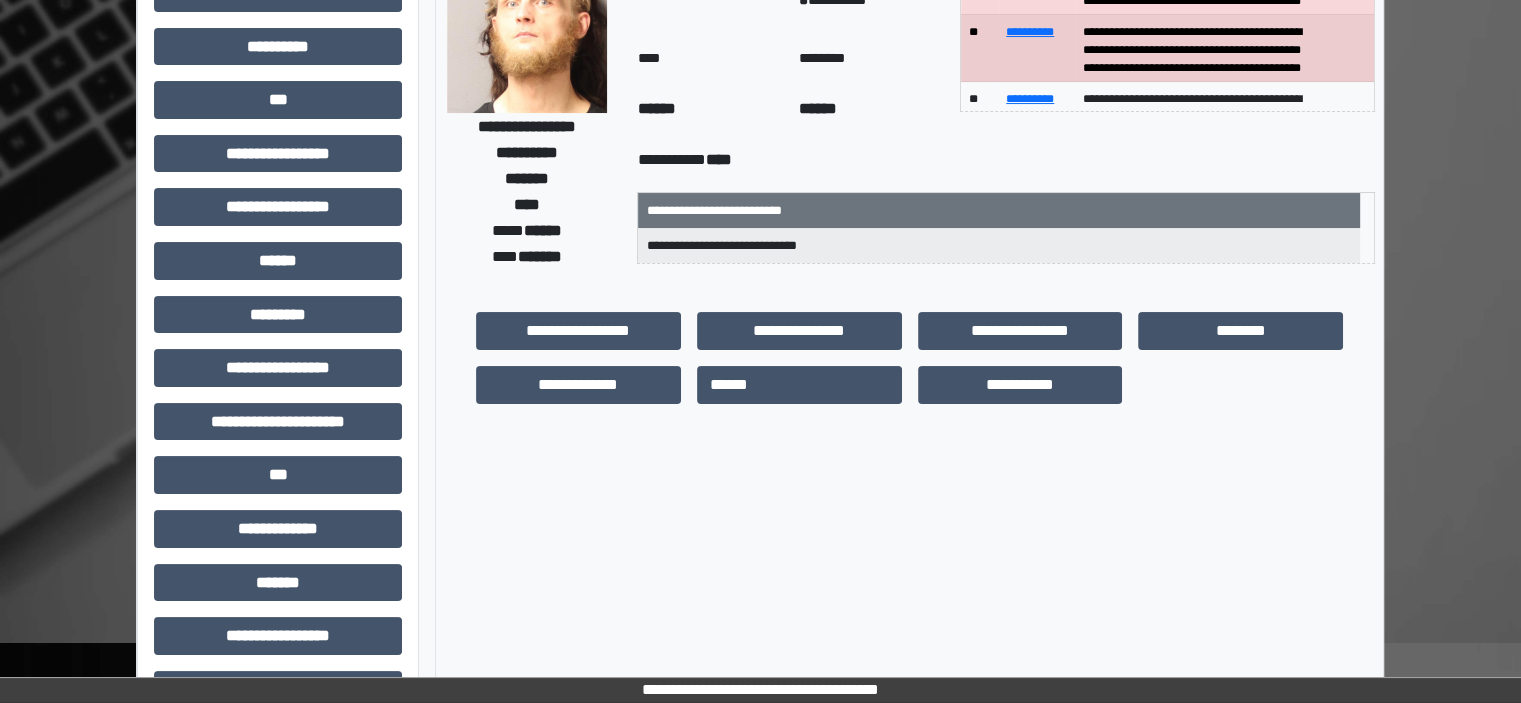 scroll, scrollTop: 463, scrollLeft: 0, axis: vertical 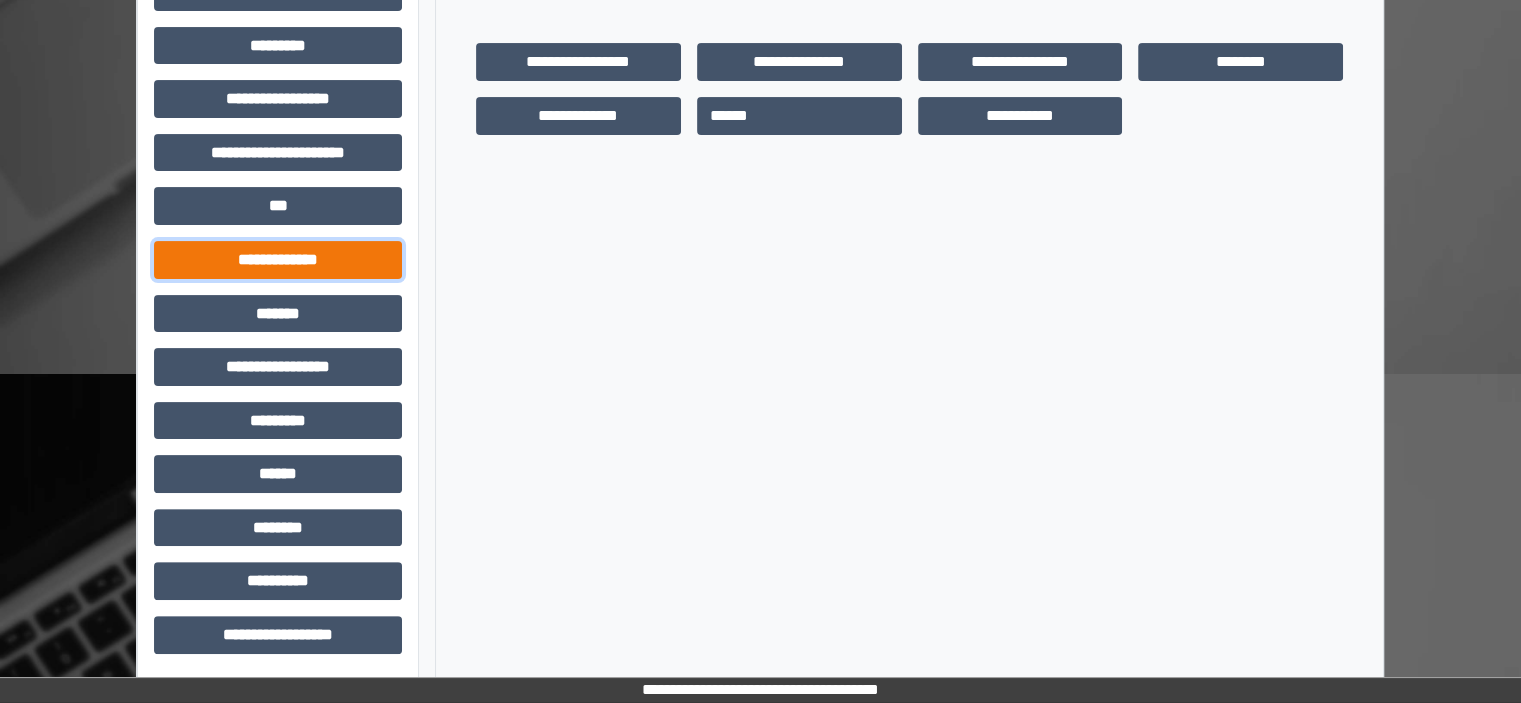 click on "**********" at bounding box center (278, 260) 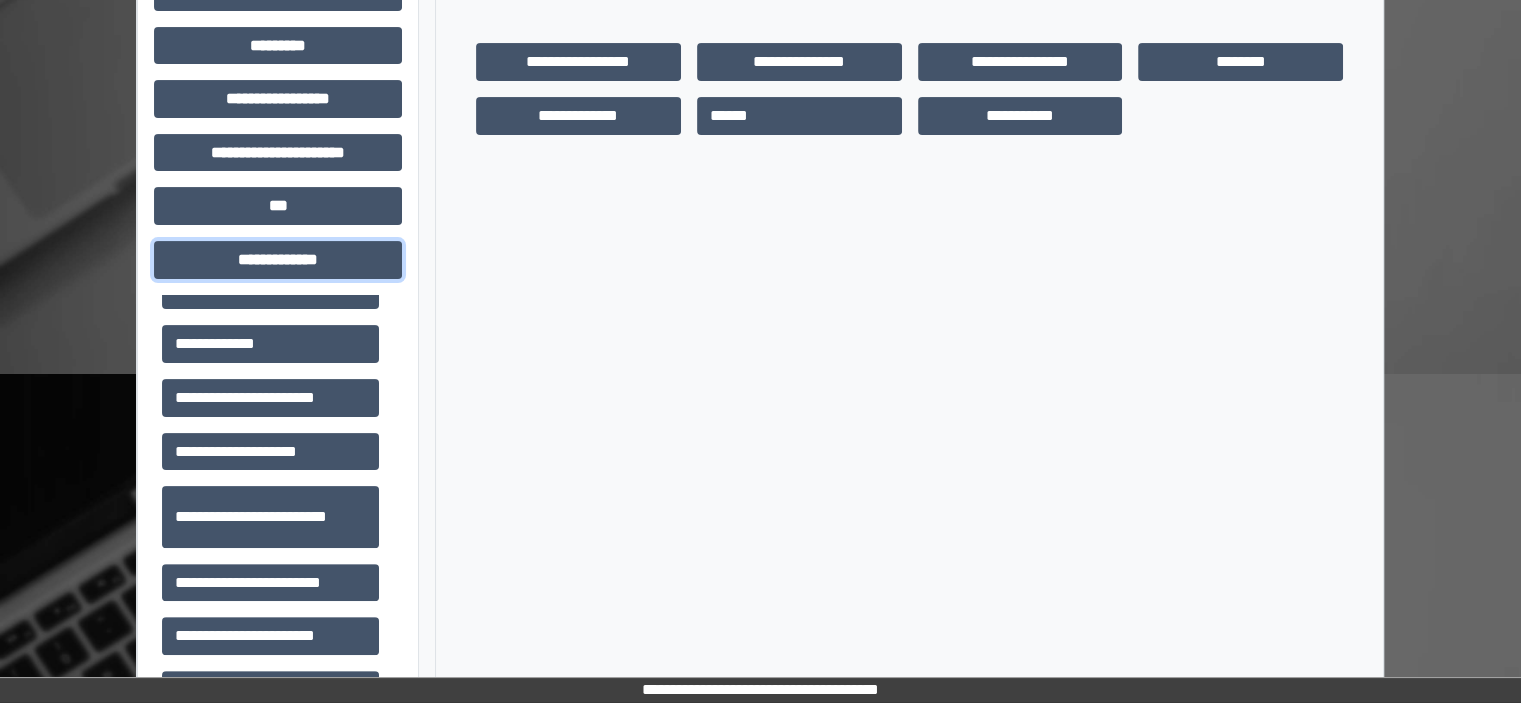 scroll, scrollTop: 400, scrollLeft: 0, axis: vertical 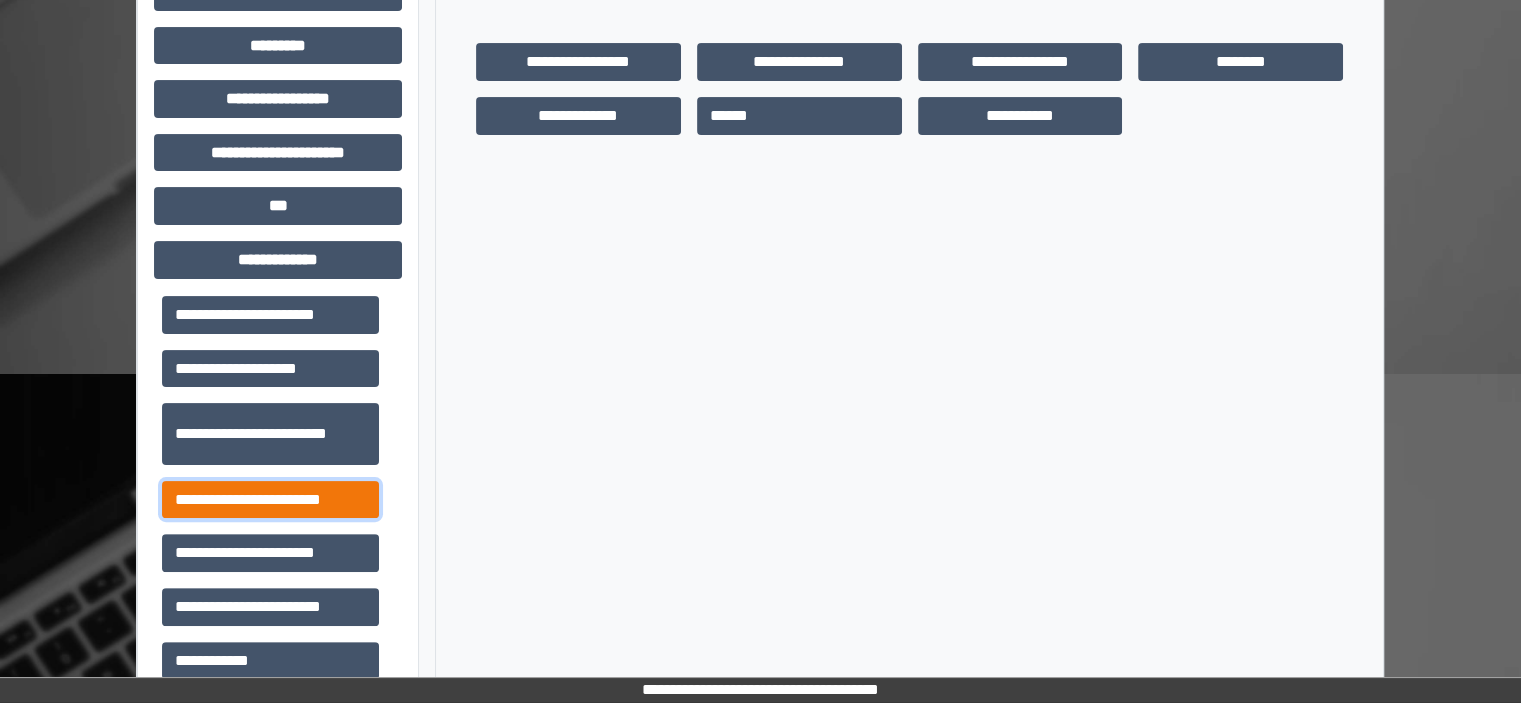 click on "**********" at bounding box center [270, 500] 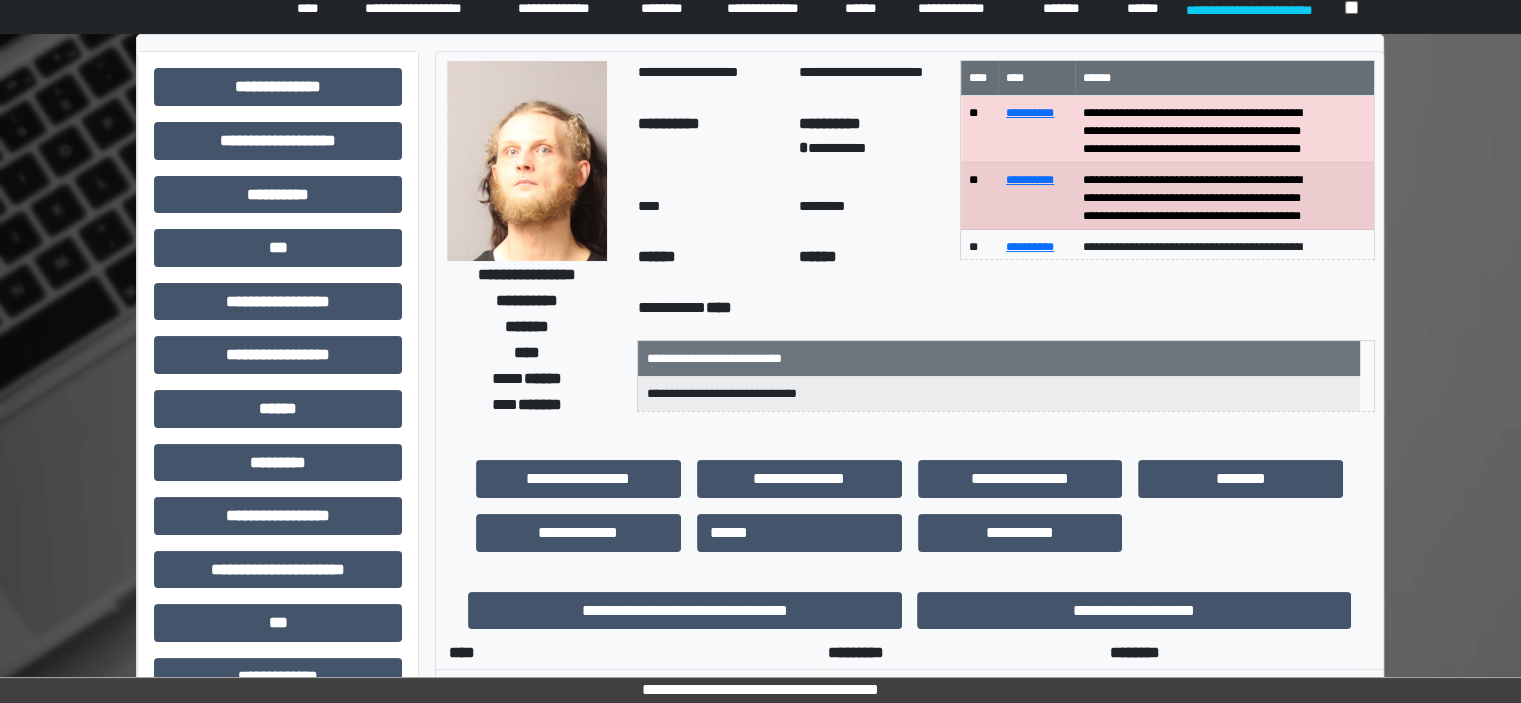 scroll, scrollTop: 0, scrollLeft: 0, axis: both 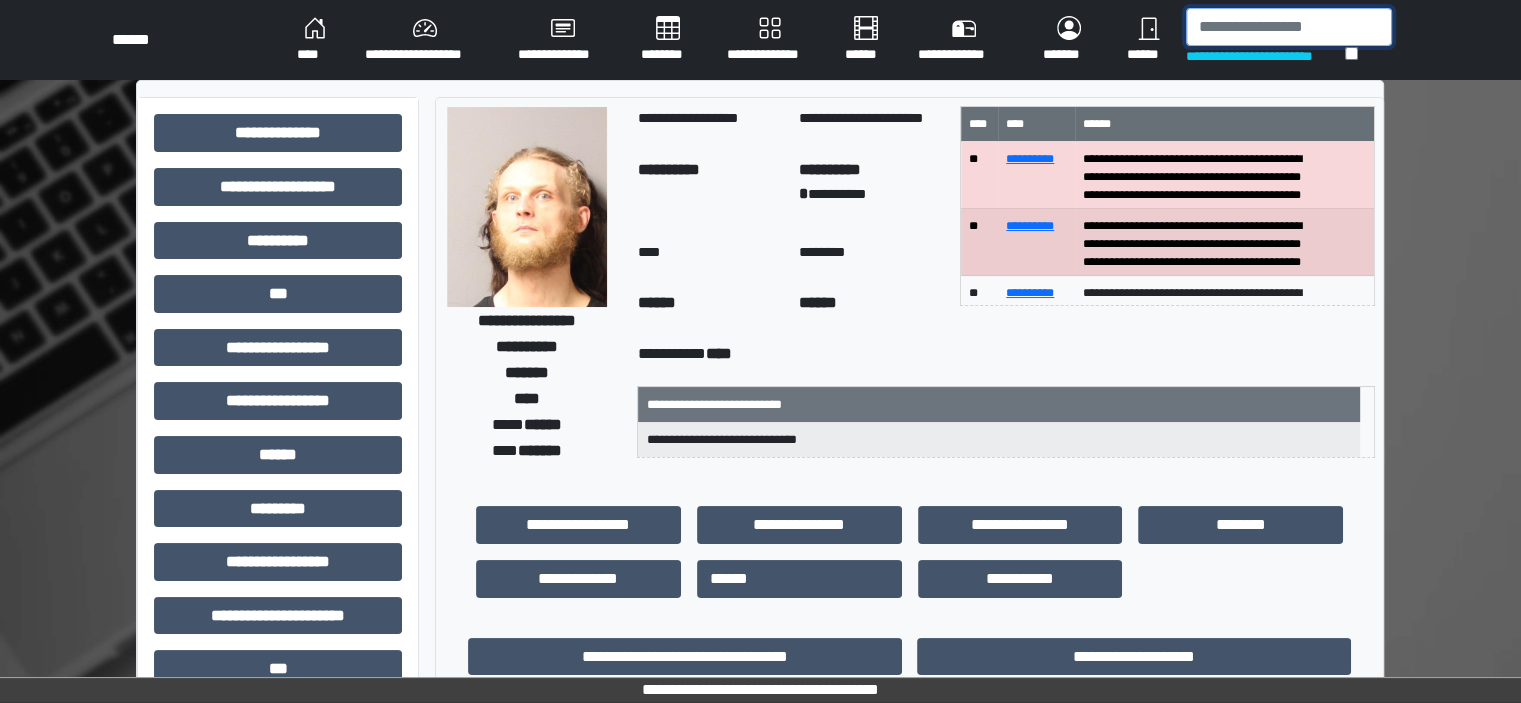 click at bounding box center [1289, 27] 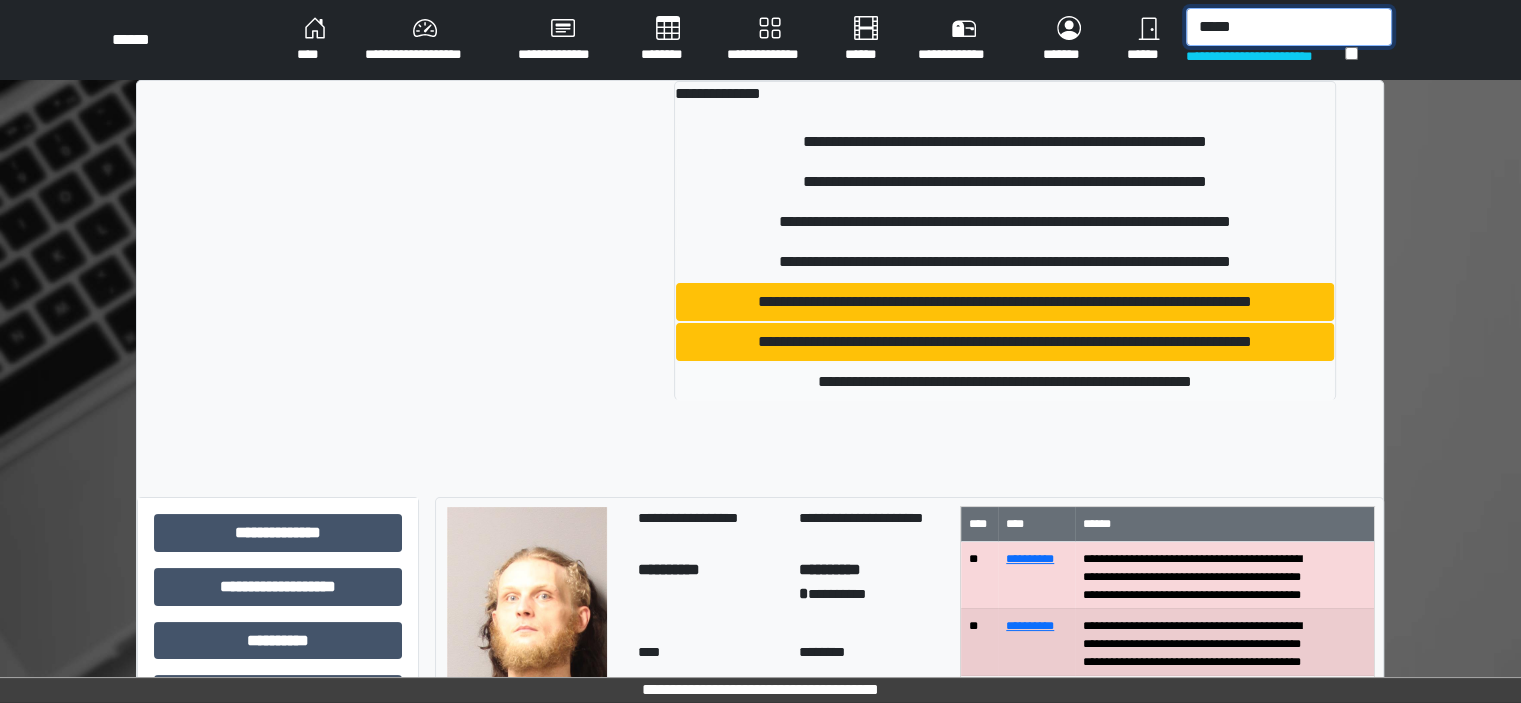 type on "*****" 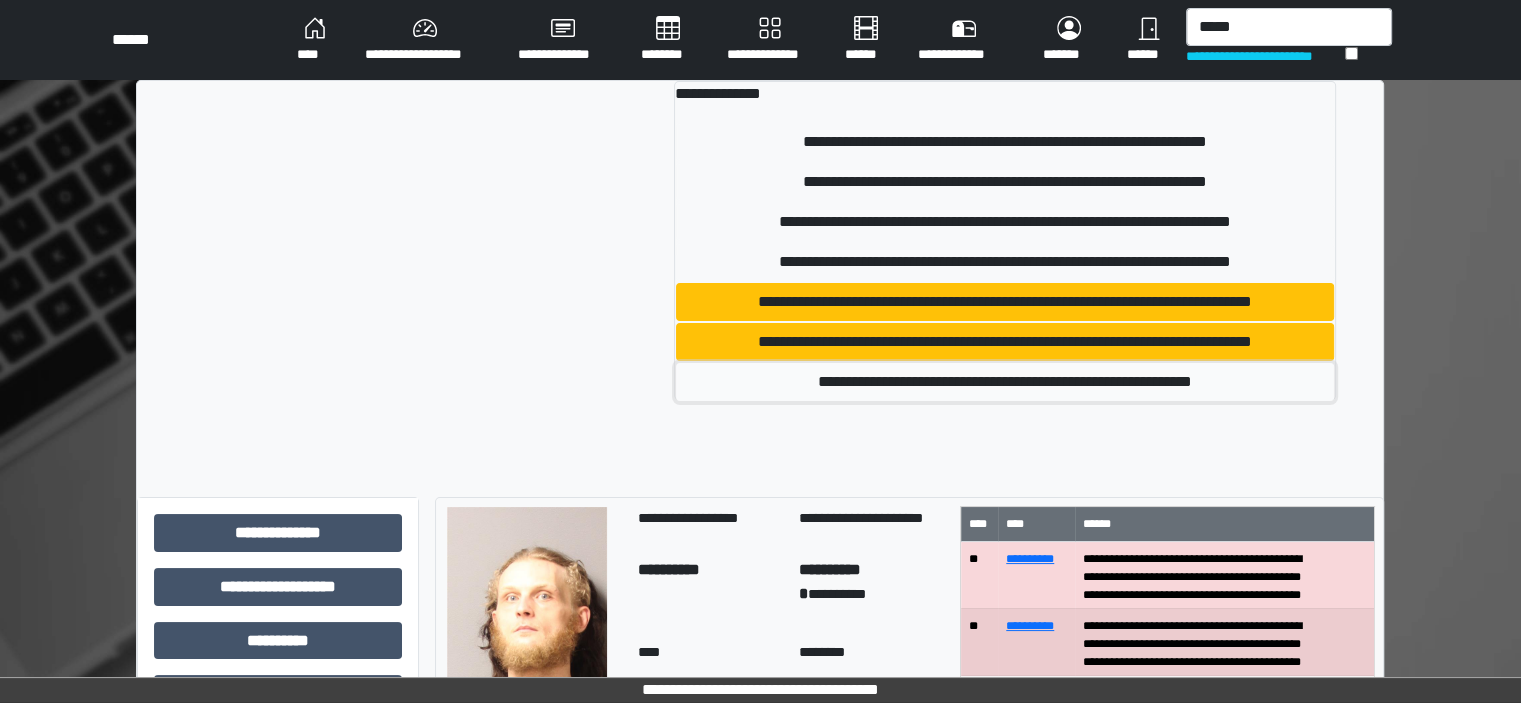 click on "**********" at bounding box center (1005, 382) 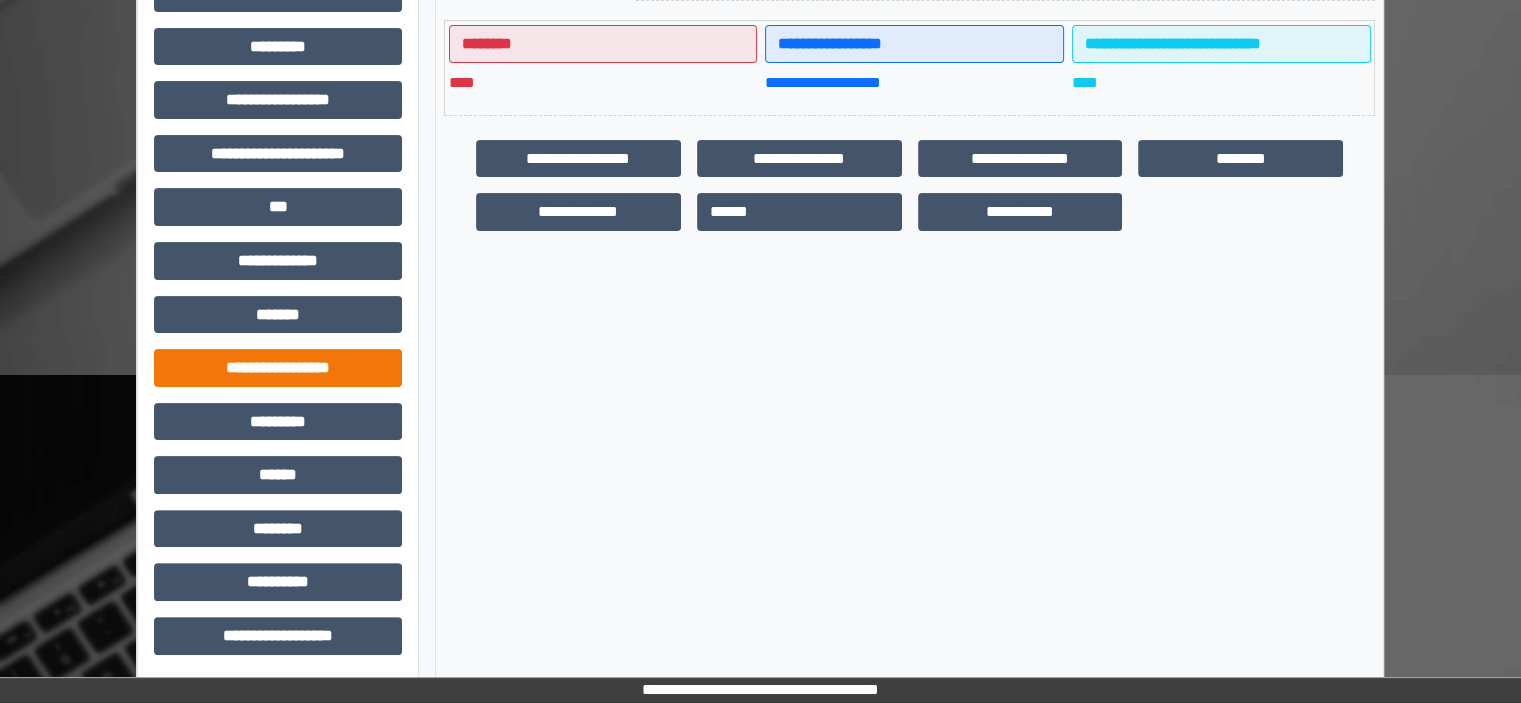 scroll, scrollTop: 463, scrollLeft: 0, axis: vertical 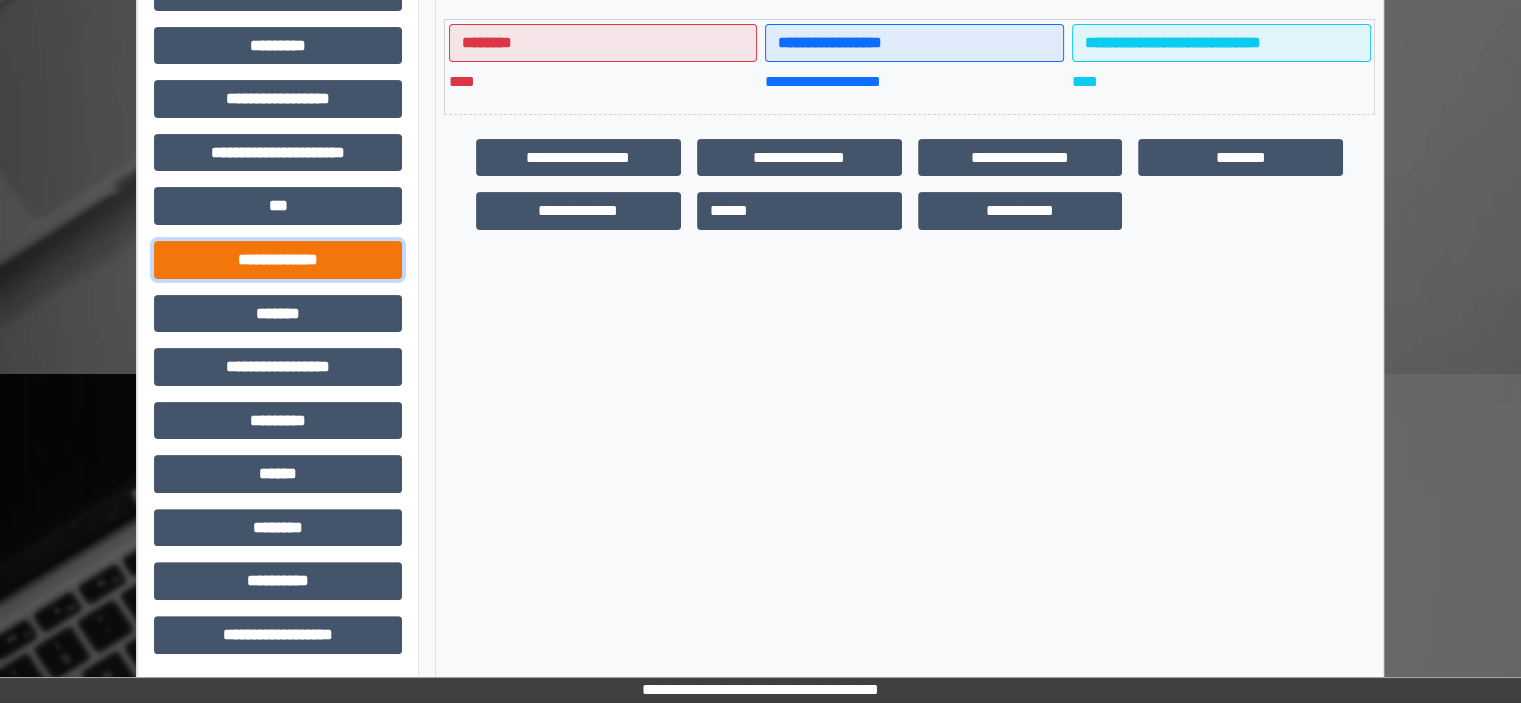 click on "**********" at bounding box center (278, 260) 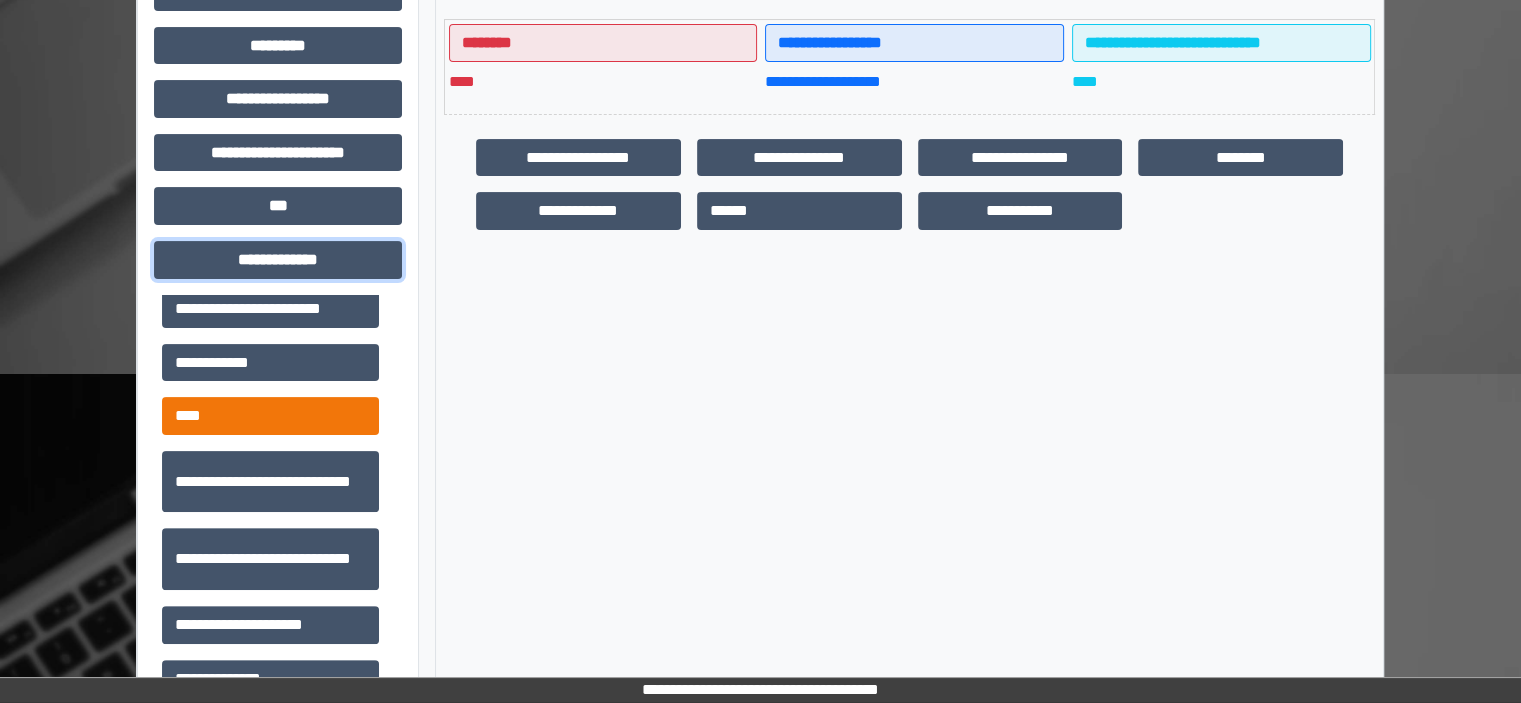 scroll, scrollTop: 598, scrollLeft: 0, axis: vertical 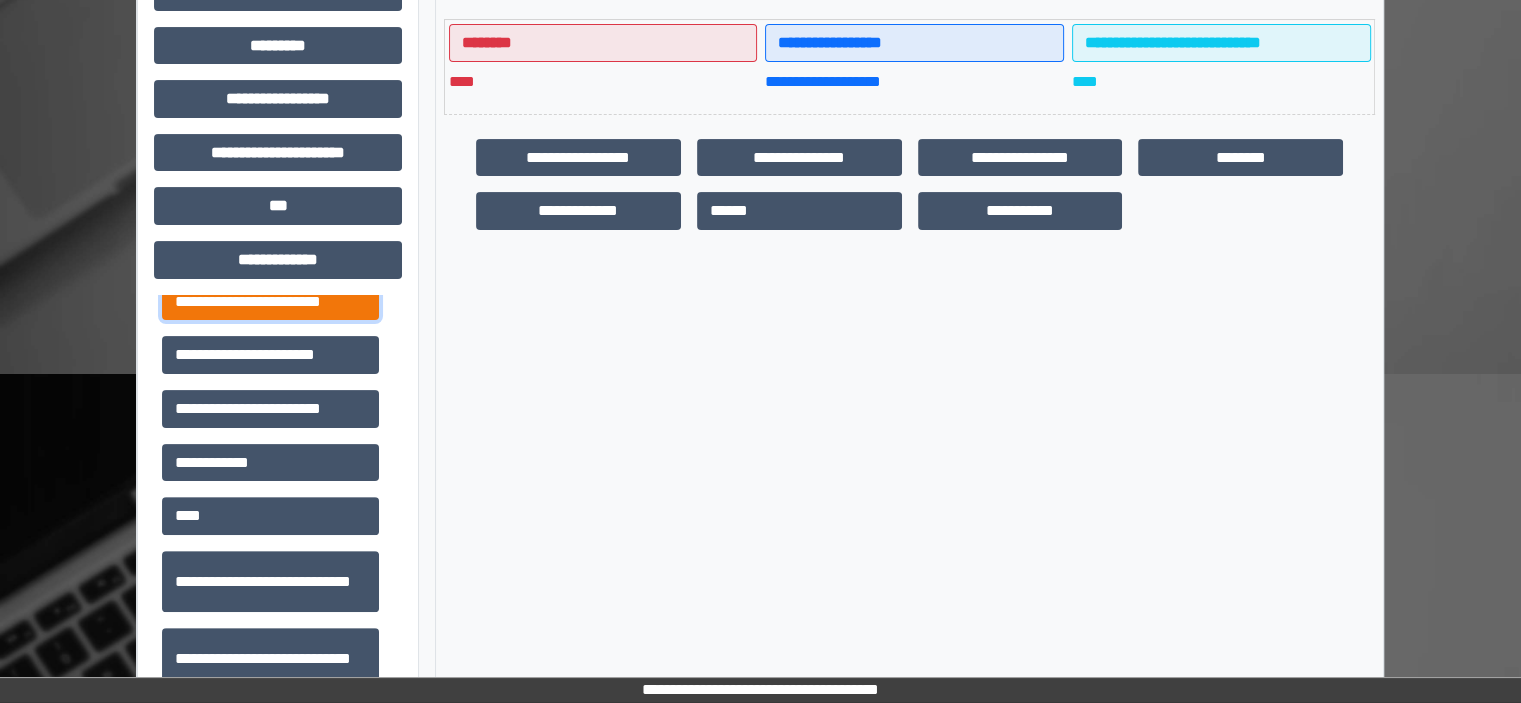 click on "**********" at bounding box center [270, 302] 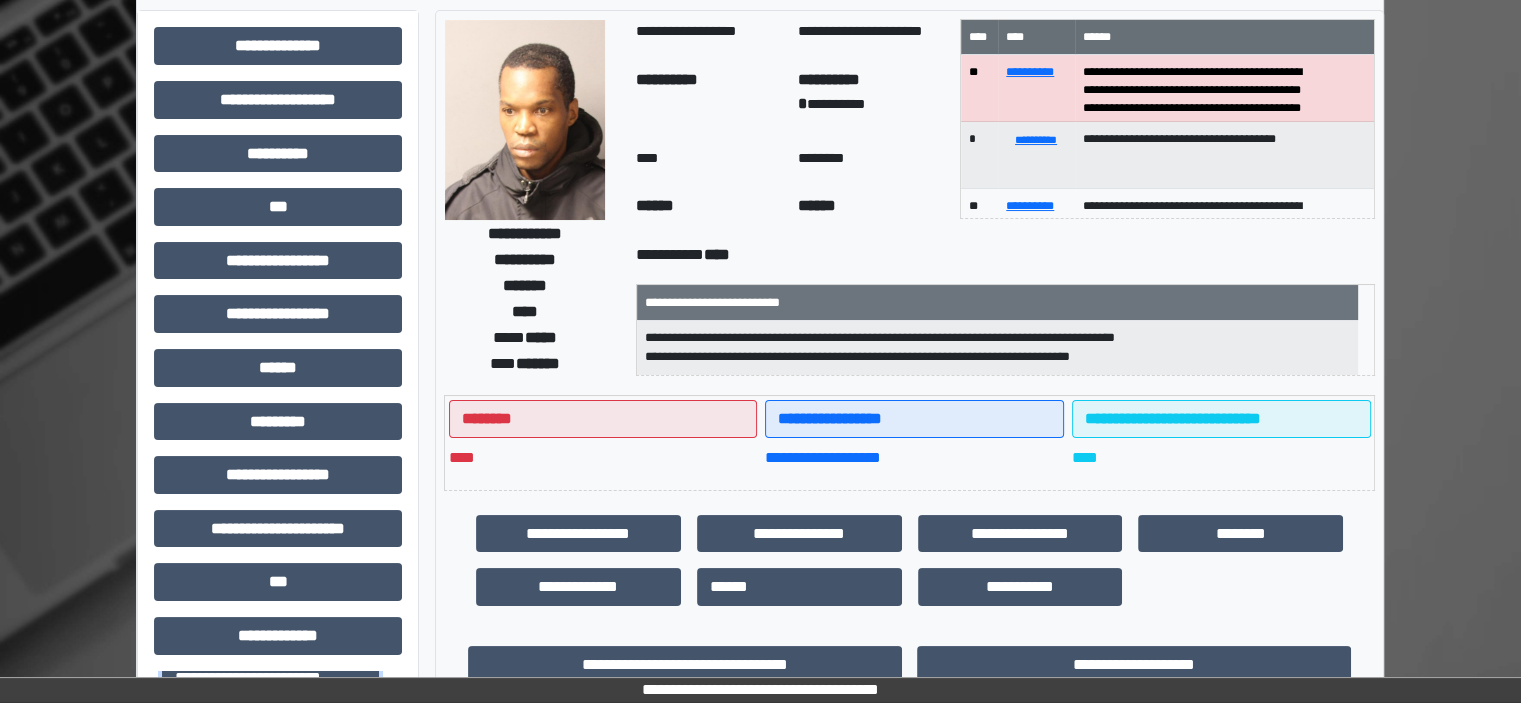 scroll, scrollTop: 0, scrollLeft: 0, axis: both 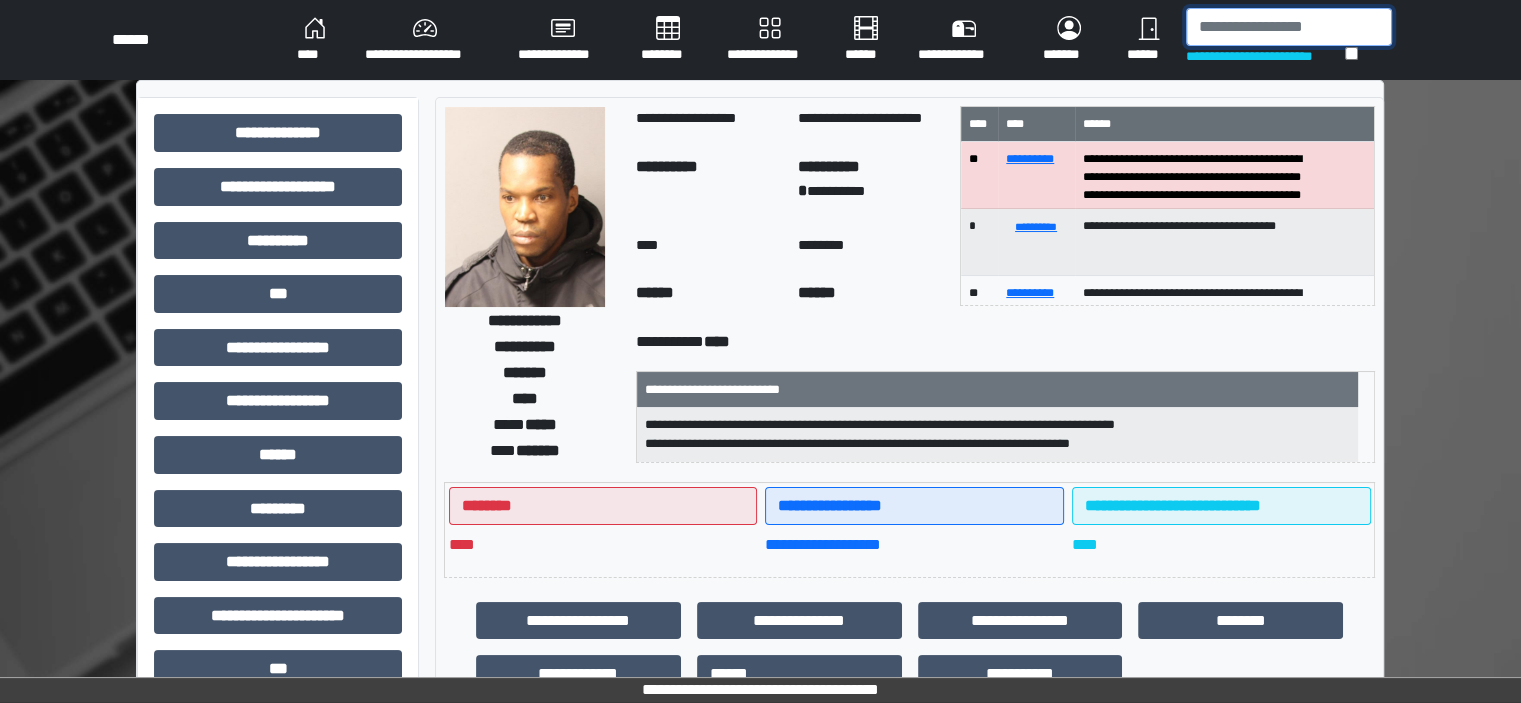 click at bounding box center [1289, 27] 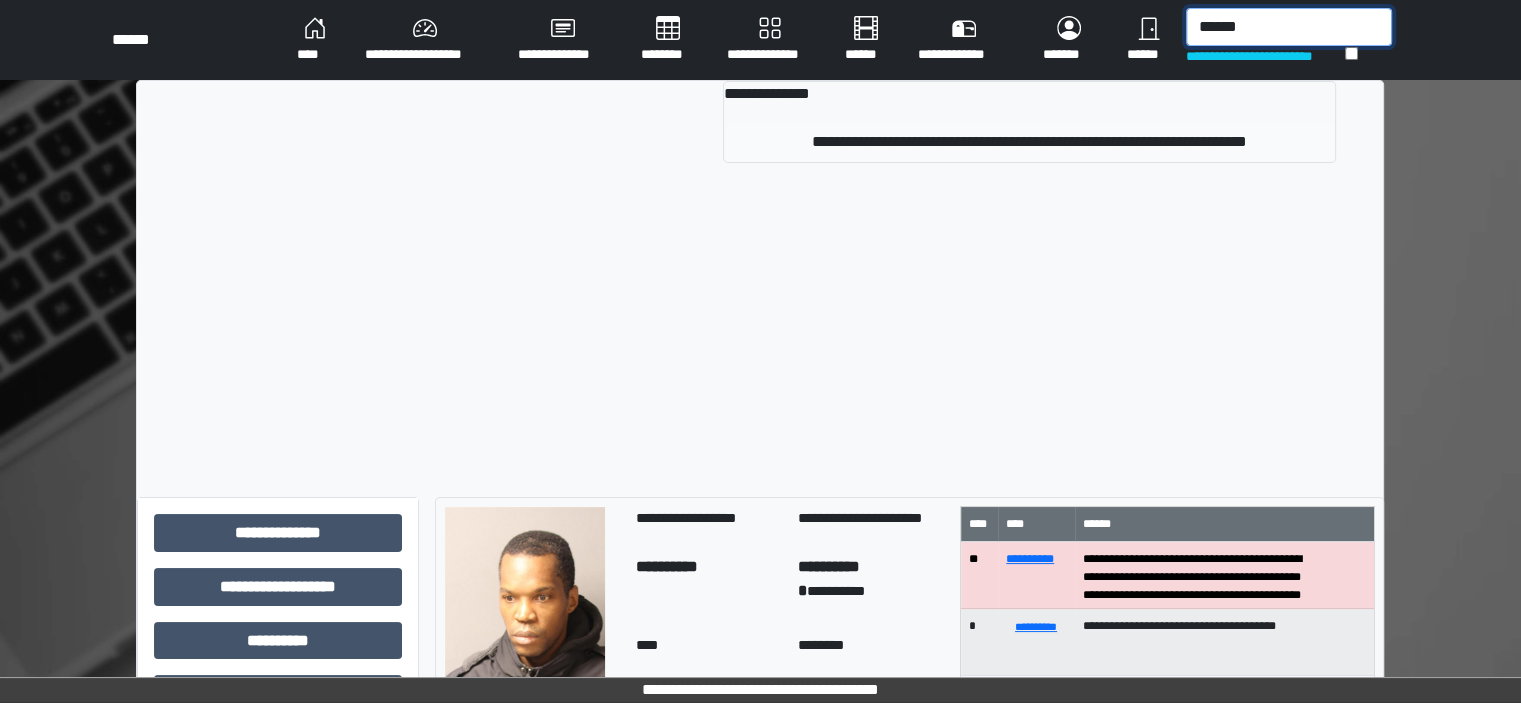 type on "******" 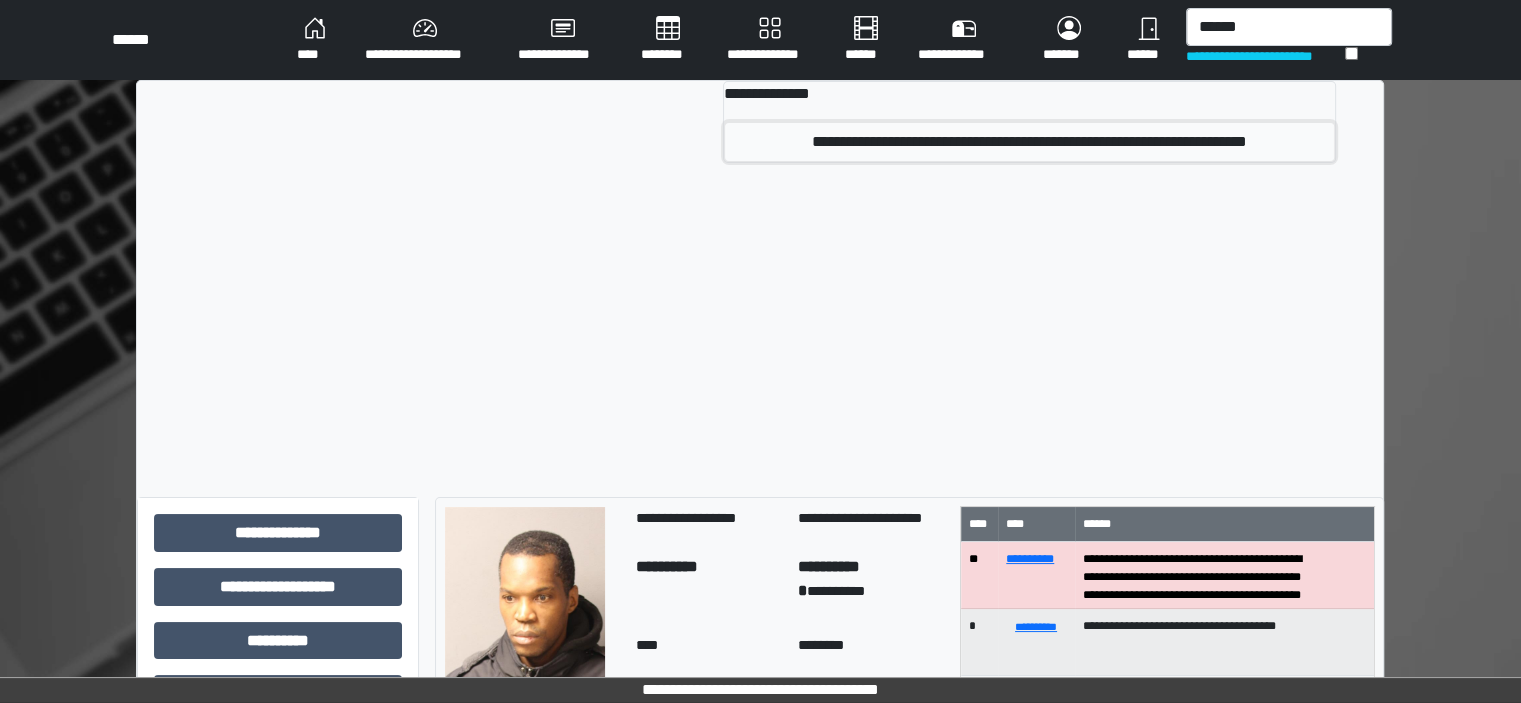 click on "**********" at bounding box center [1029, 142] 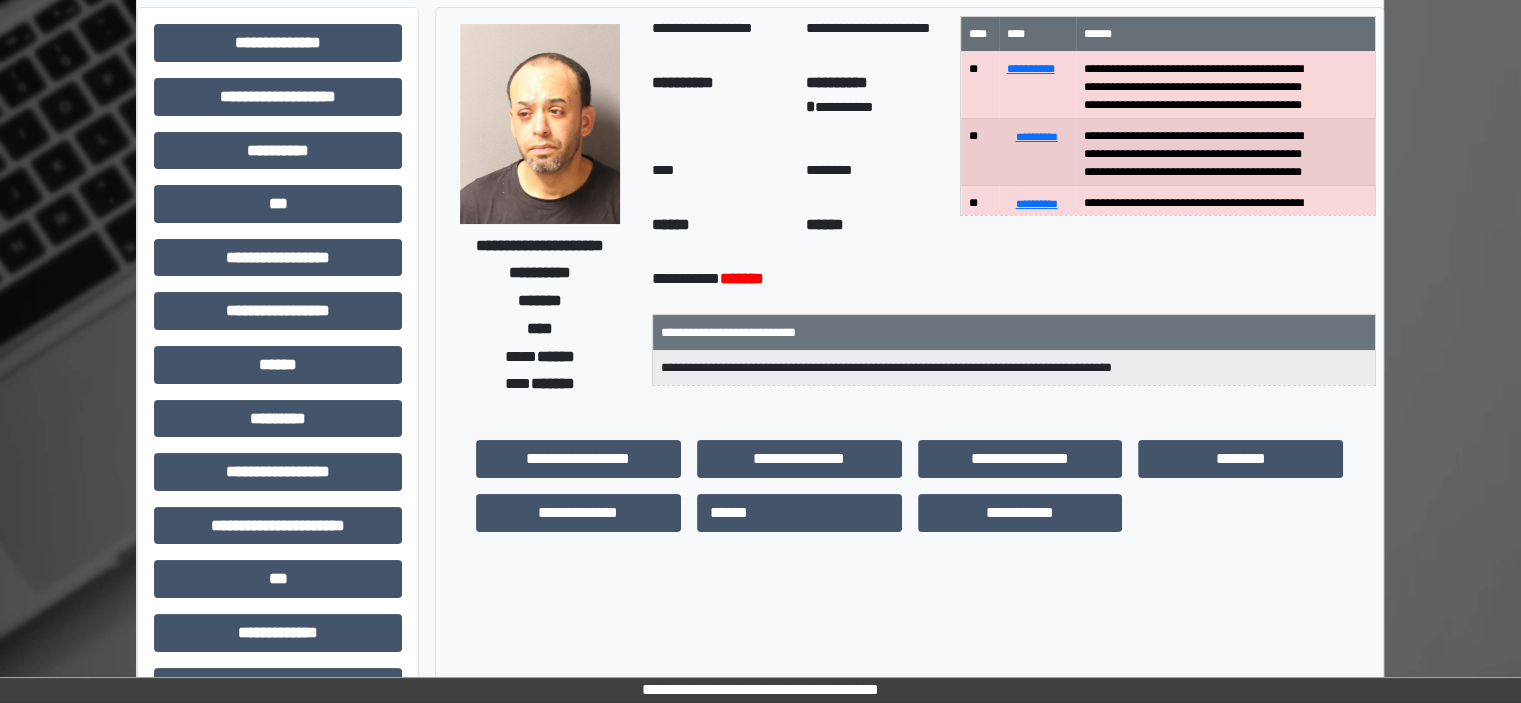 scroll, scrollTop: 463, scrollLeft: 0, axis: vertical 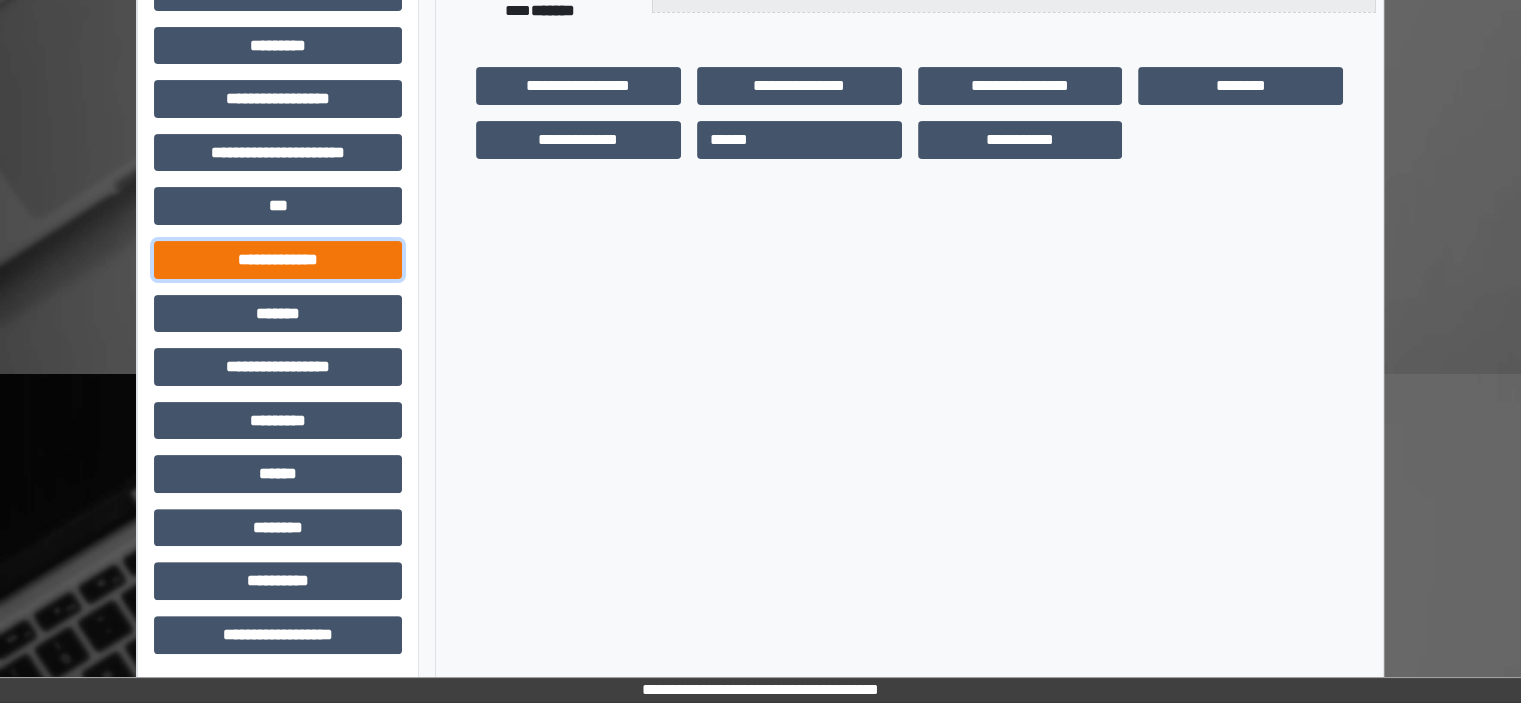 click on "**********" at bounding box center (278, 260) 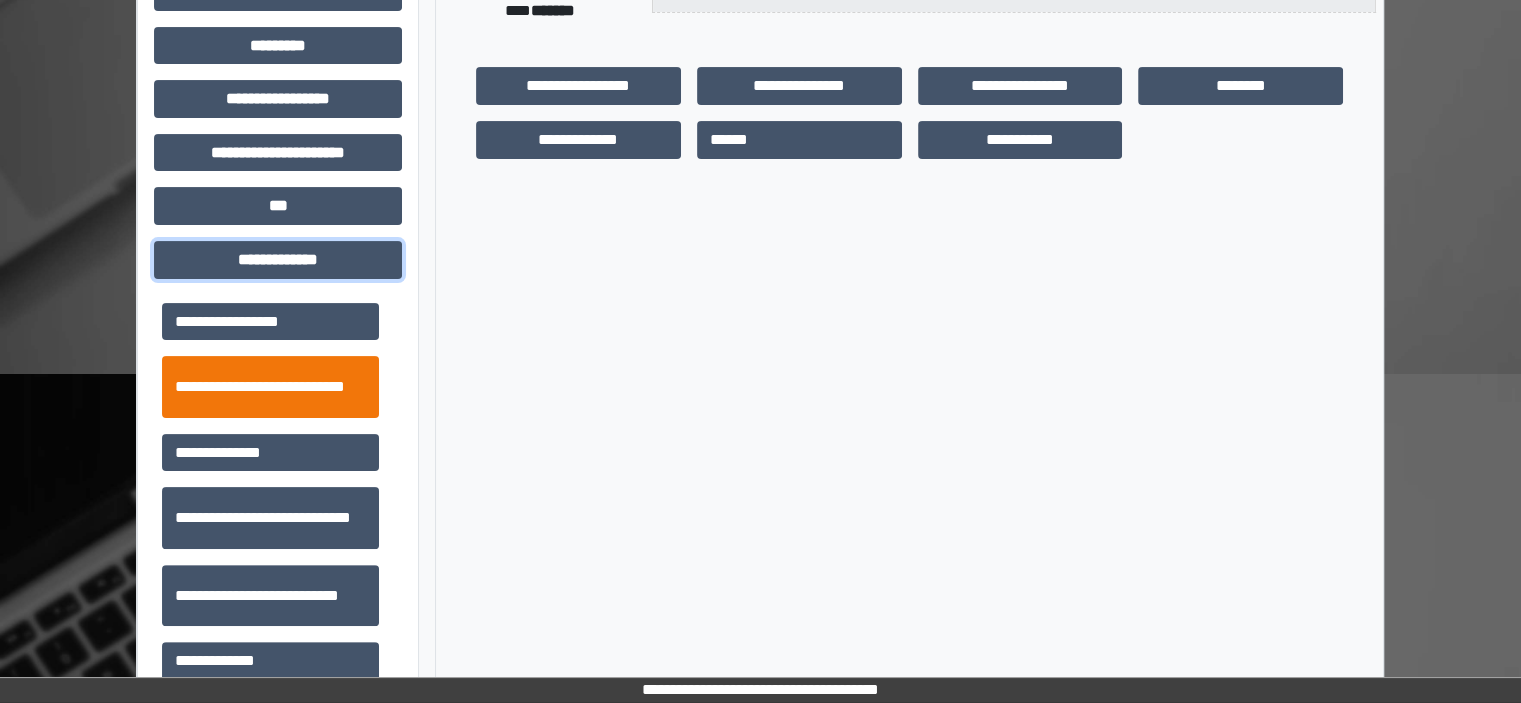 scroll, scrollTop: 500, scrollLeft: 0, axis: vertical 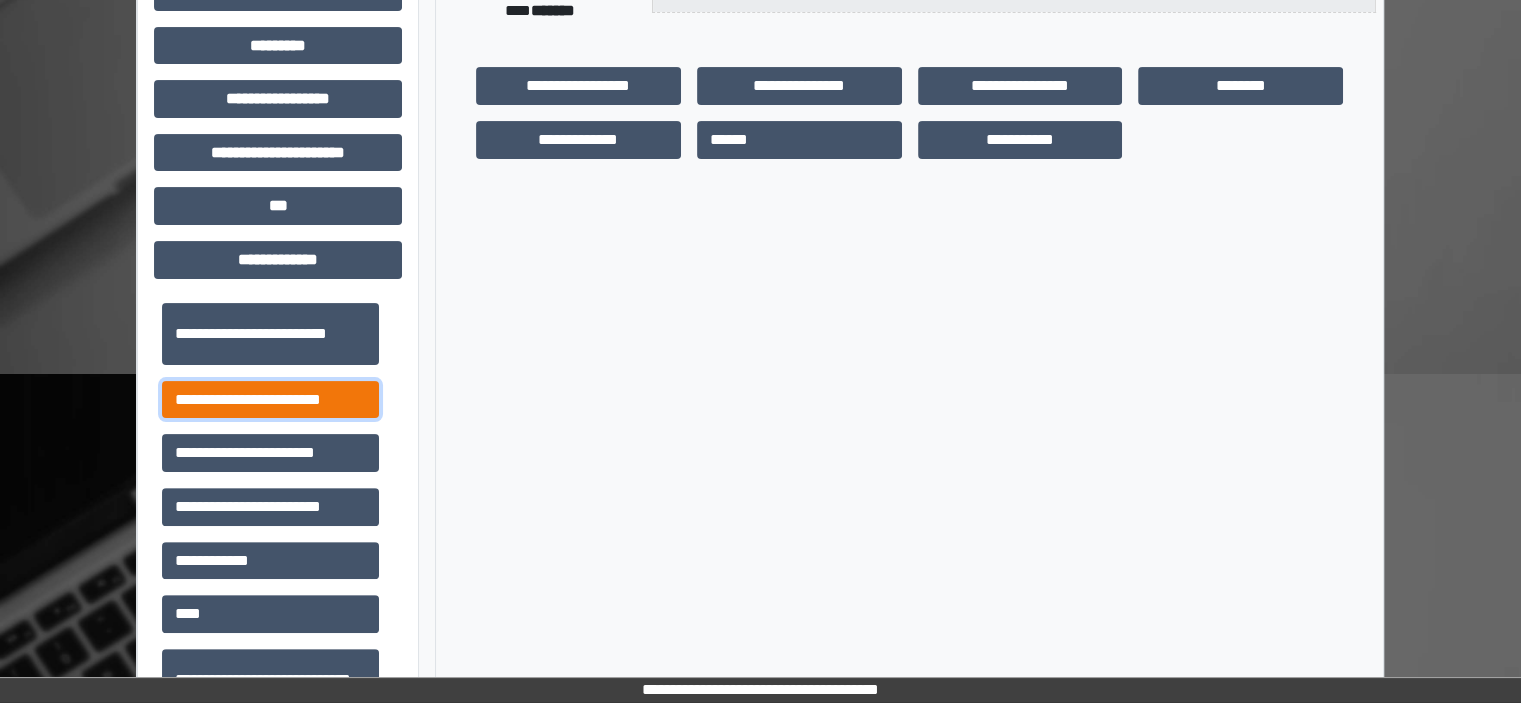 click on "**********" at bounding box center [270, 400] 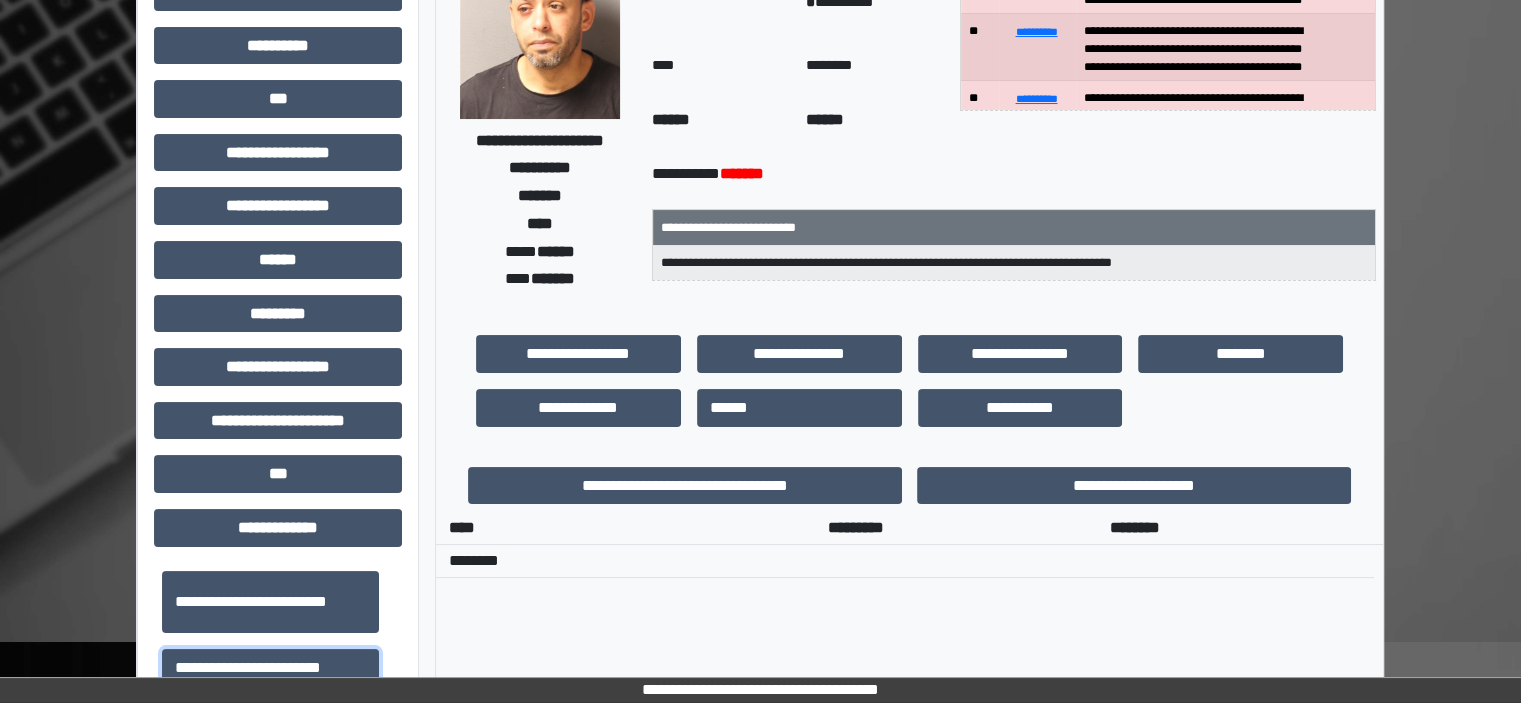 scroll, scrollTop: 0, scrollLeft: 0, axis: both 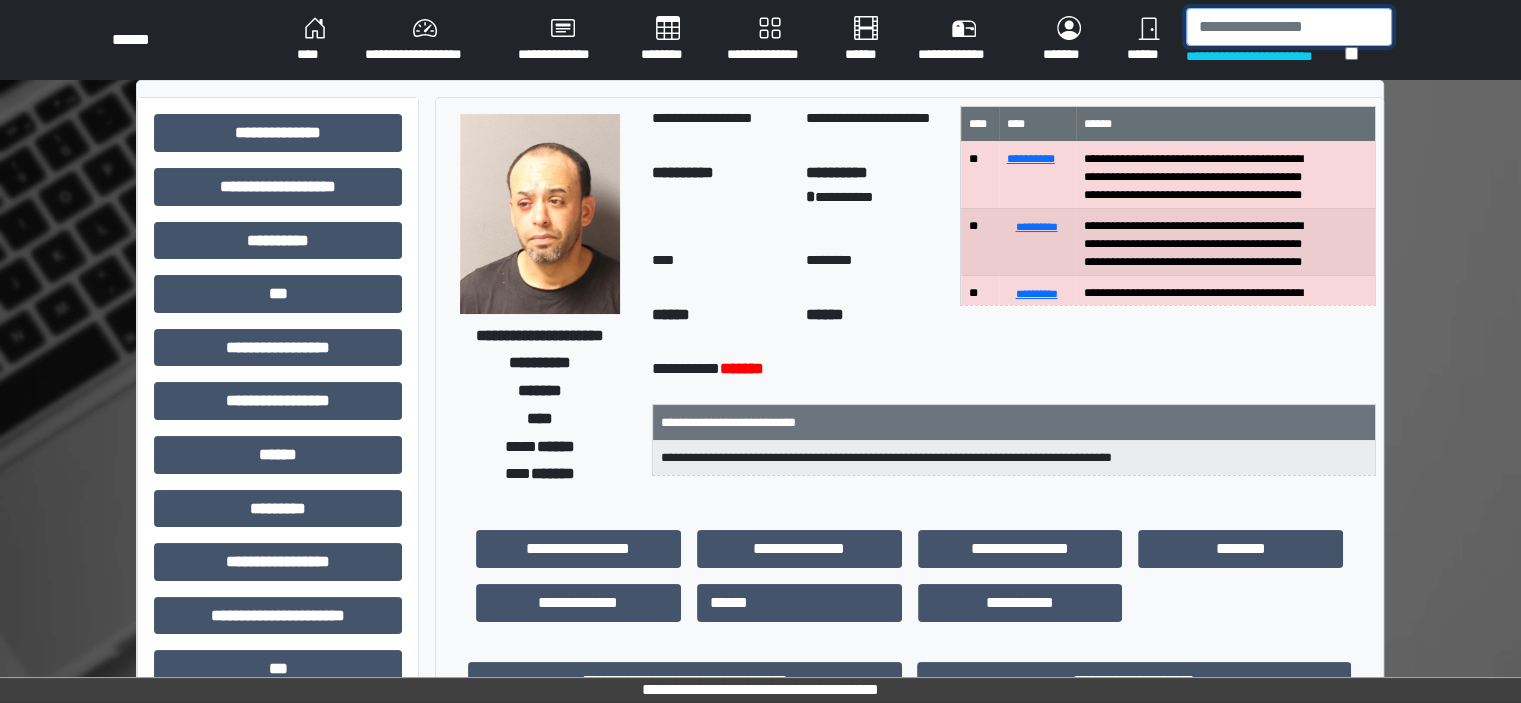 click at bounding box center [1289, 27] 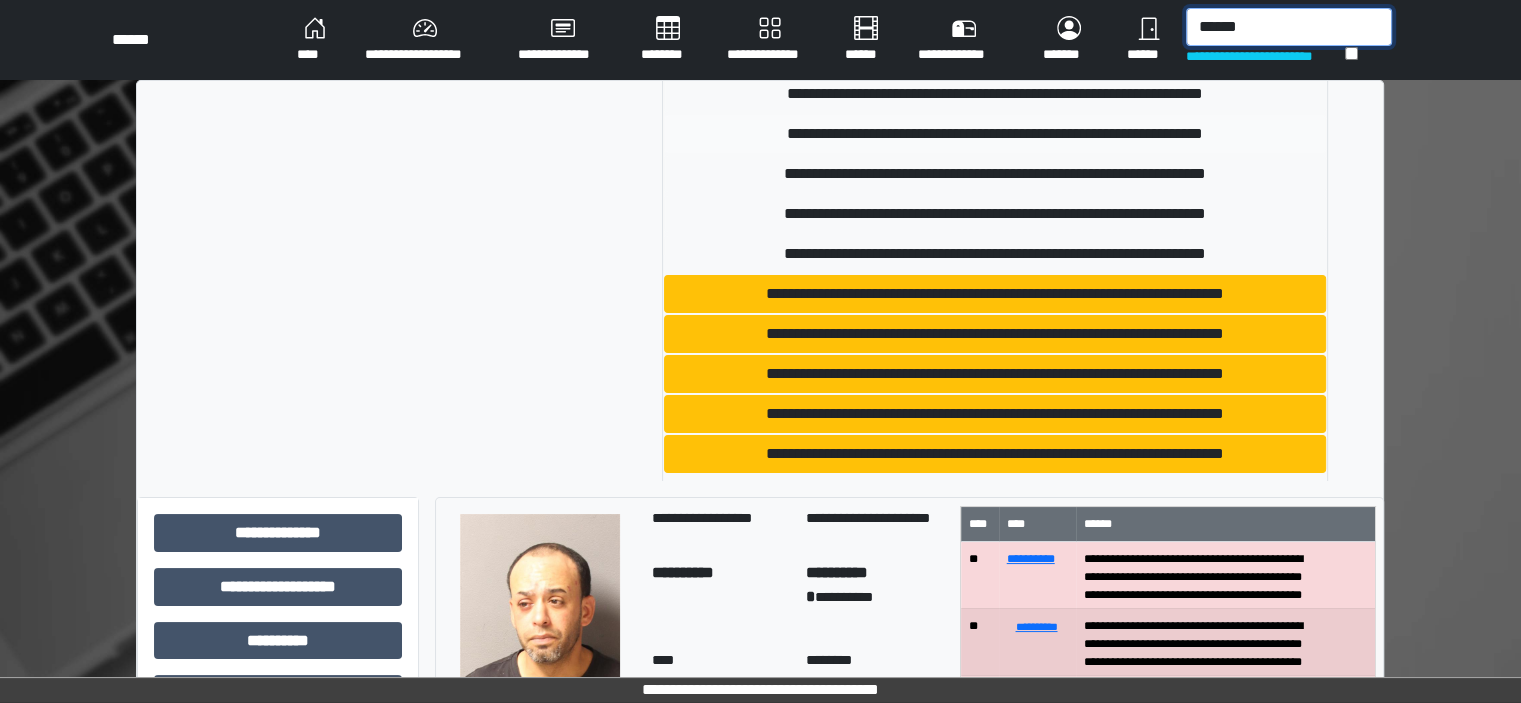 scroll, scrollTop: 600, scrollLeft: 0, axis: vertical 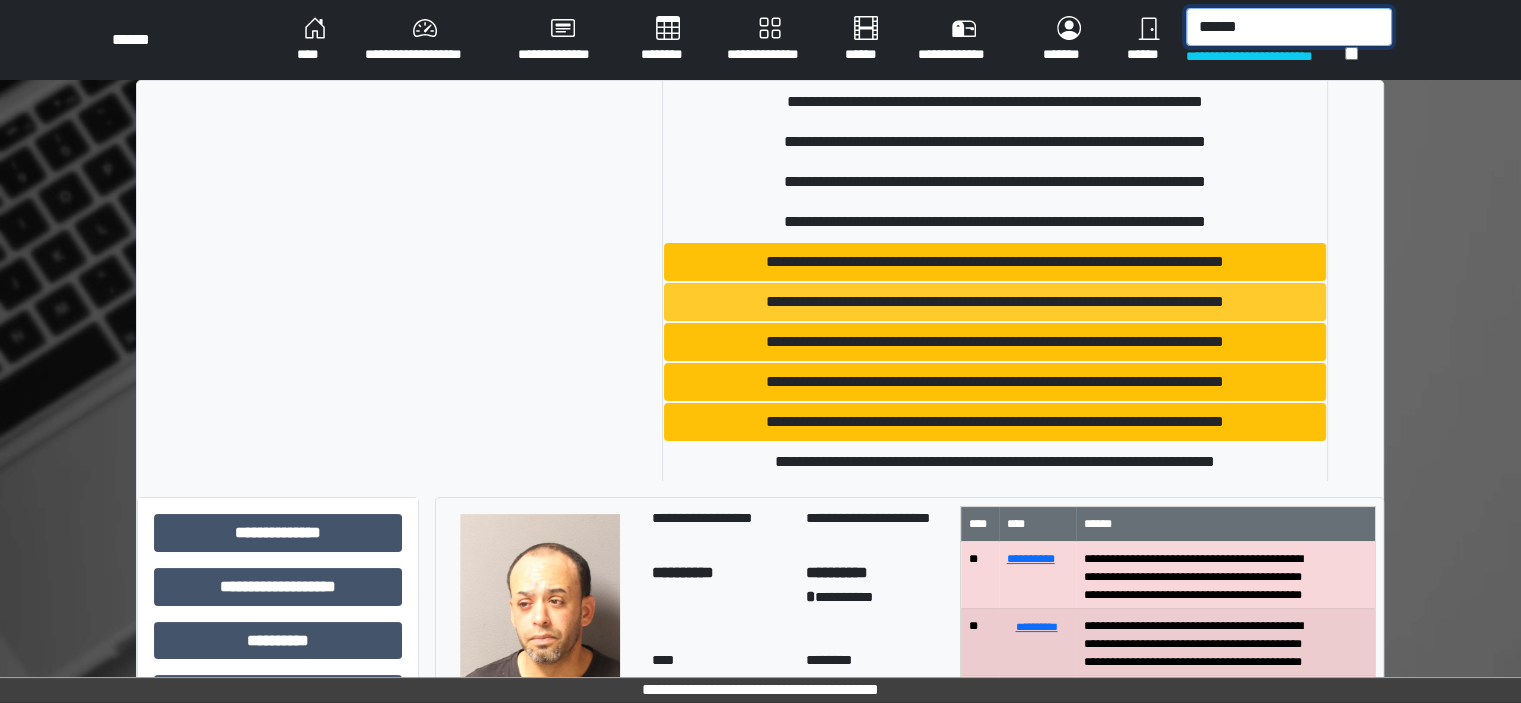 type on "******" 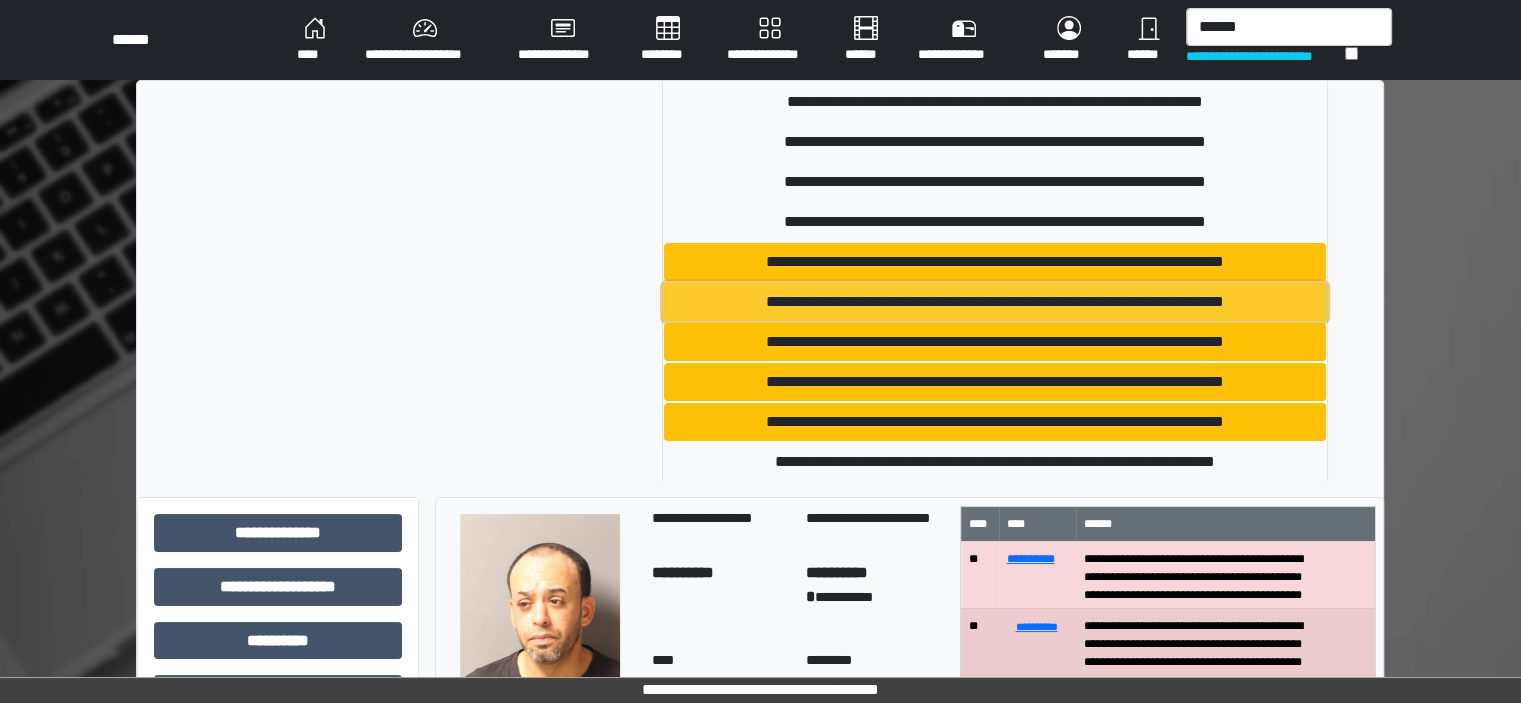 click on "**********" at bounding box center [995, 302] 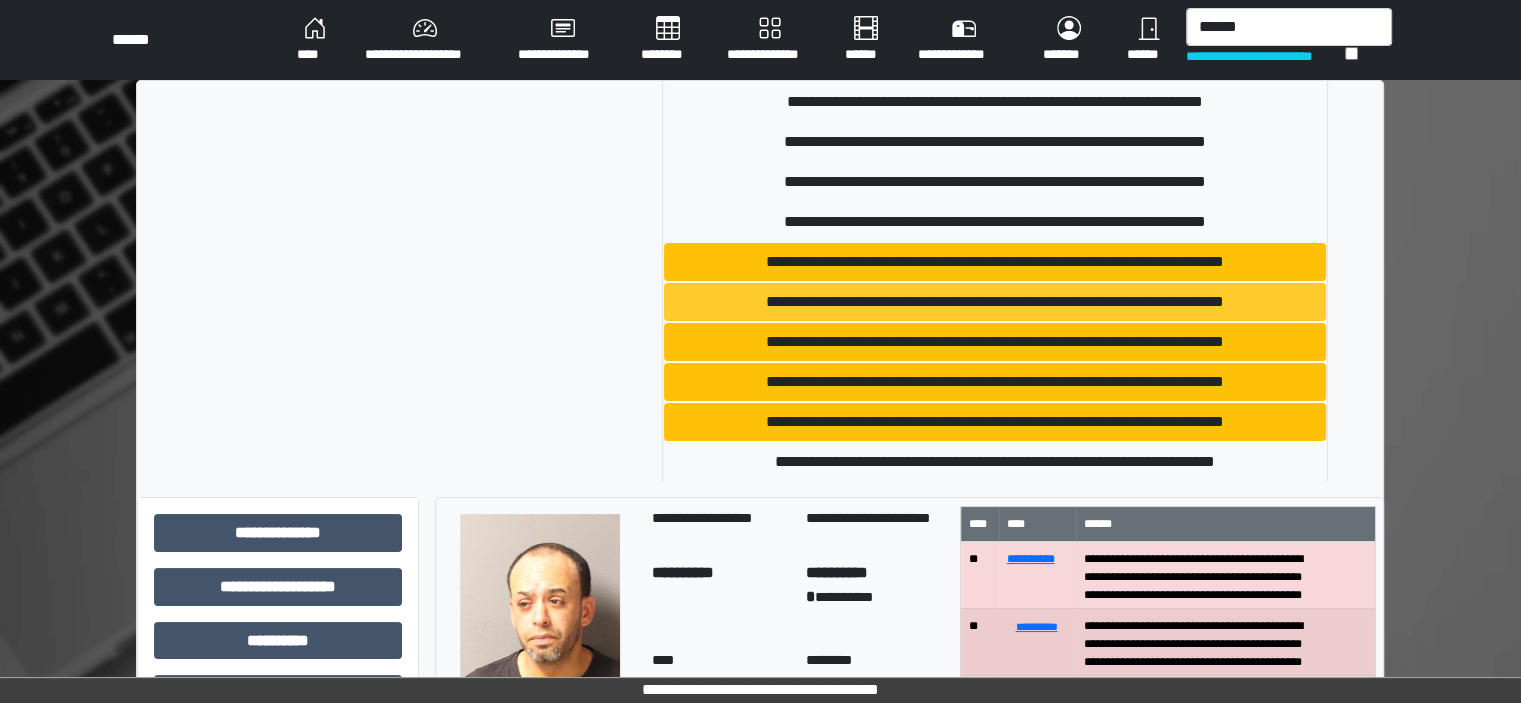 type 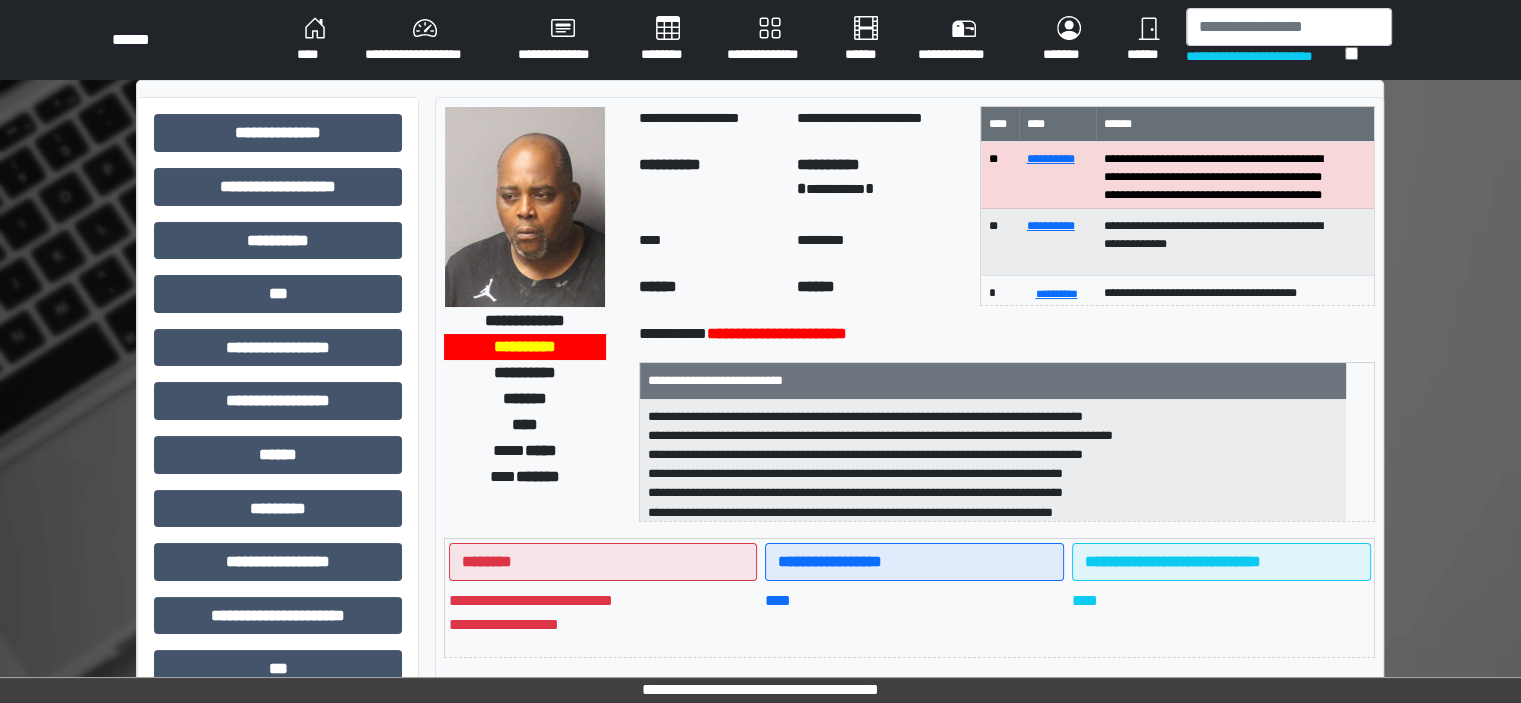 scroll, scrollTop: 1, scrollLeft: 0, axis: vertical 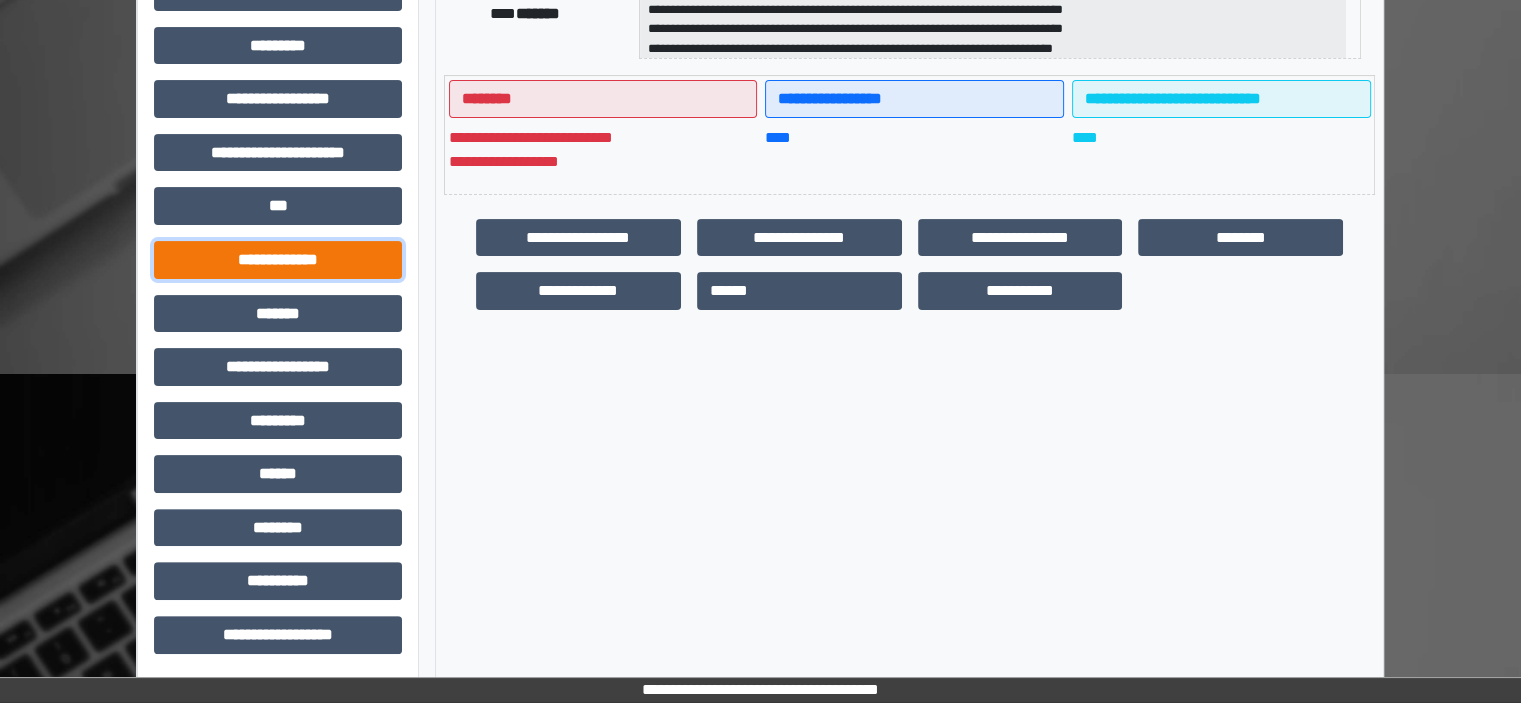 click on "**********" at bounding box center [278, 260] 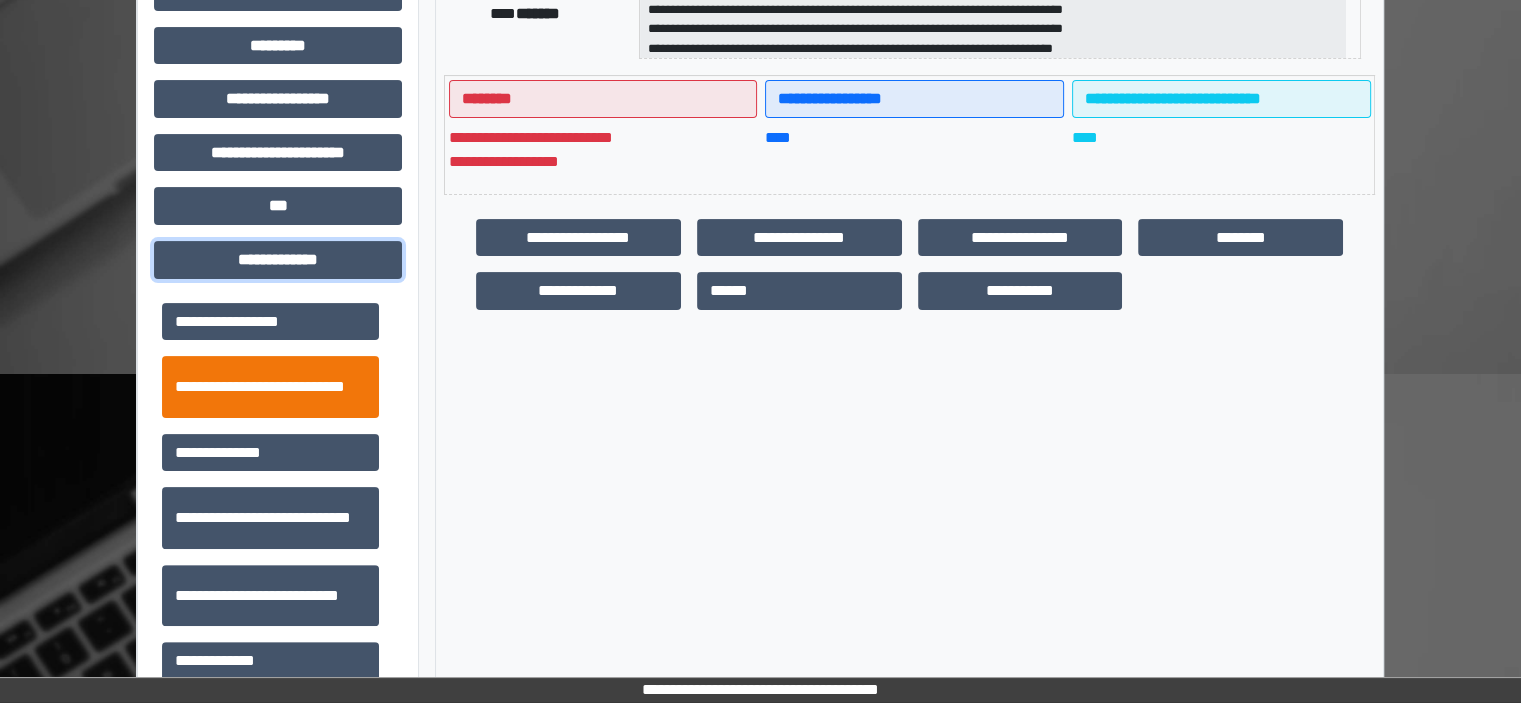scroll, scrollTop: 500, scrollLeft: 0, axis: vertical 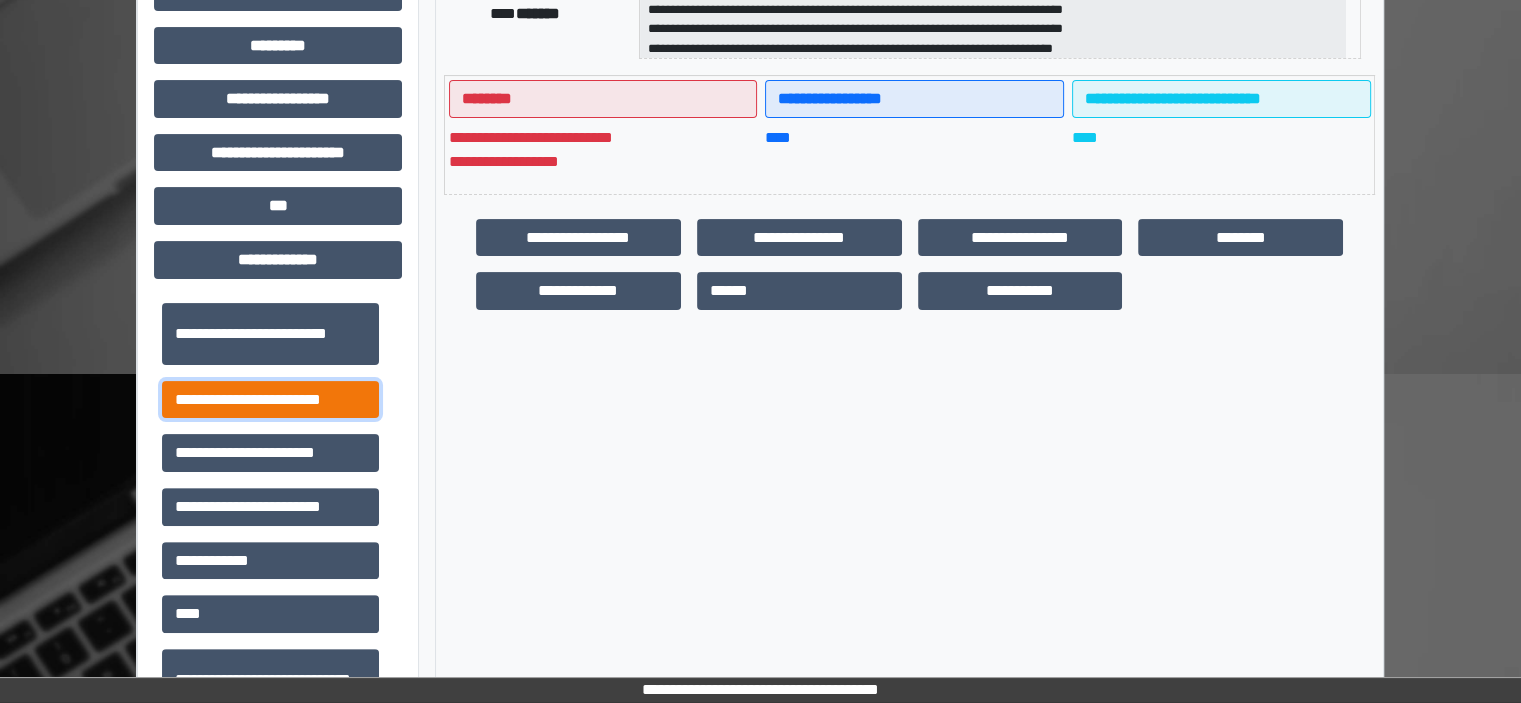 click on "**********" at bounding box center [270, 400] 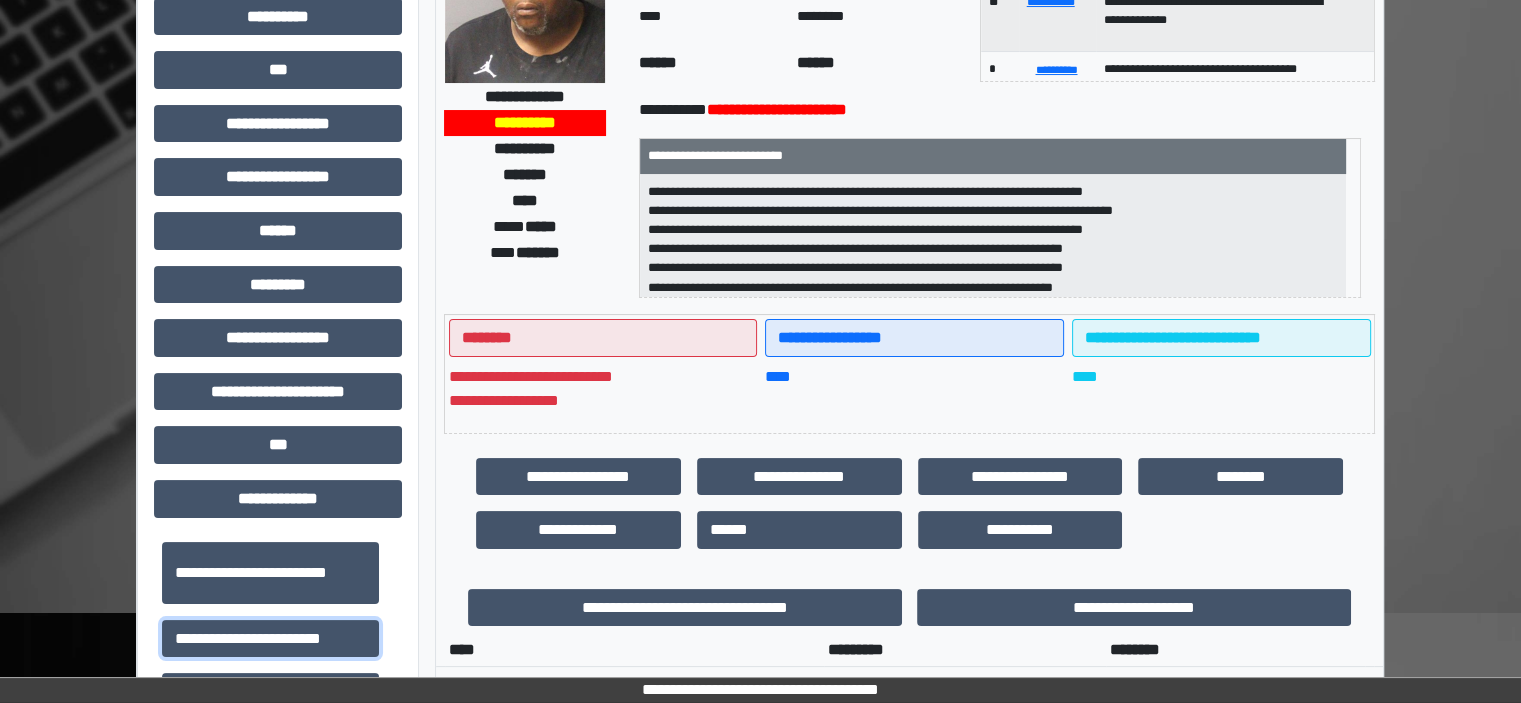 scroll, scrollTop: 0, scrollLeft: 0, axis: both 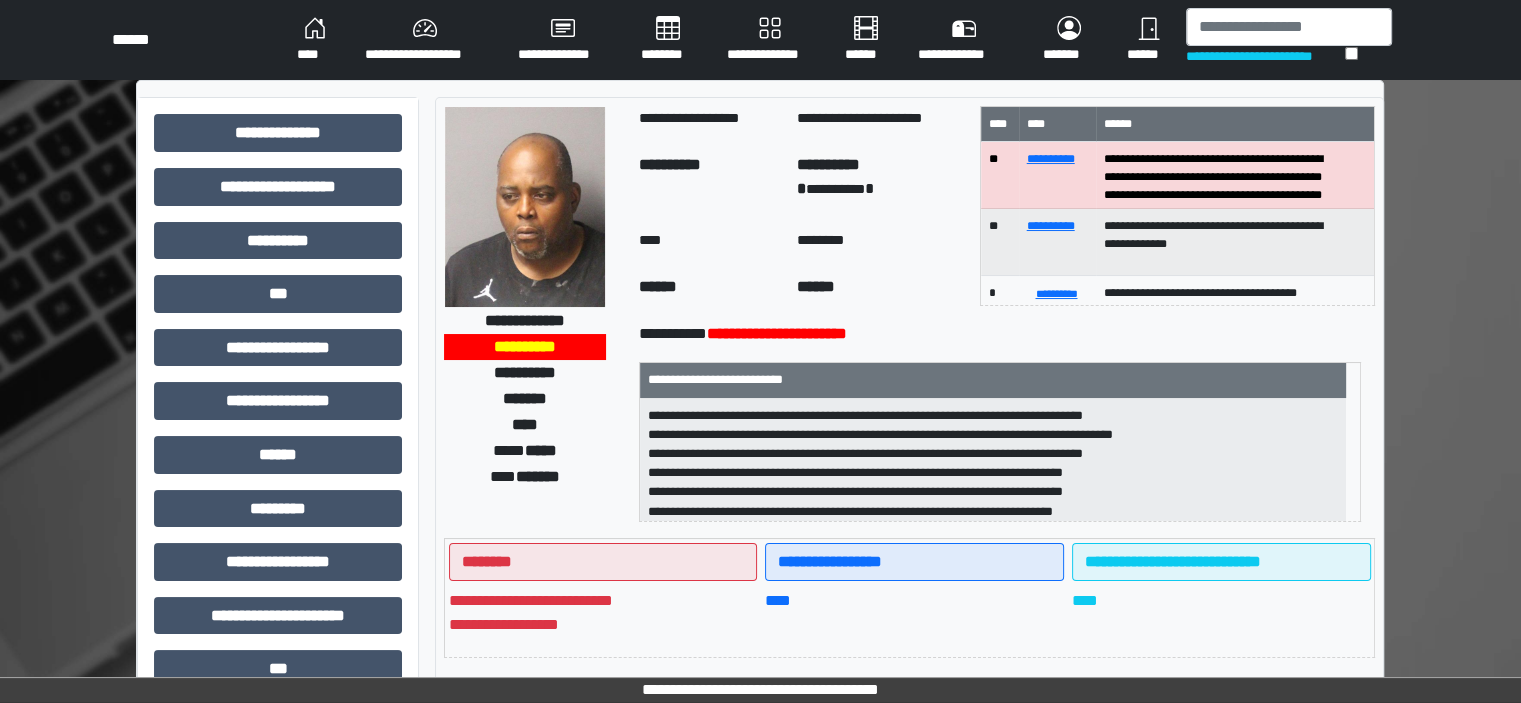 click on "****" at bounding box center (315, 40) 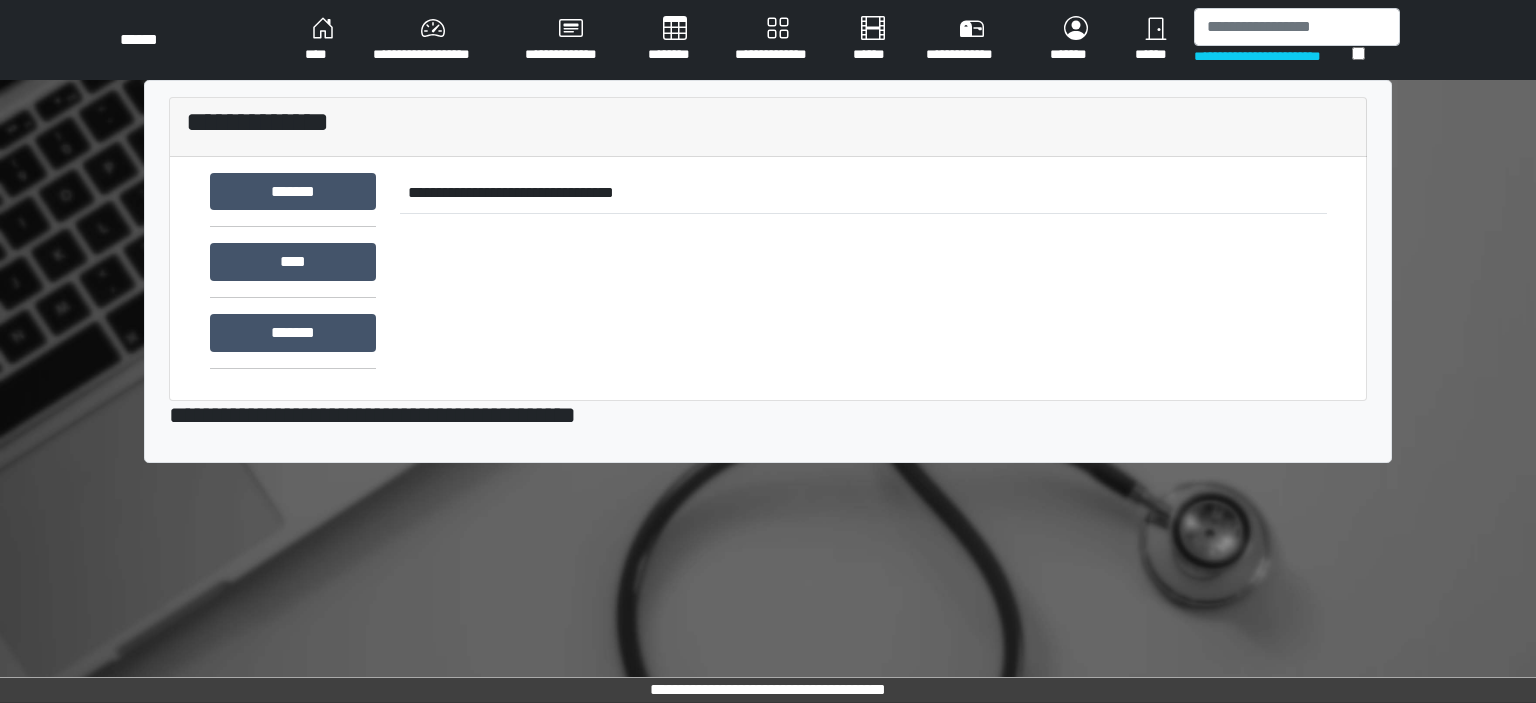 click on "********" at bounding box center (675, 40) 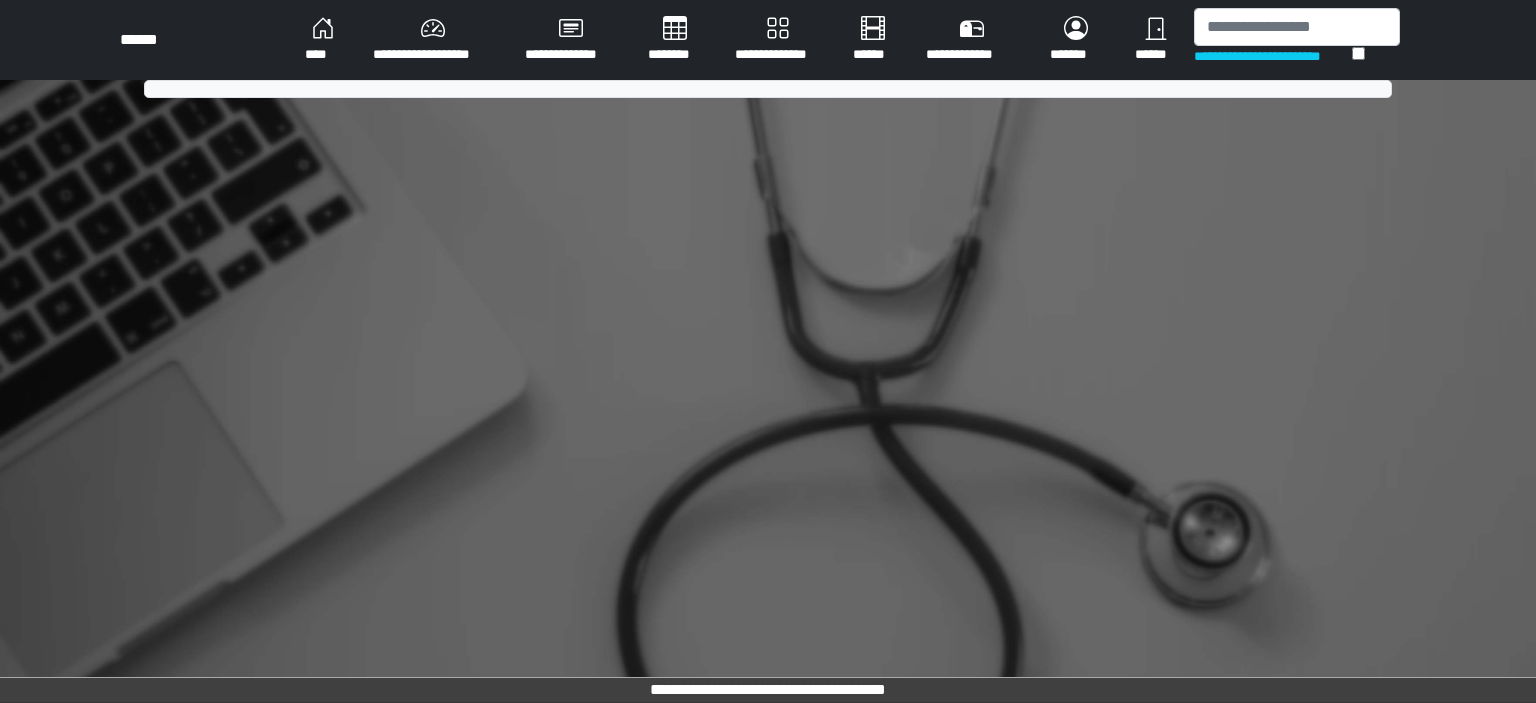click on "****" at bounding box center [323, 40] 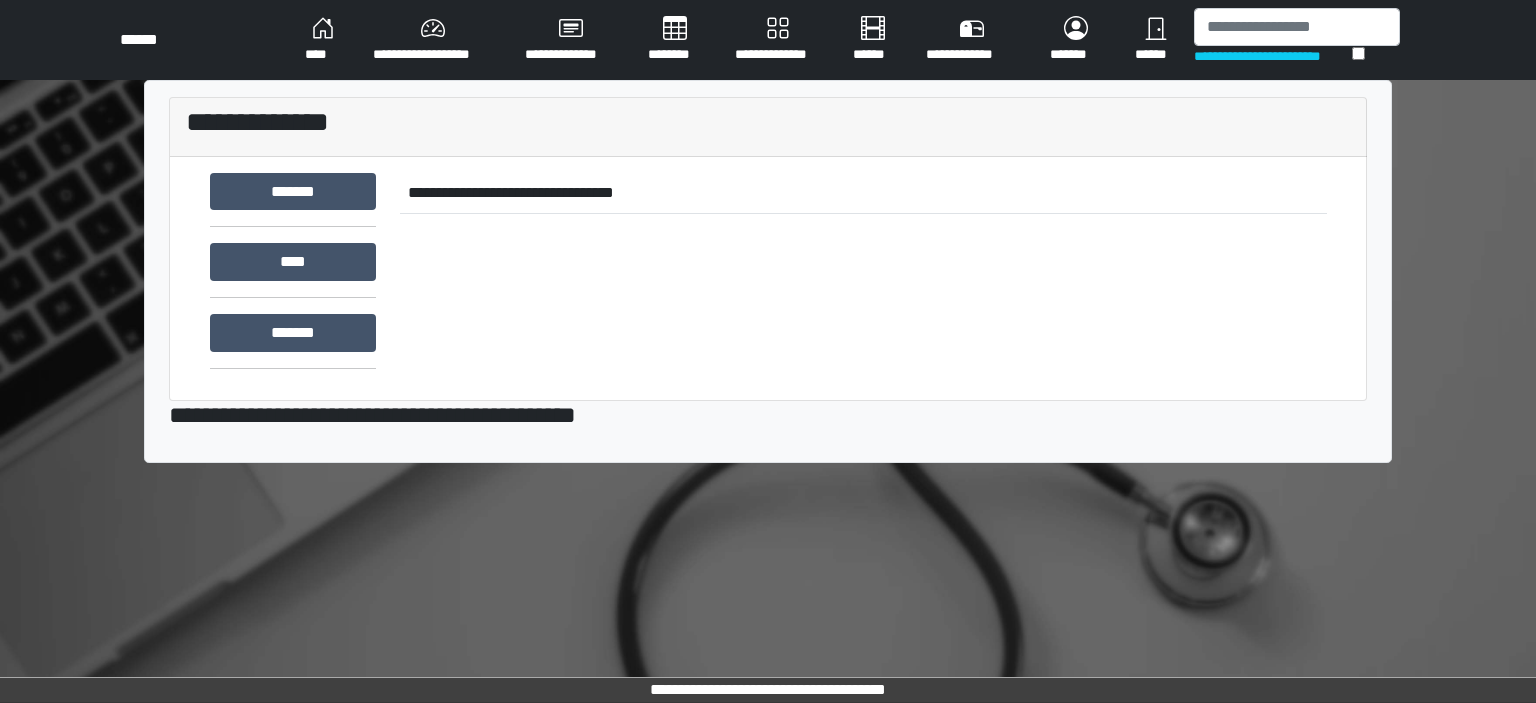 click on "********" at bounding box center (675, 40) 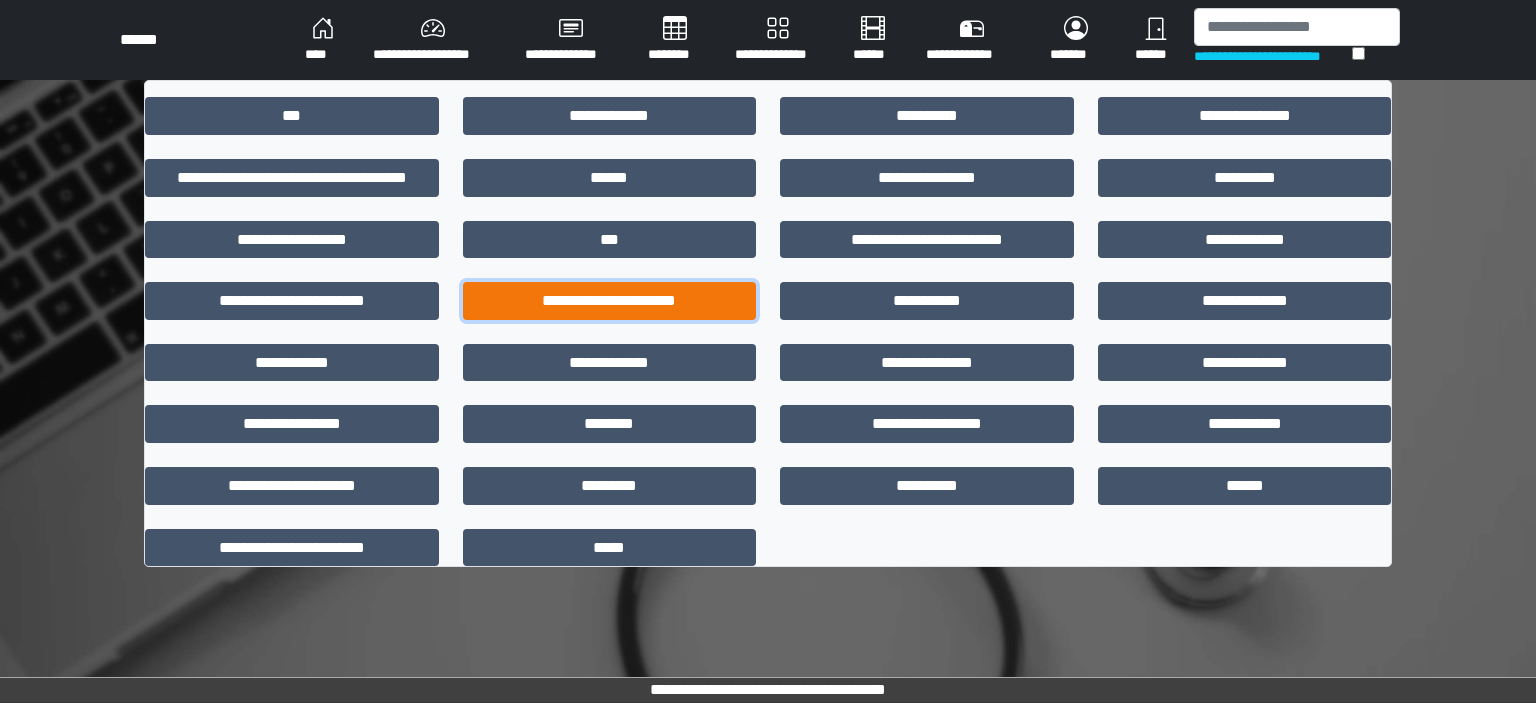 click on "**********" at bounding box center [610, 301] 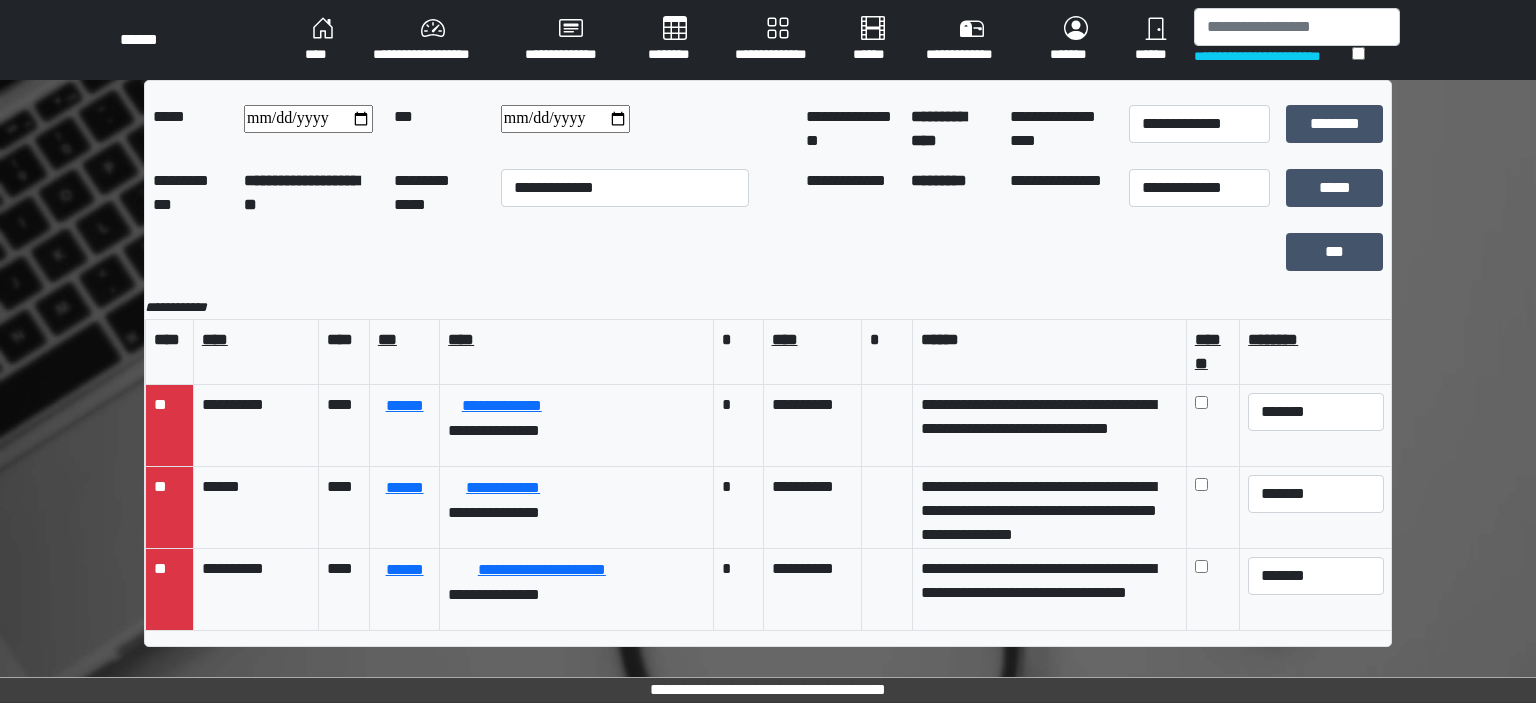 click on "********" at bounding box center [675, 40] 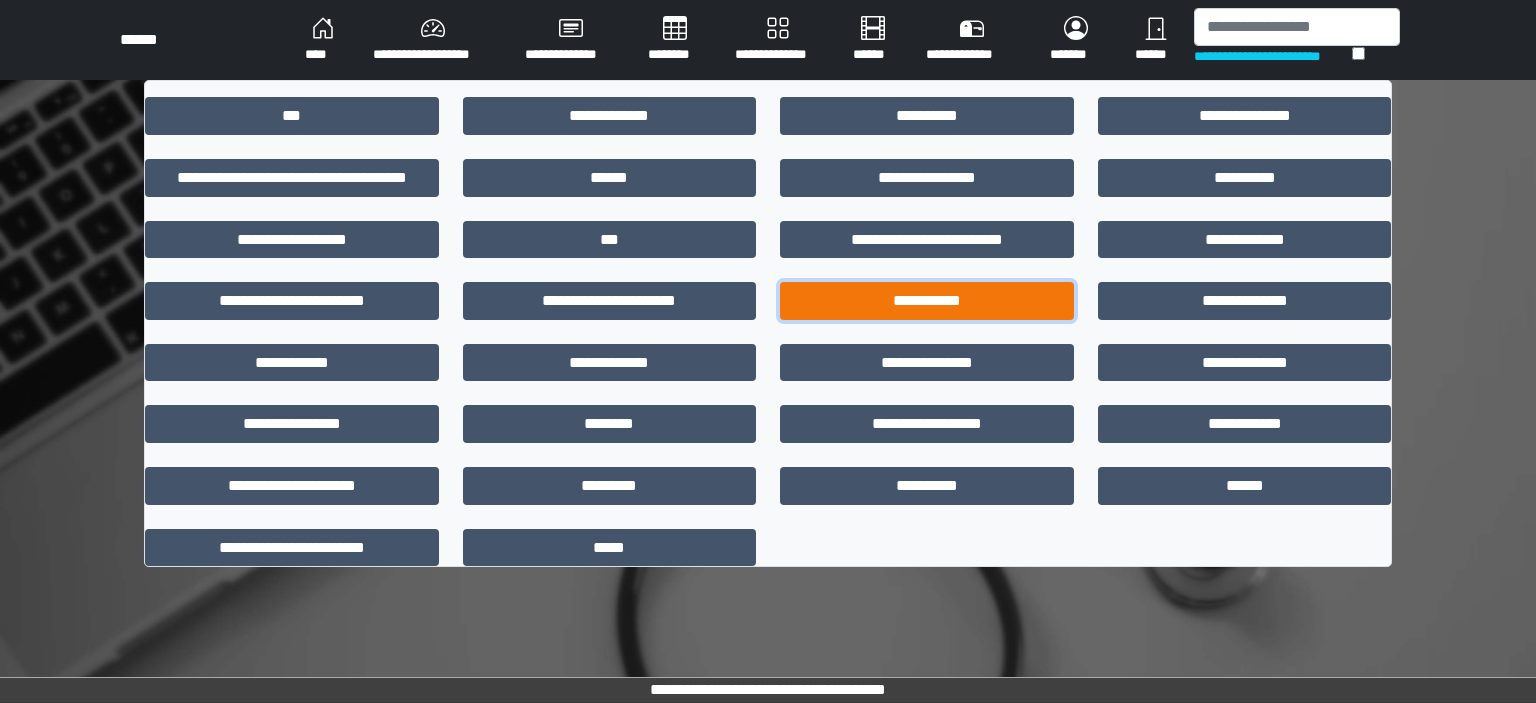click on "**********" at bounding box center (927, 301) 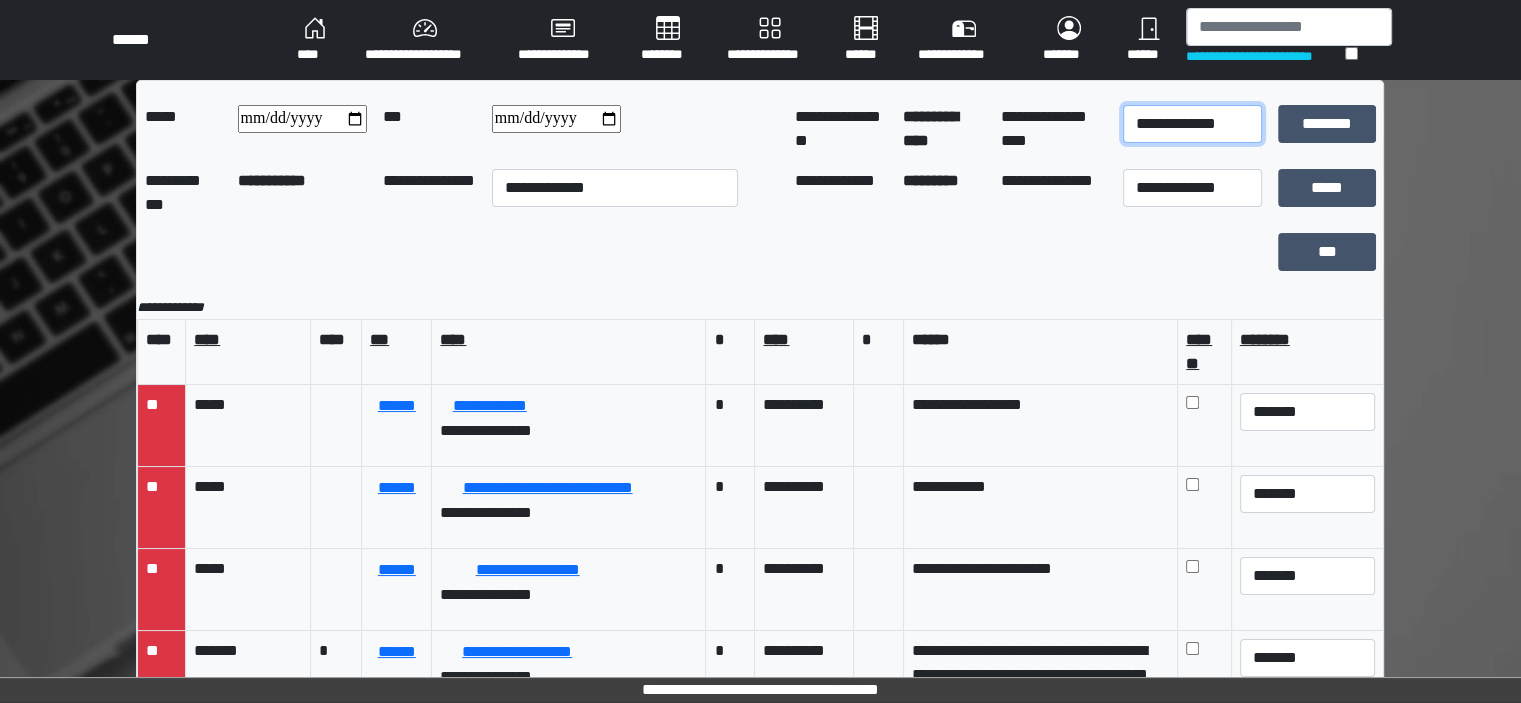 click on "**********" at bounding box center [1192, 124] 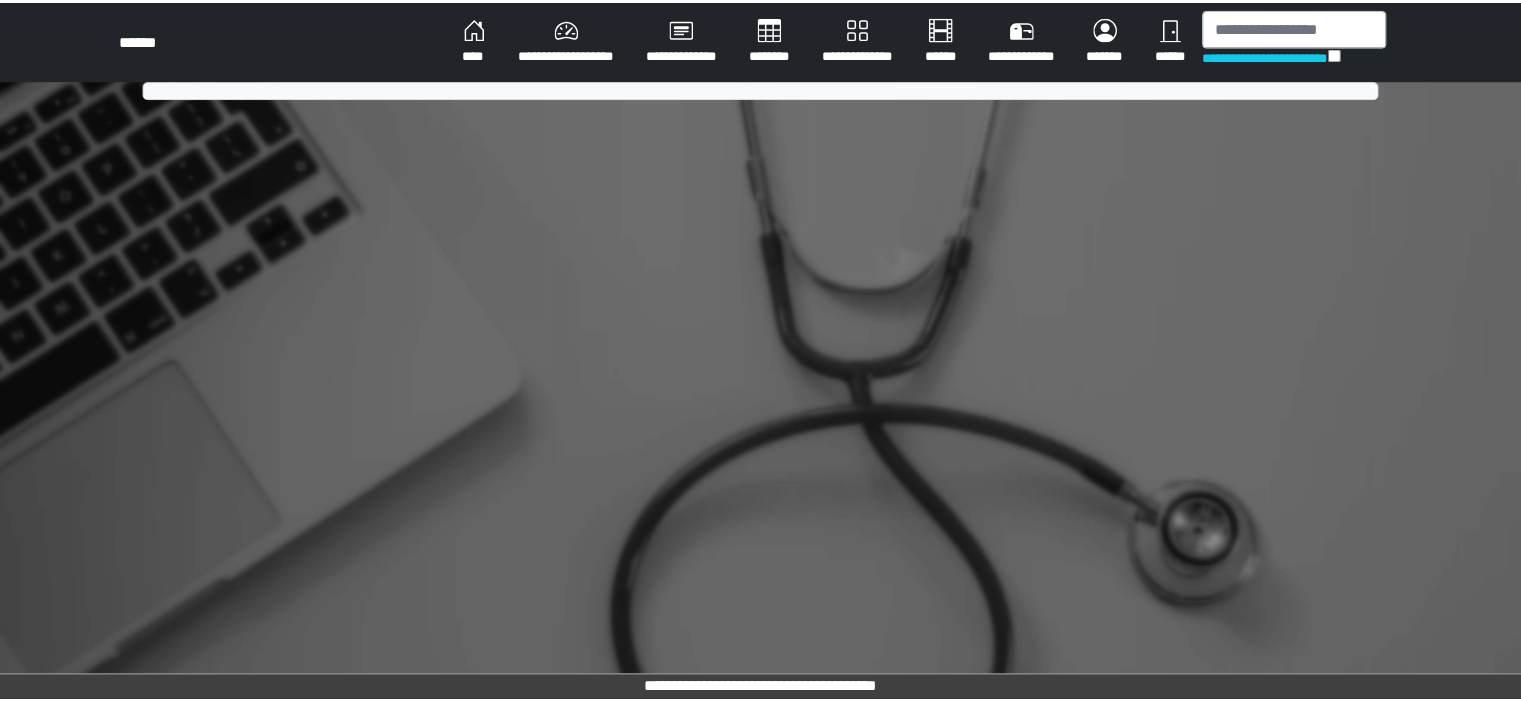 scroll, scrollTop: 0, scrollLeft: 0, axis: both 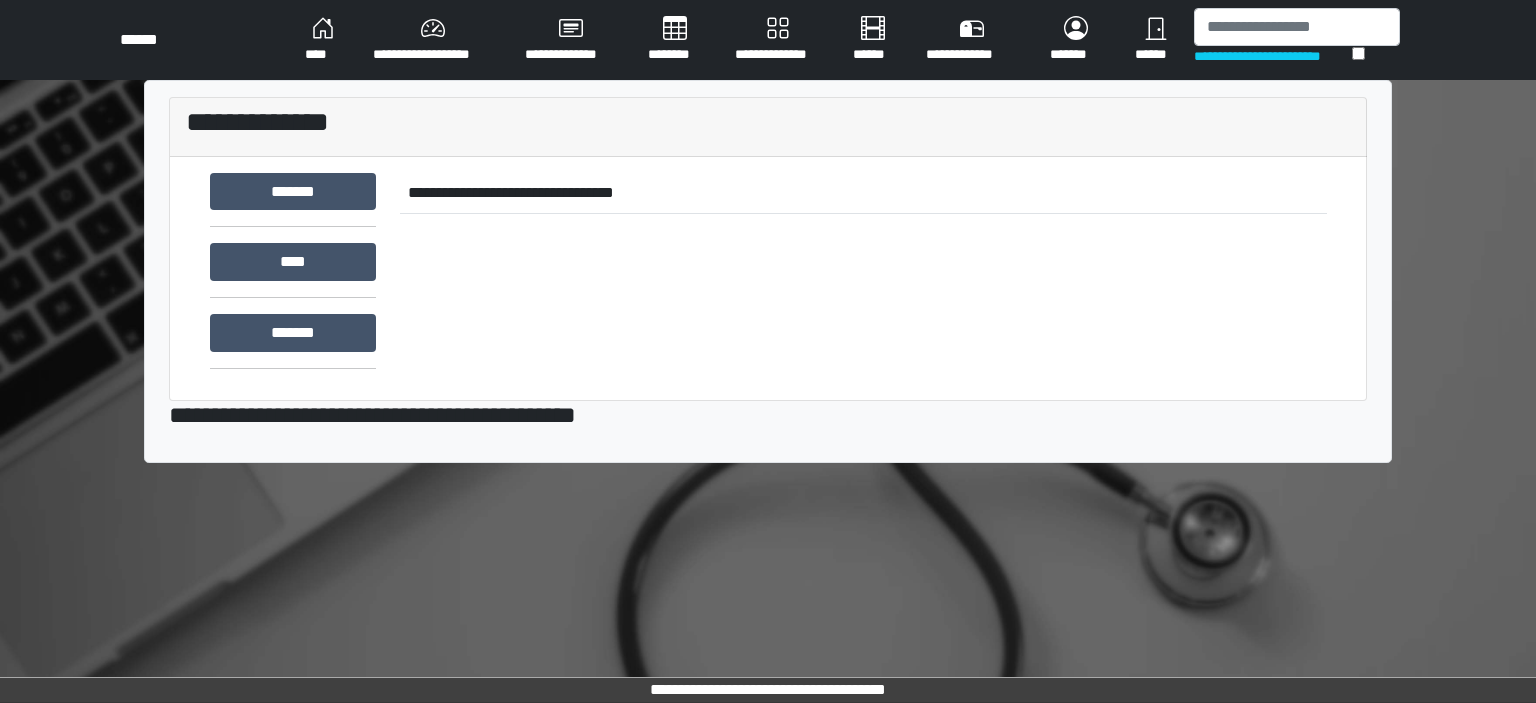 click on "********" at bounding box center (675, 40) 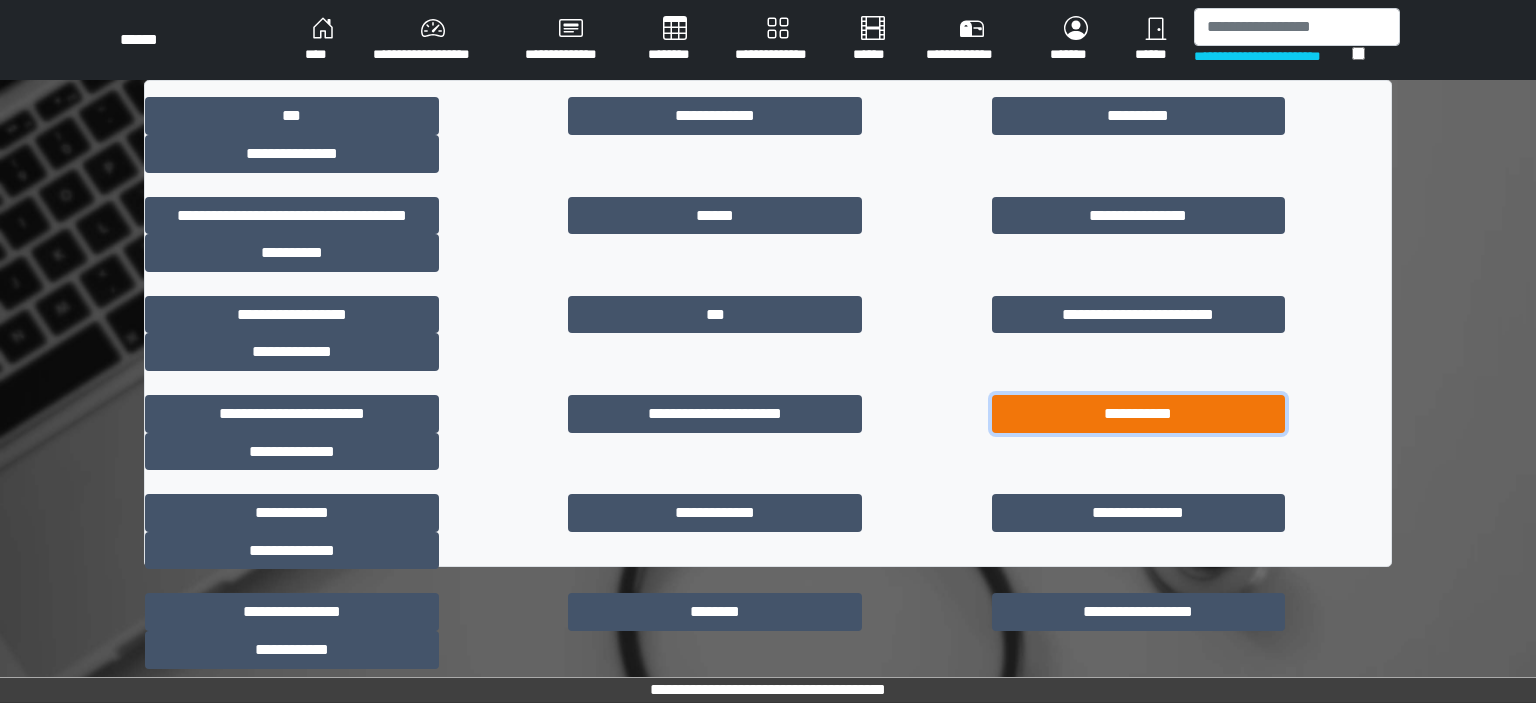click on "**********" at bounding box center (1139, 414) 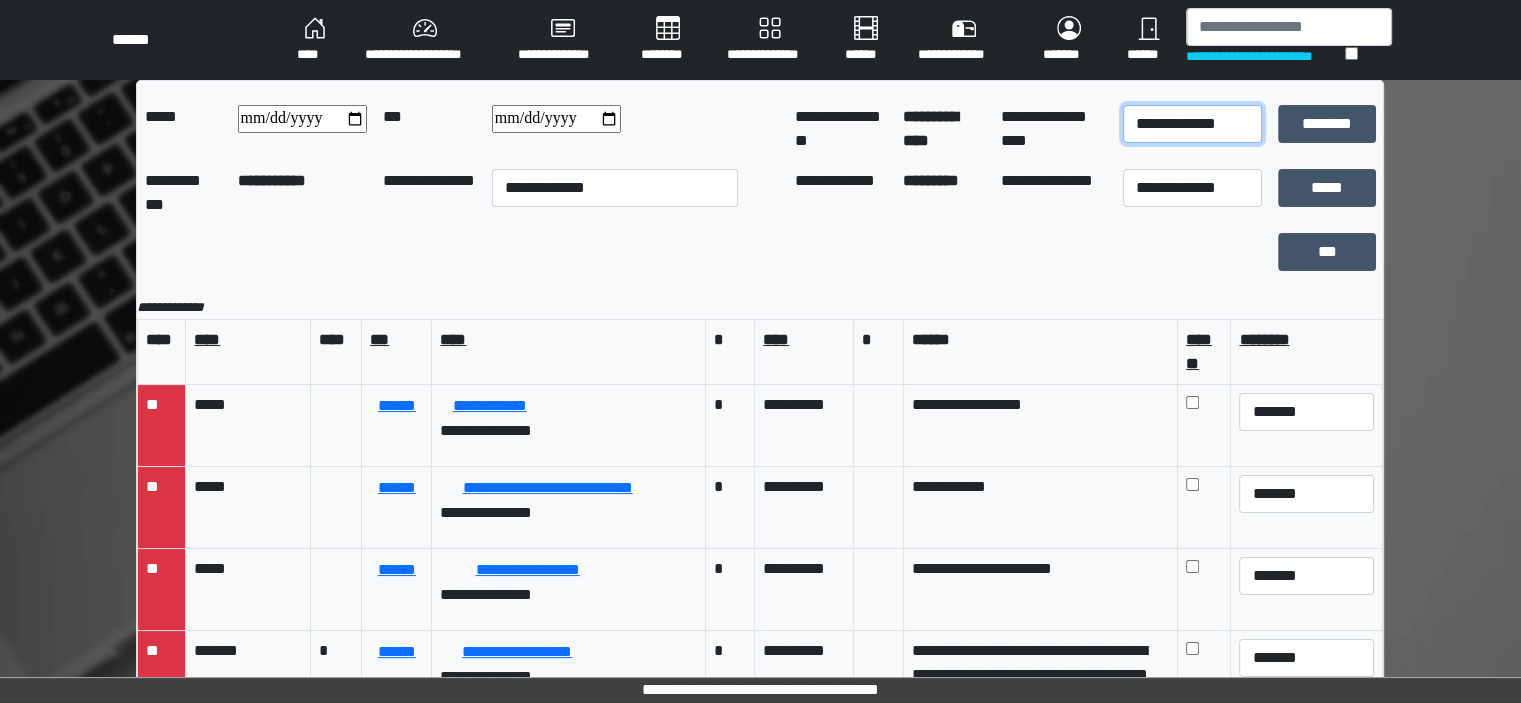 click on "**********" at bounding box center [1192, 124] 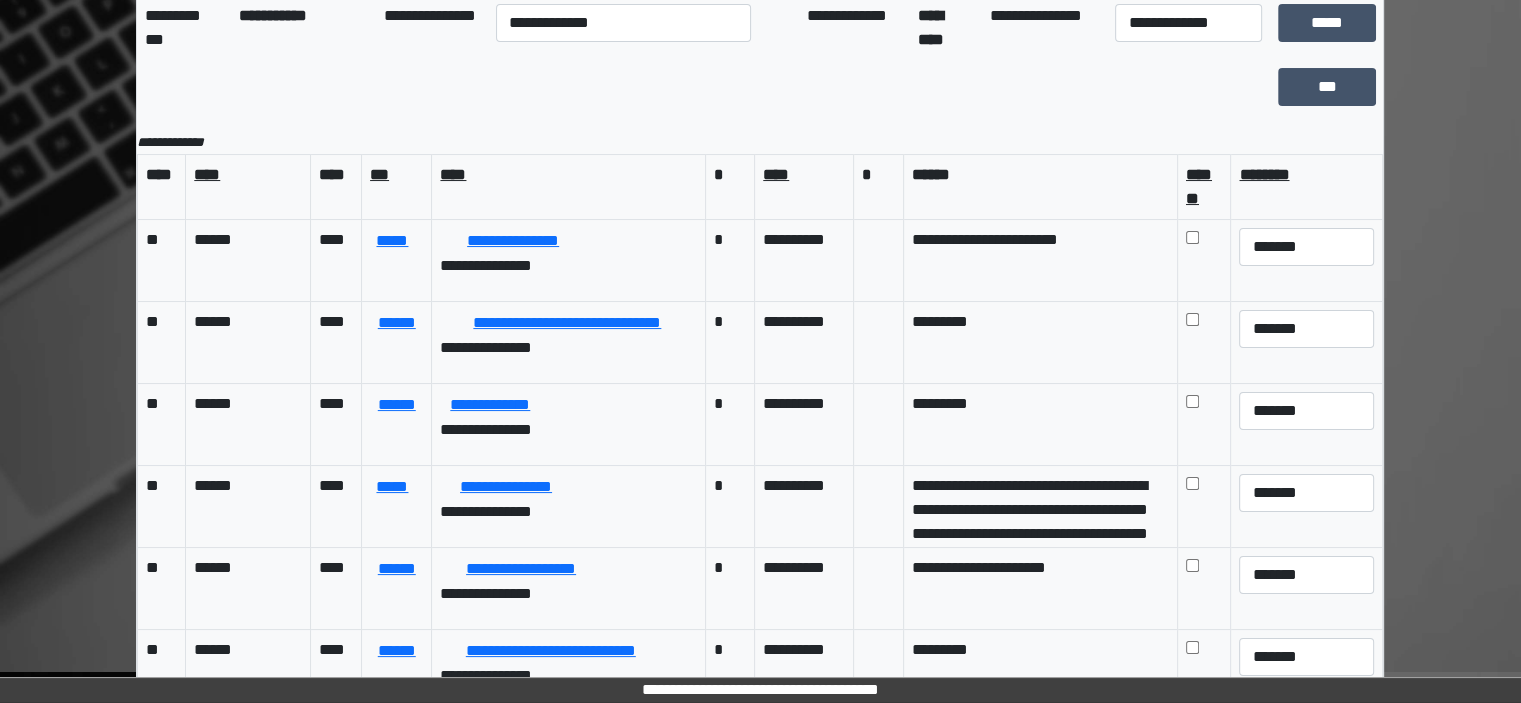 scroll, scrollTop: 200, scrollLeft: 0, axis: vertical 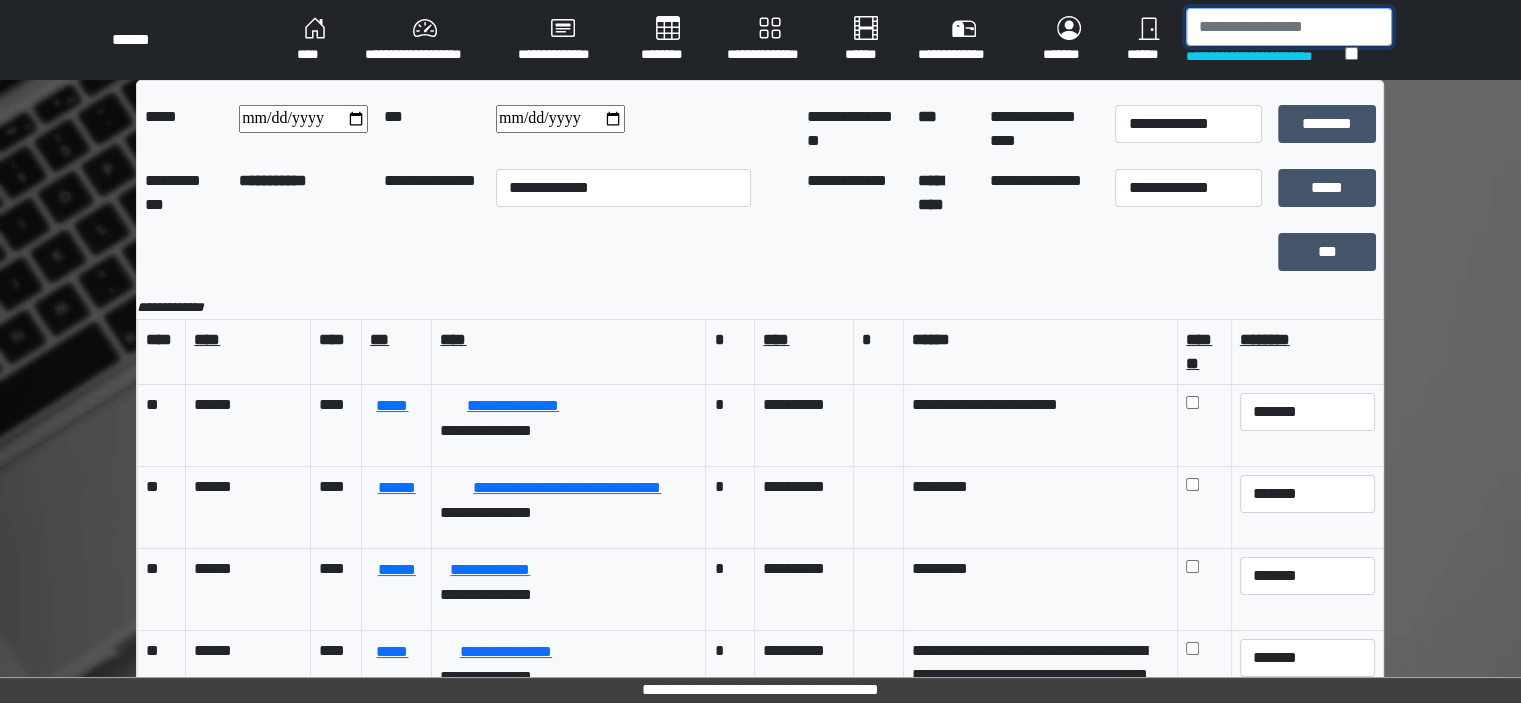 click at bounding box center [1289, 27] 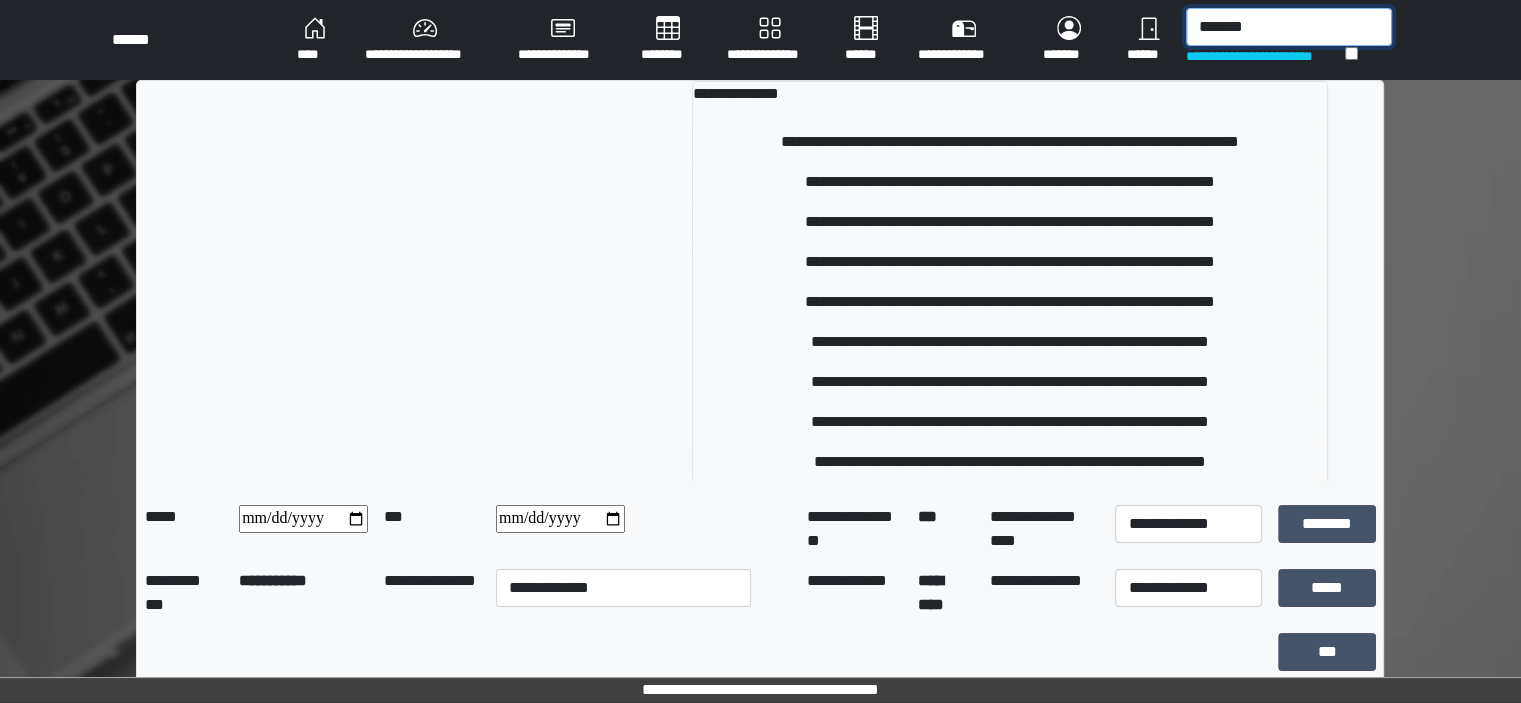 type on "*******" 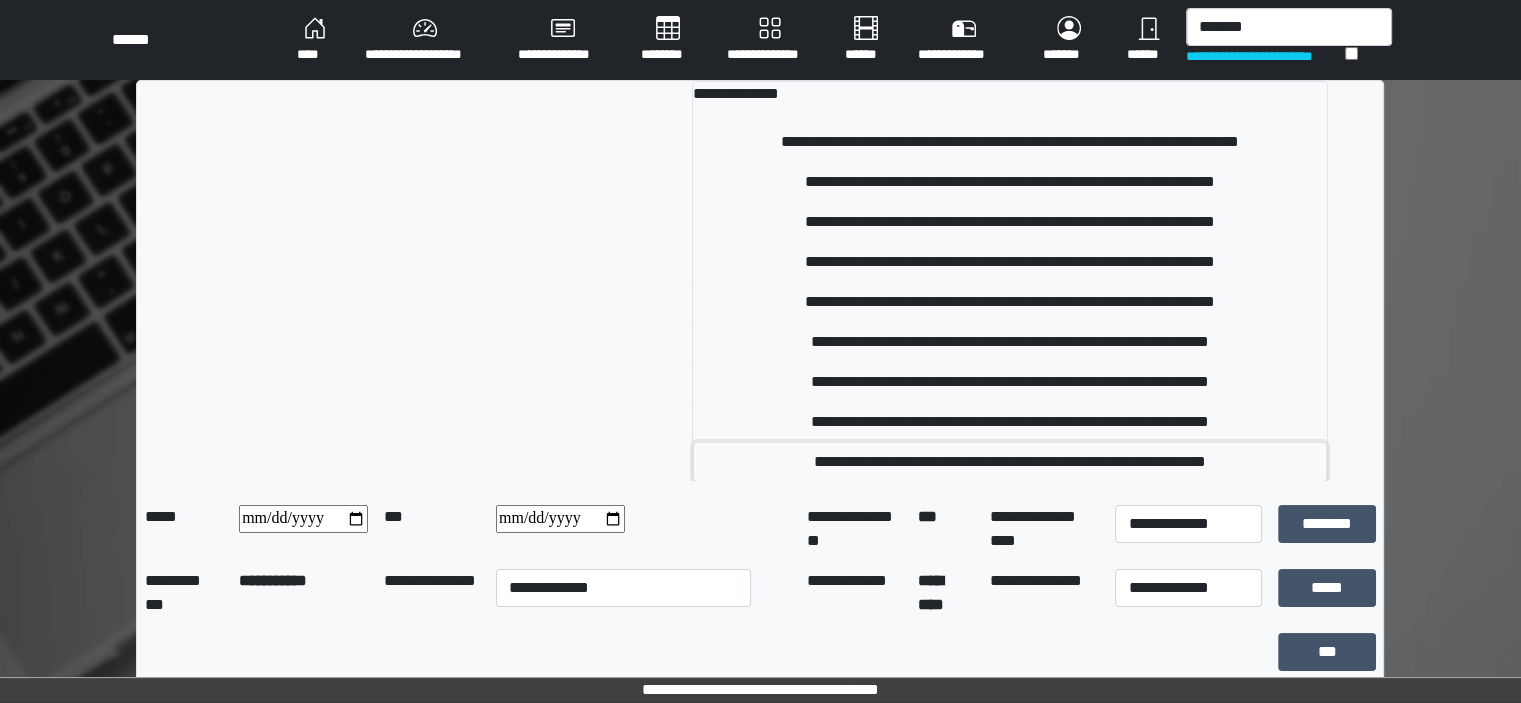click on "**********" at bounding box center [1010, 462] 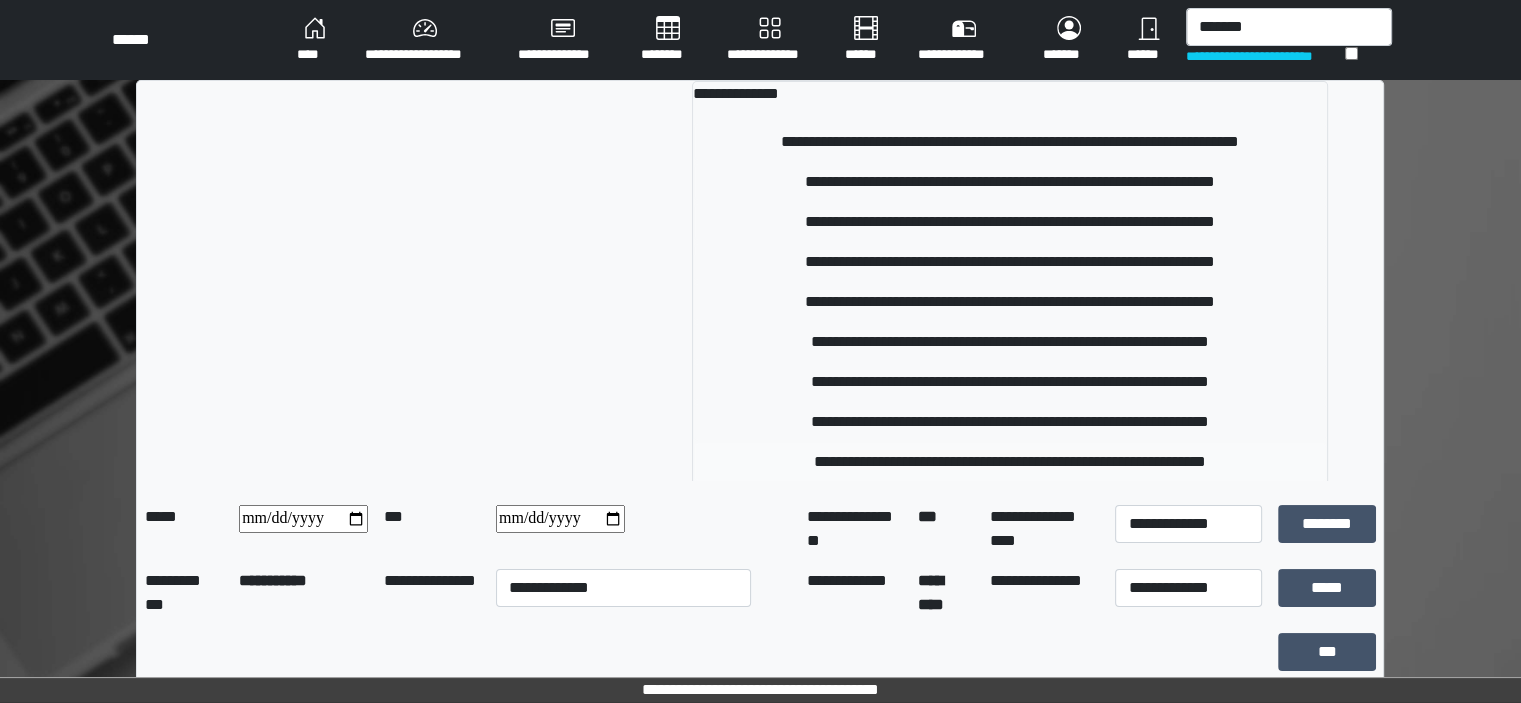 type 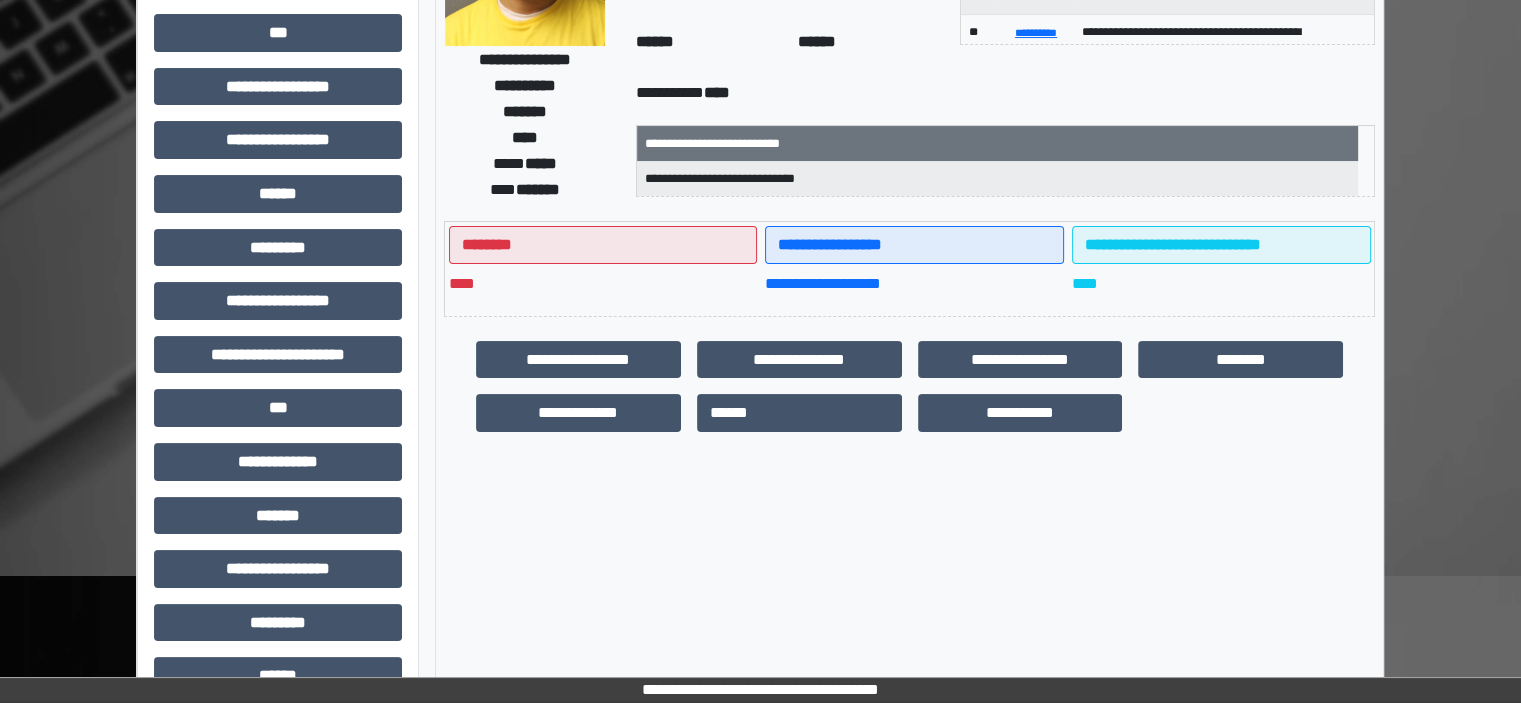 scroll, scrollTop: 463, scrollLeft: 0, axis: vertical 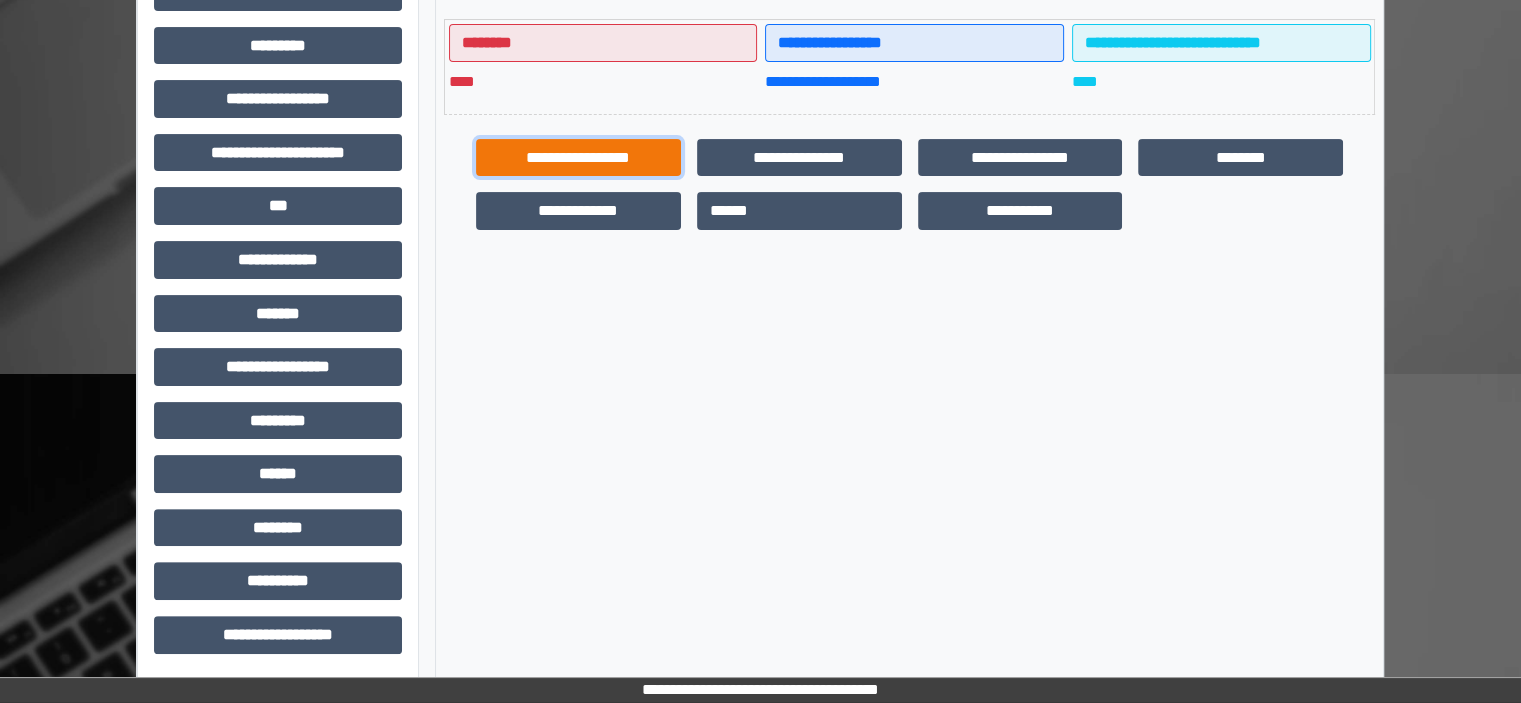 click on "**********" at bounding box center (578, 158) 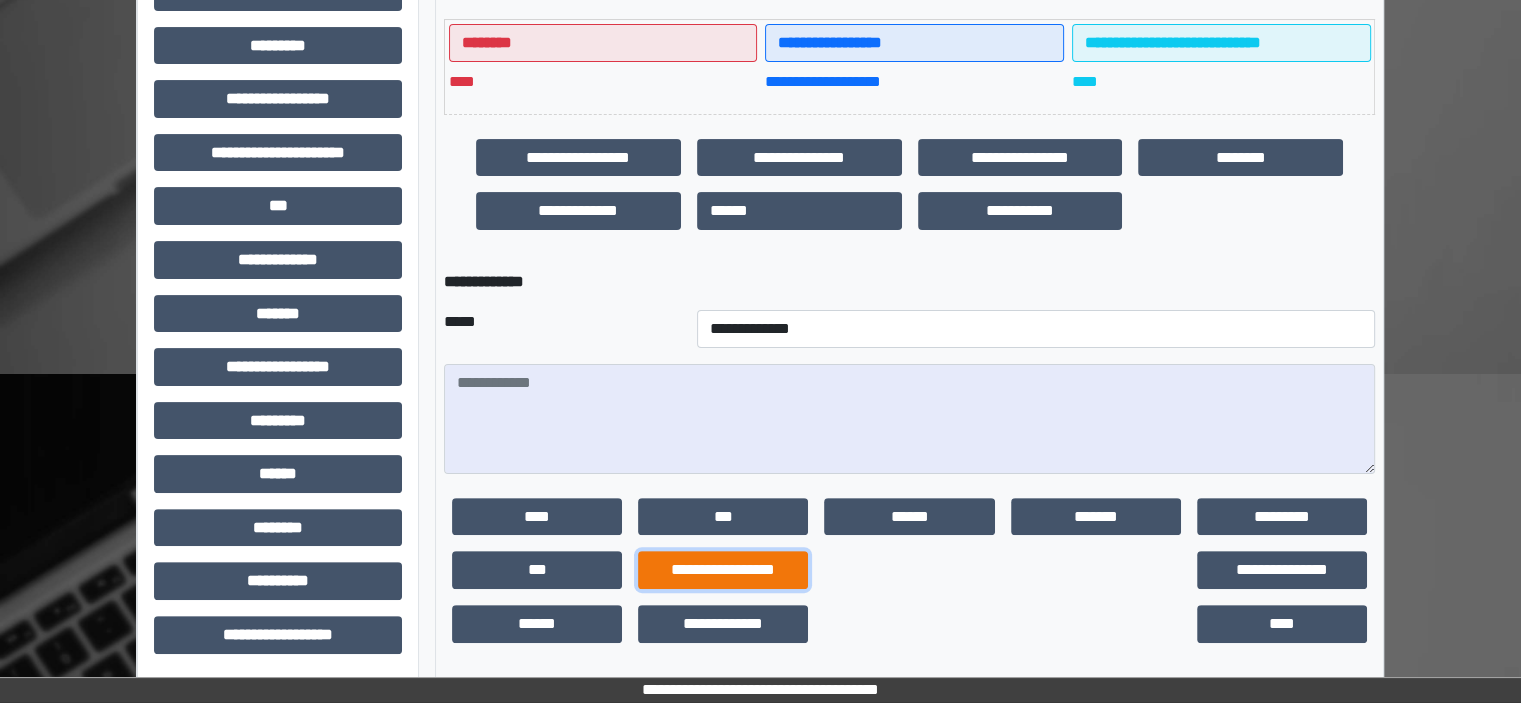 click on "**********" at bounding box center (723, 570) 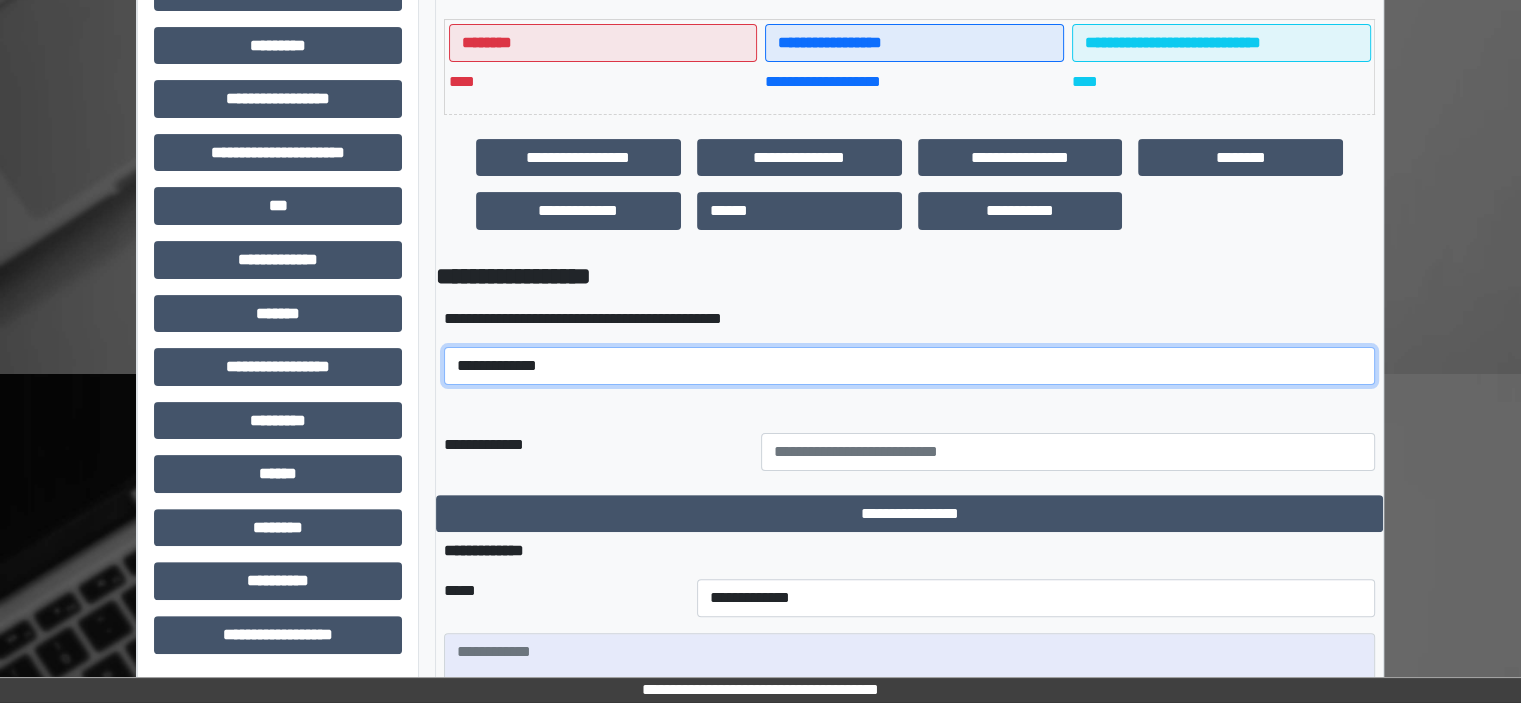 click on "**********" at bounding box center [909, 366] 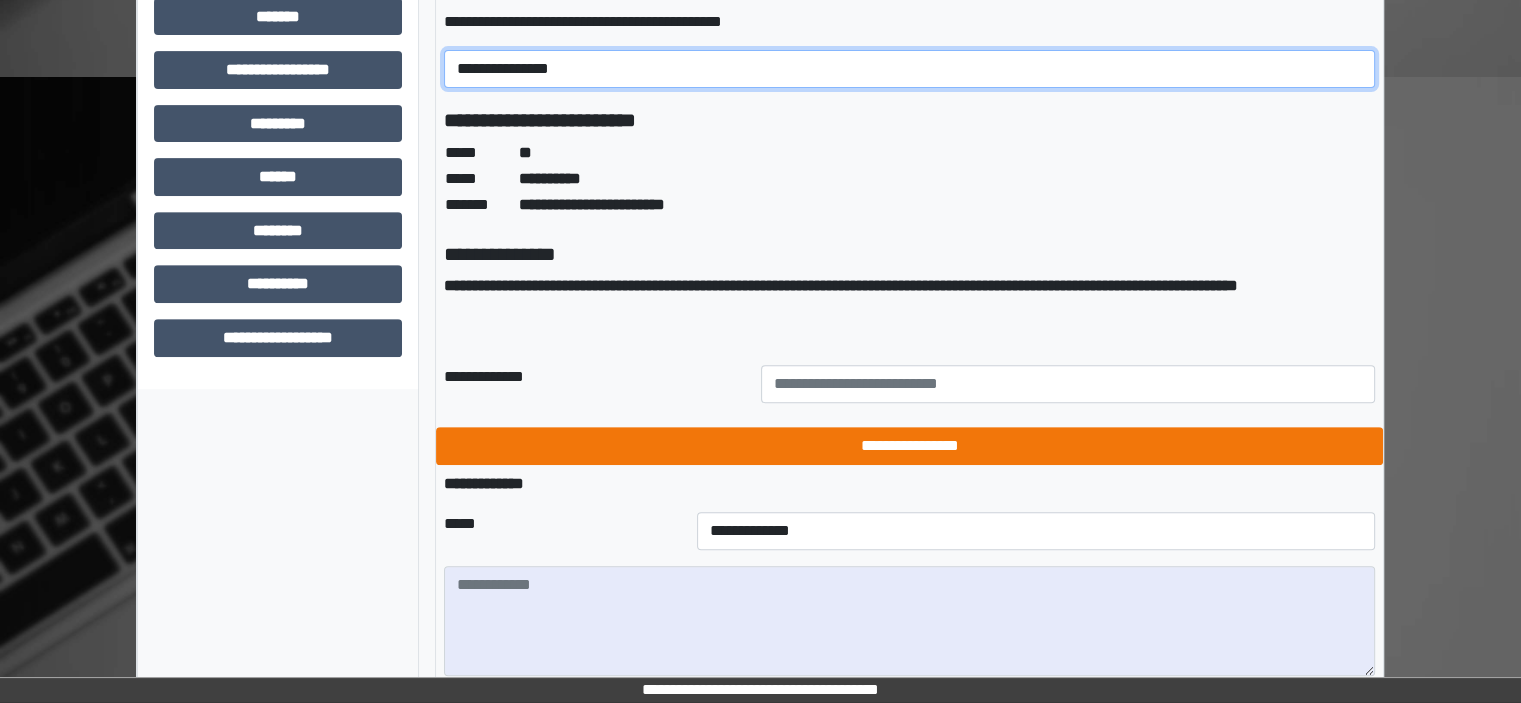 scroll, scrollTop: 763, scrollLeft: 0, axis: vertical 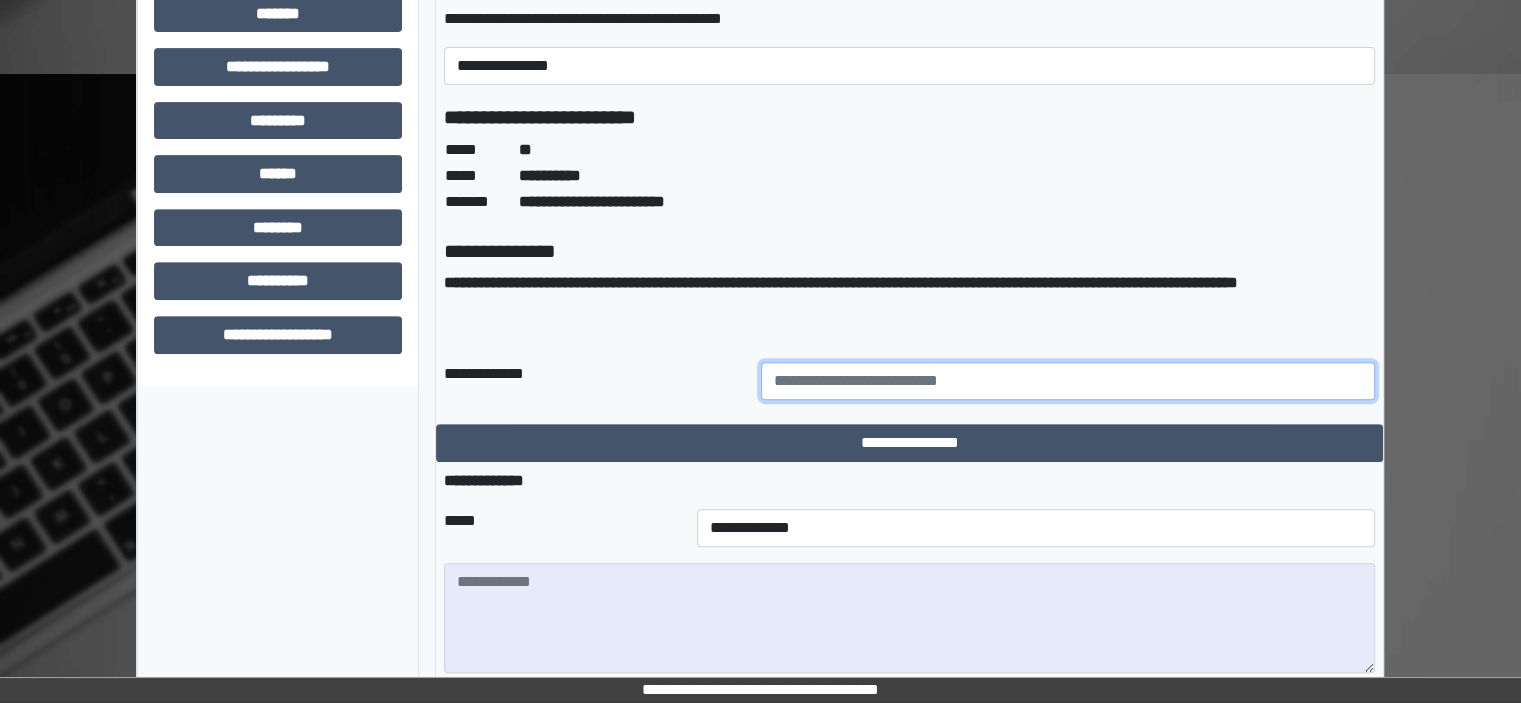 click at bounding box center (1068, 381) 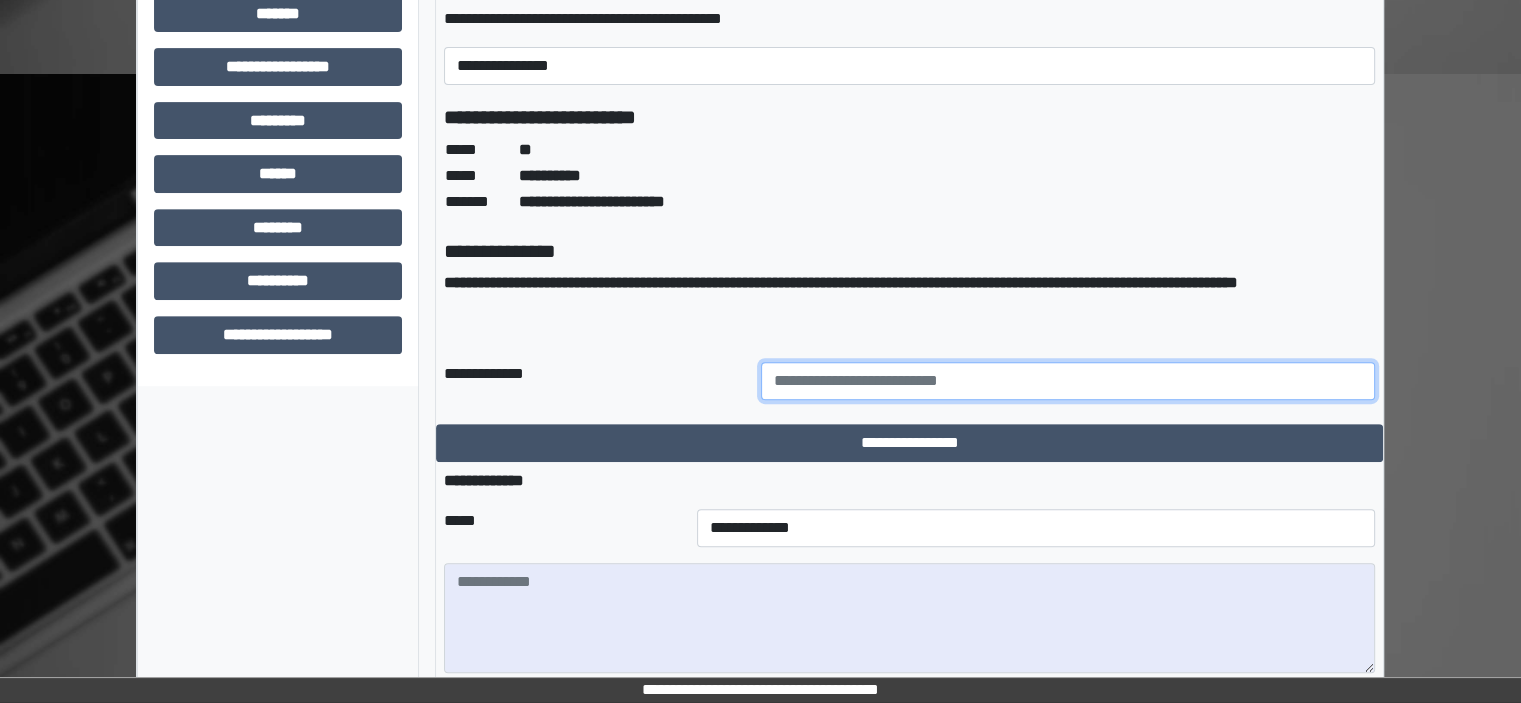 type on "**********" 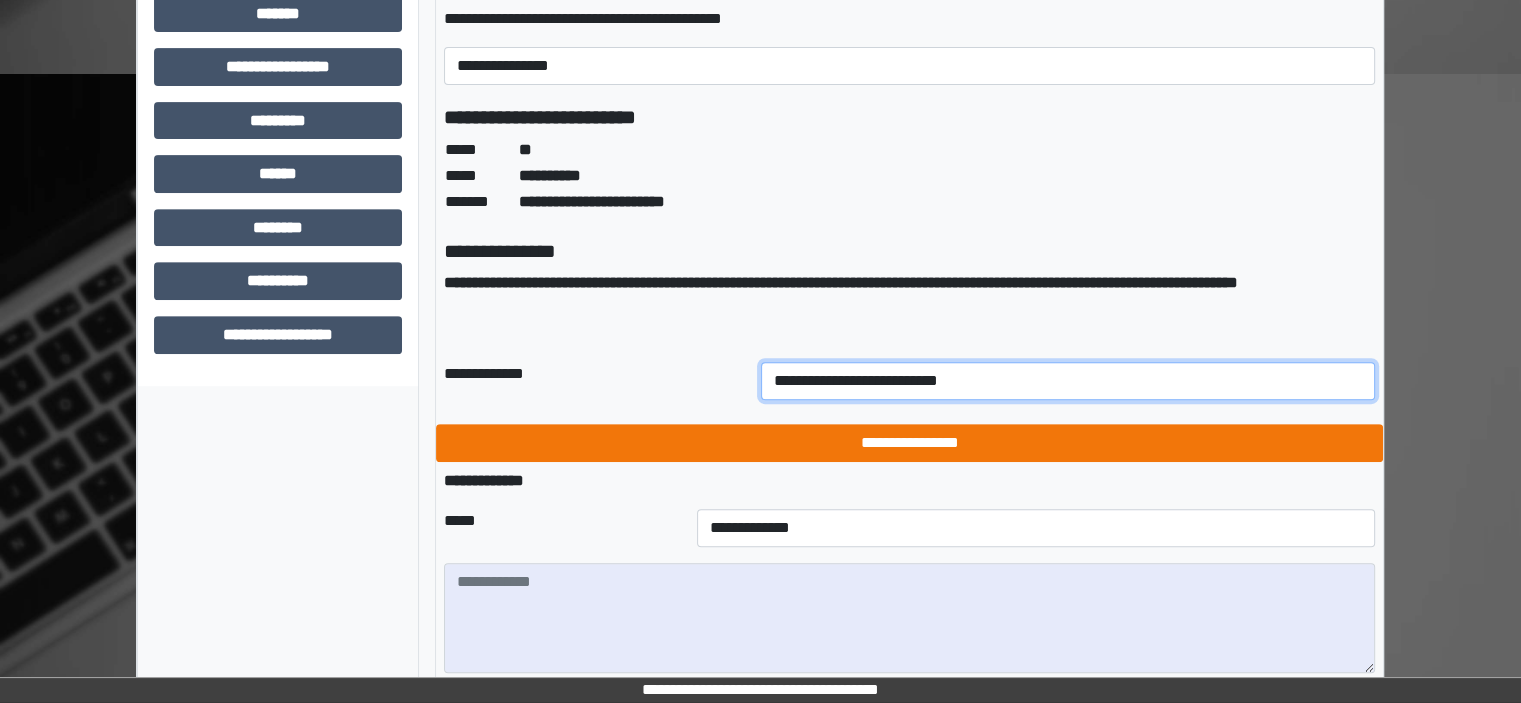 click on "**********" at bounding box center [909, 443] 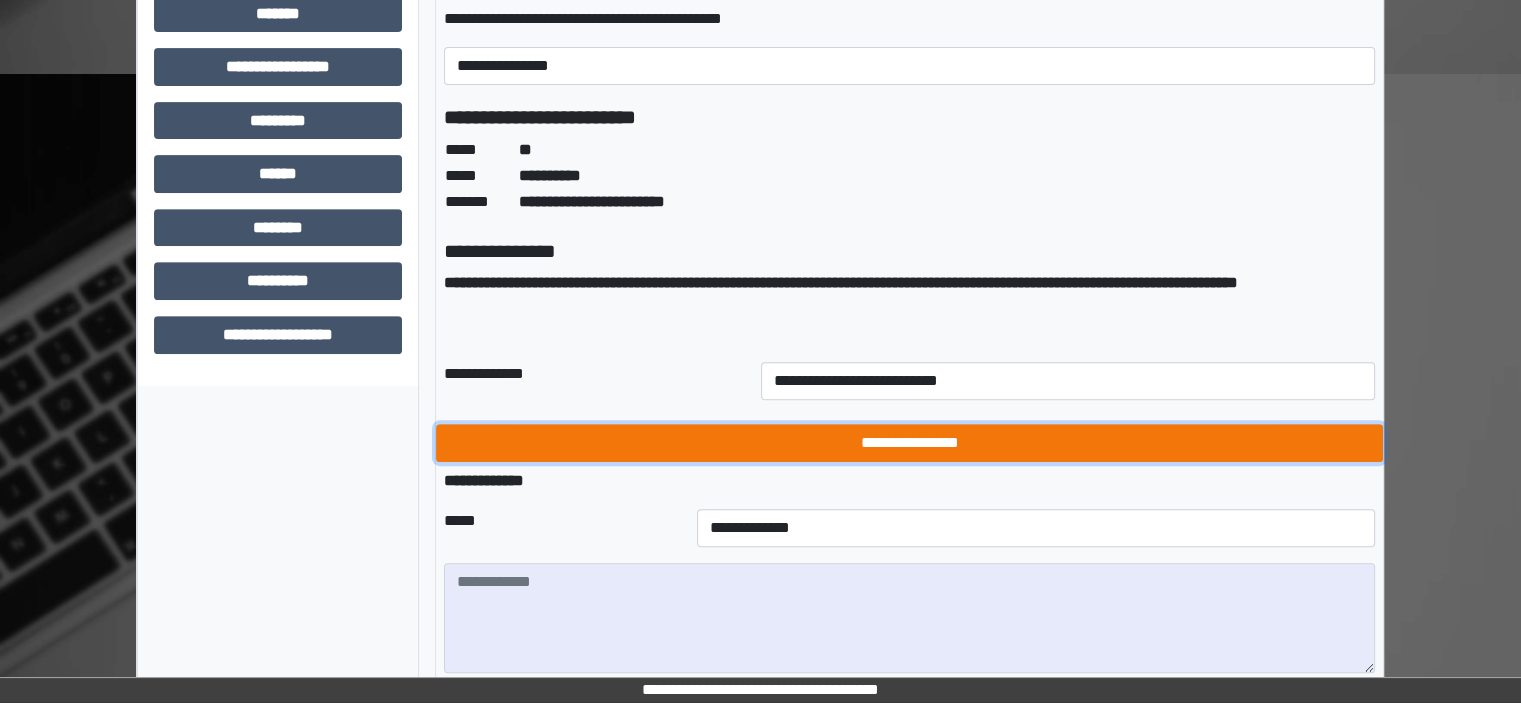 click on "**********" at bounding box center (909, 443) 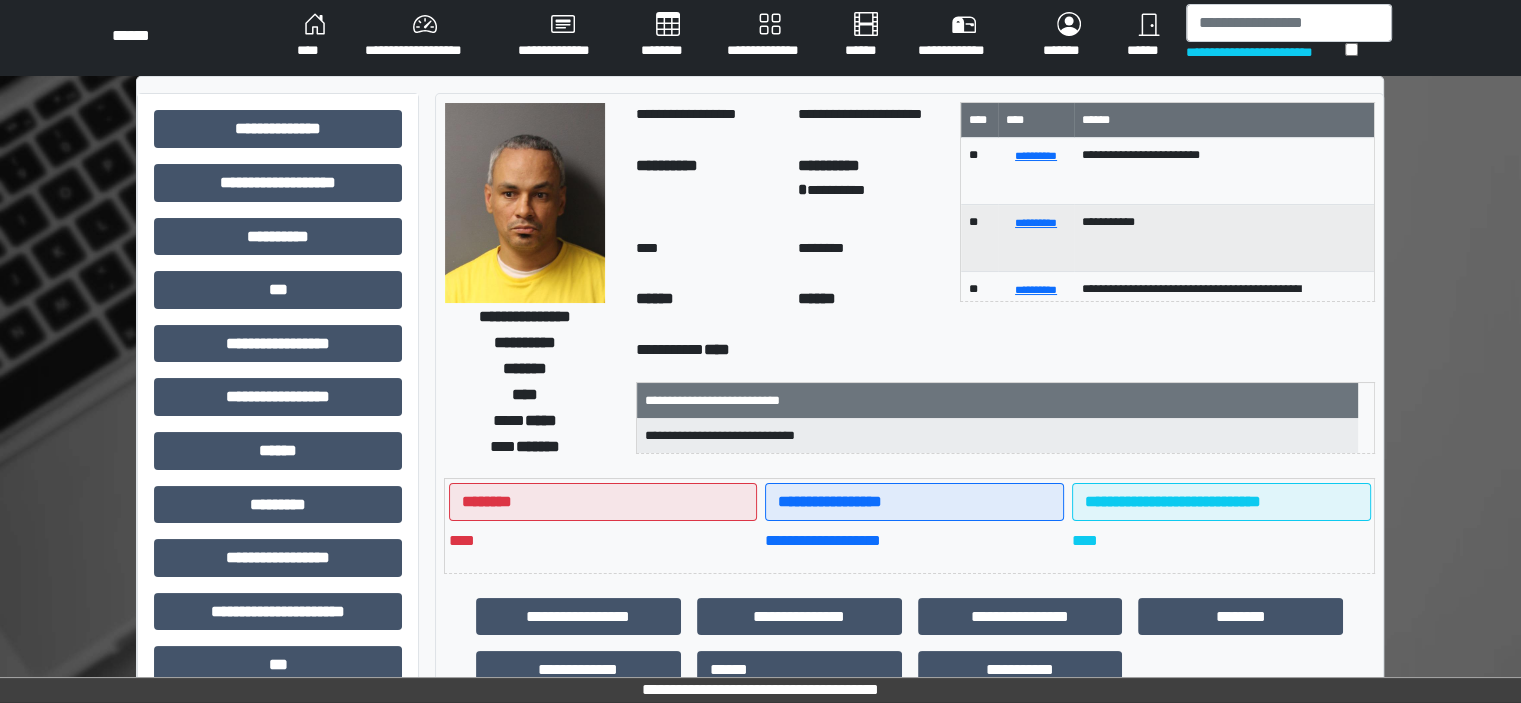 scroll, scrollTop: 0, scrollLeft: 0, axis: both 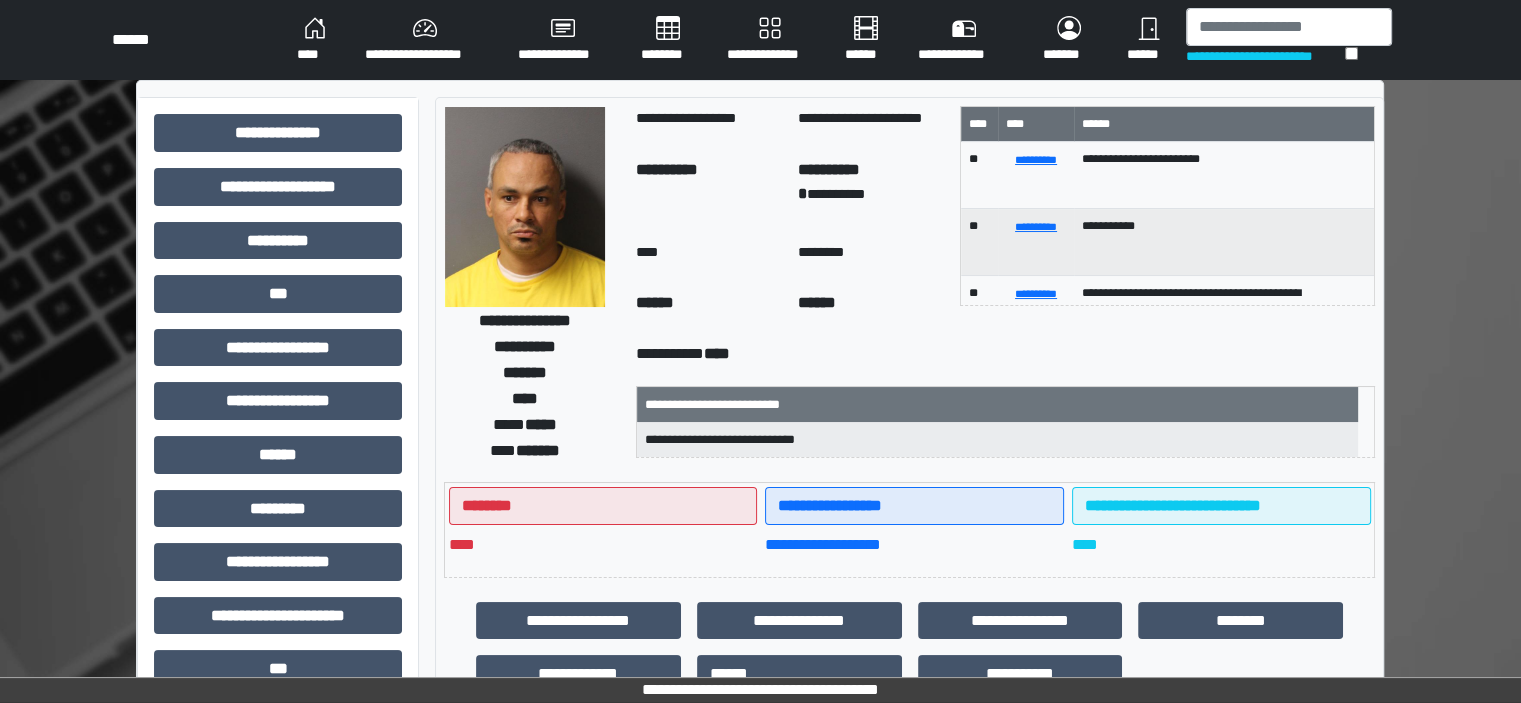 click on "********" at bounding box center [668, 40] 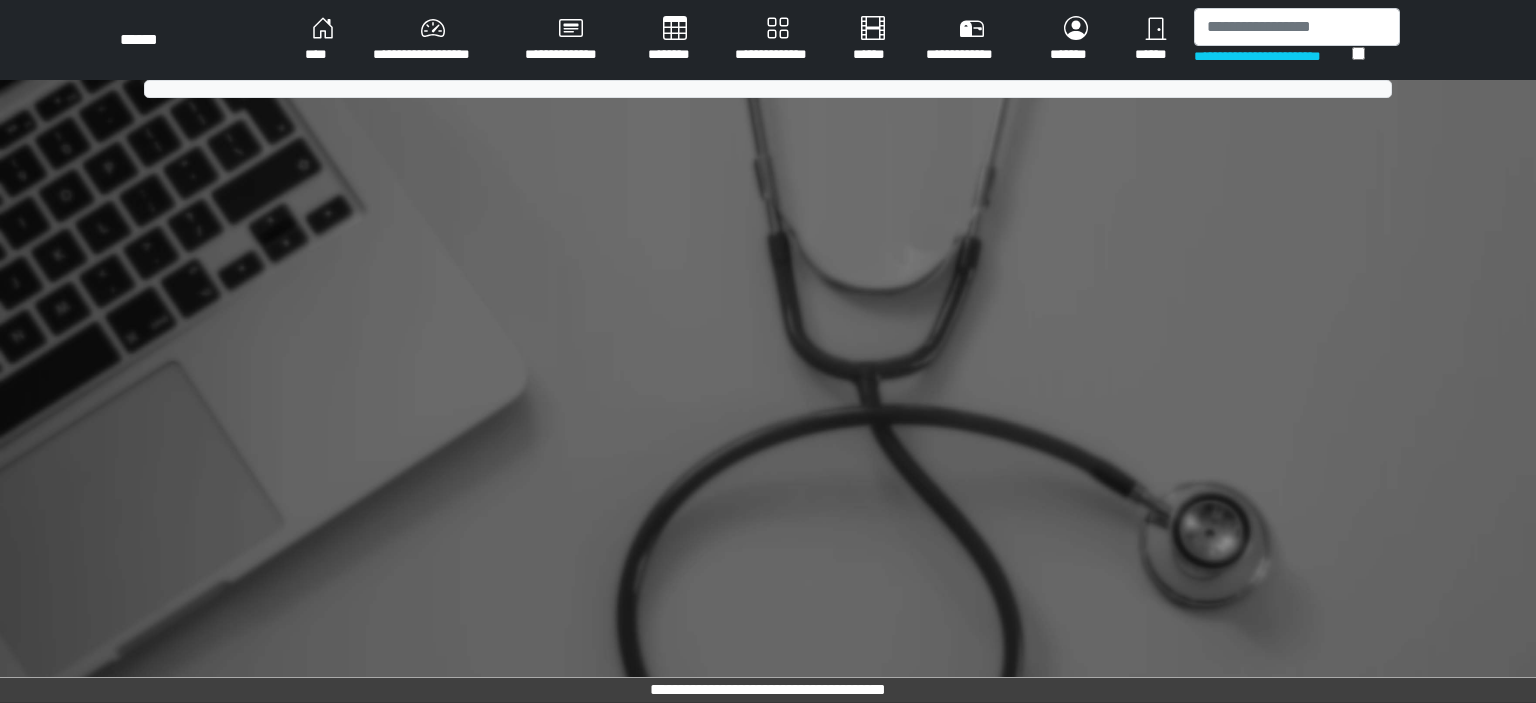 click on "********" at bounding box center [675, 40] 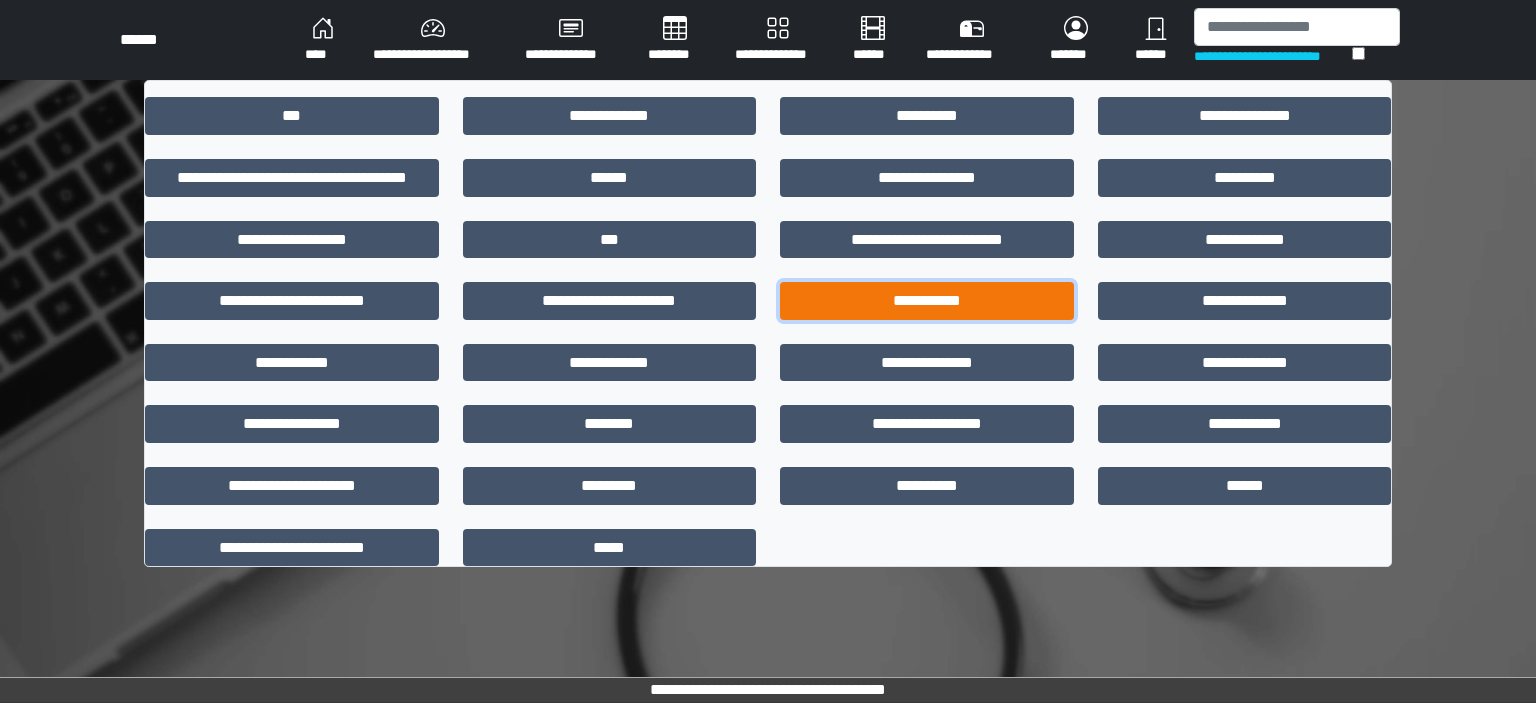 click on "**********" at bounding box center (927, 301) 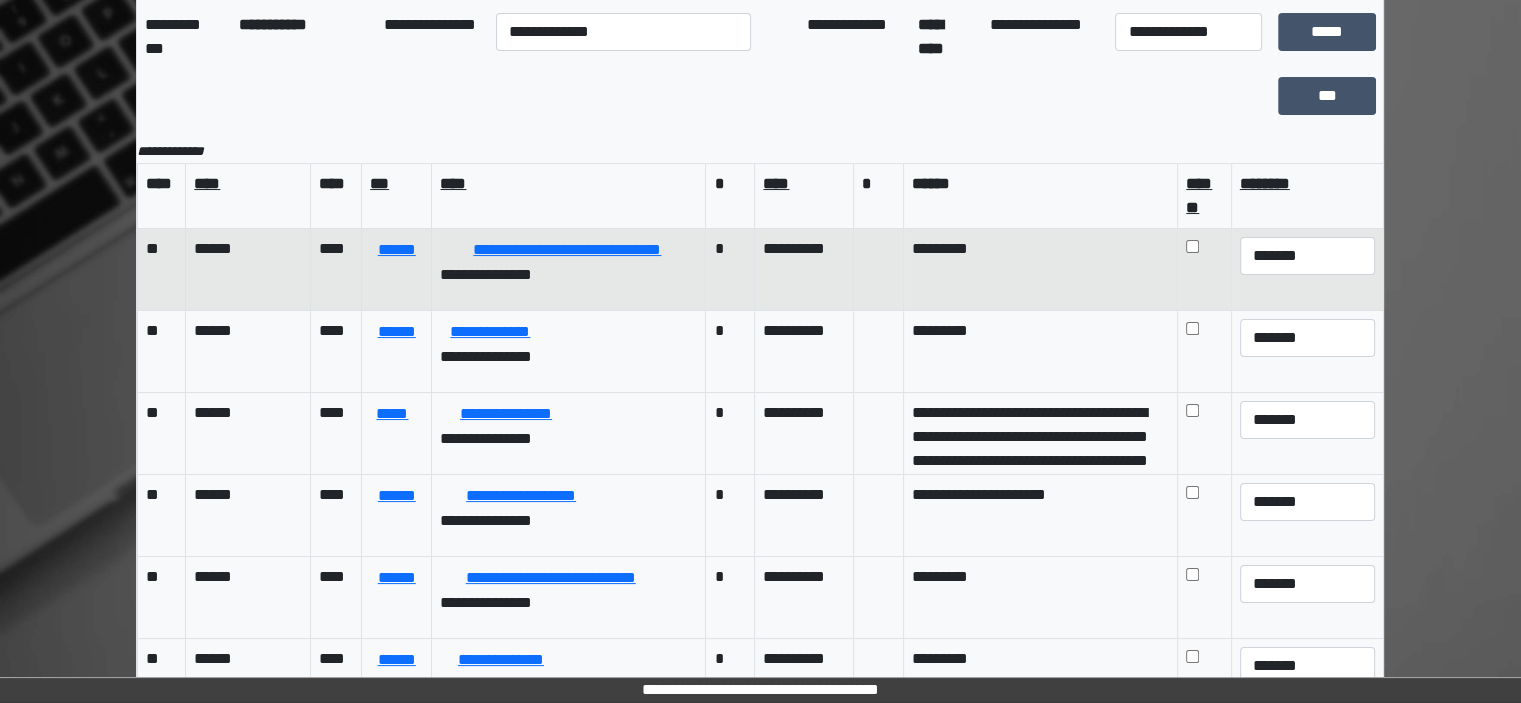 scroll, scrollTop: 200, scrollLeft: 0, axis: vertical 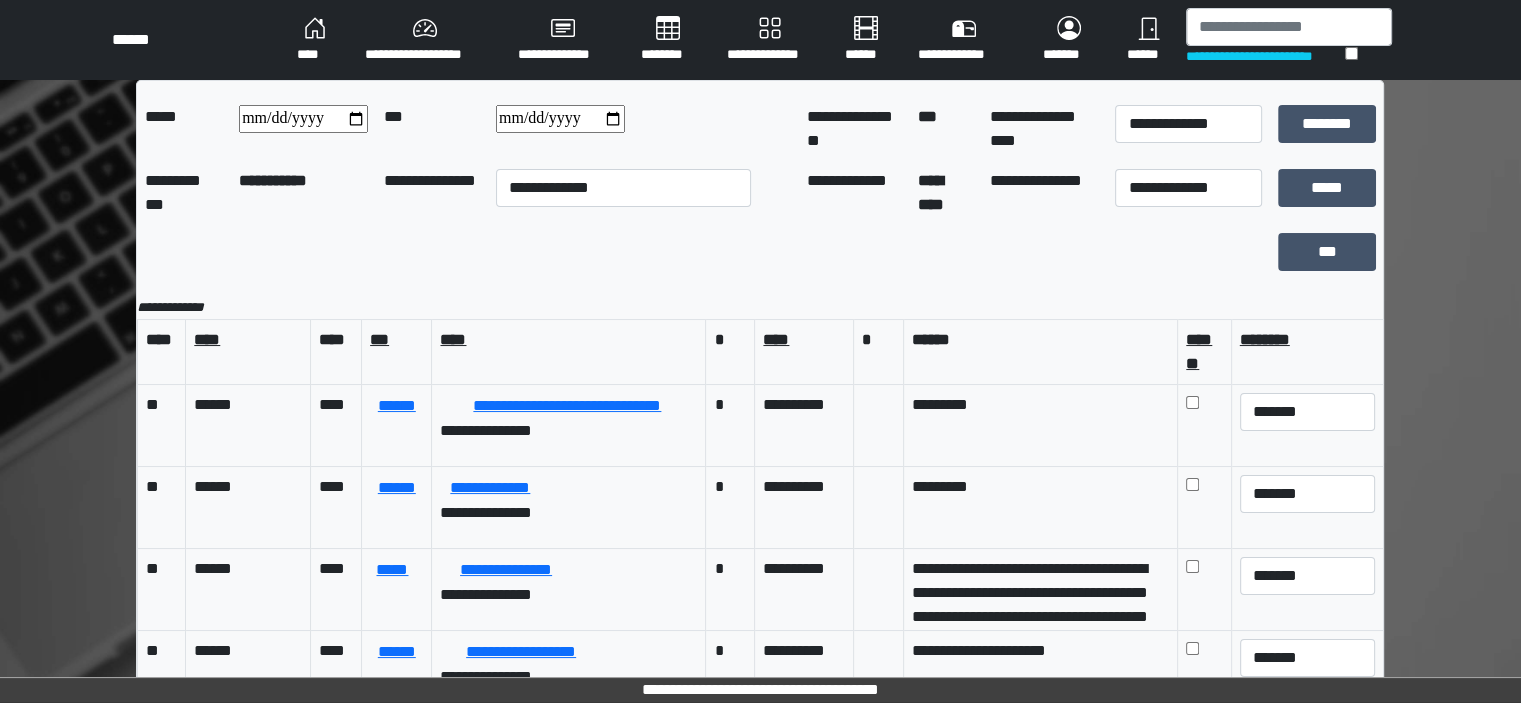 click on "****" at bounding box center [315, 40] 